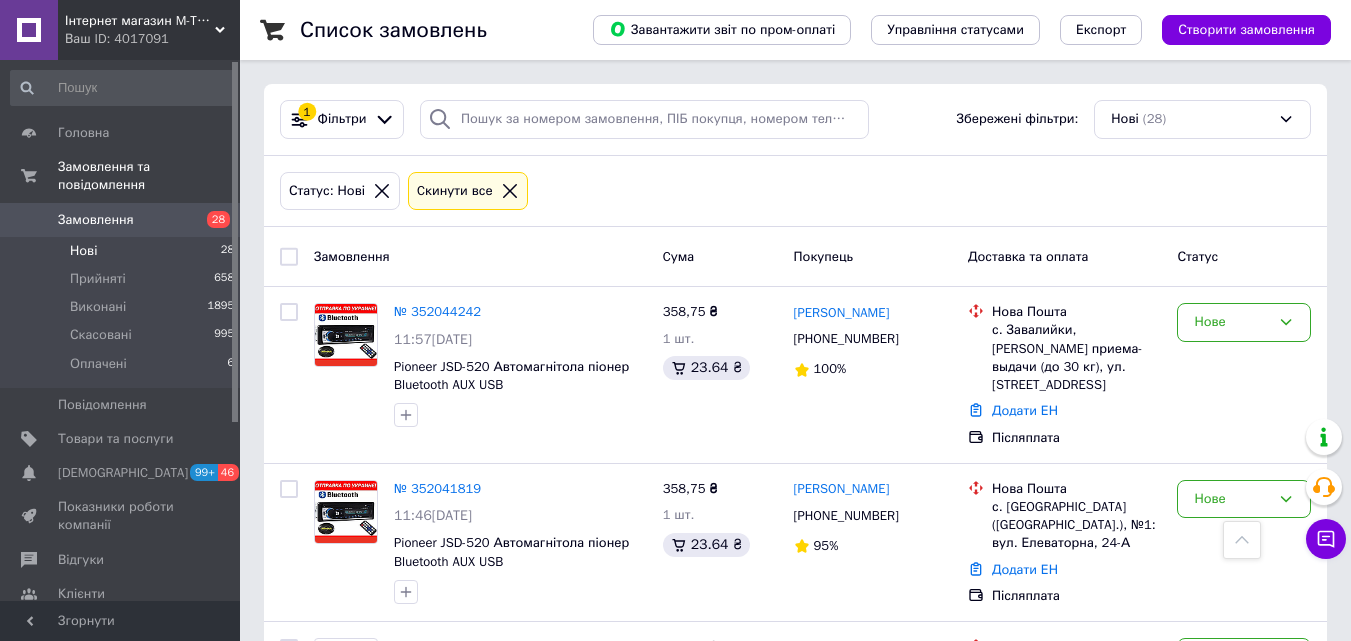 scroll, scrollTop: 400, scrollLeft: 0, axis: vertical 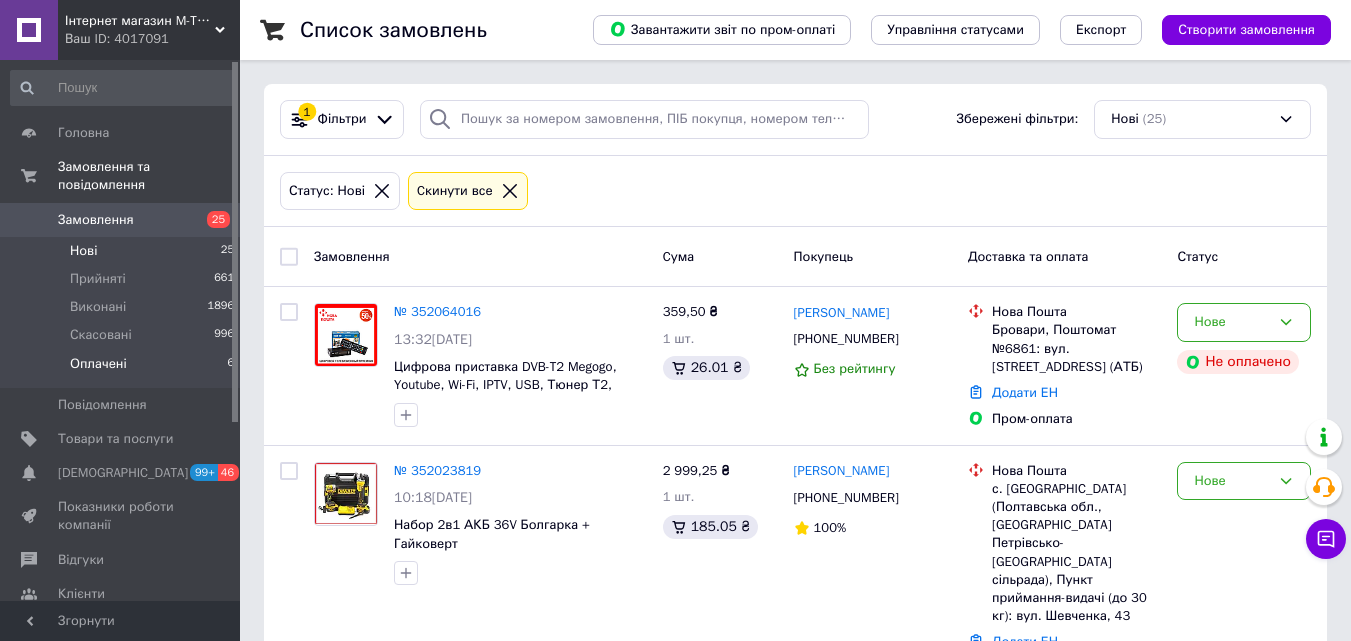 click on "Оплачені 6" at bounding box center [123, 369] 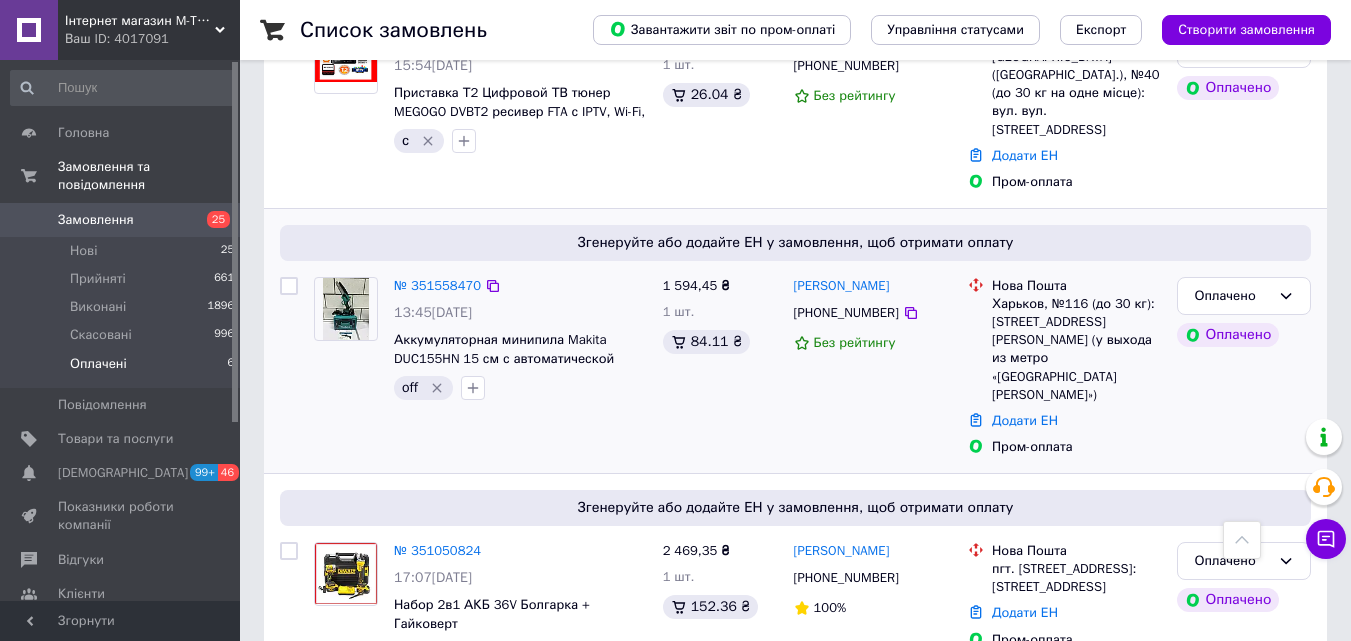 scroll, scrollTop: 517, scrollLeft: 0, axis: vertical 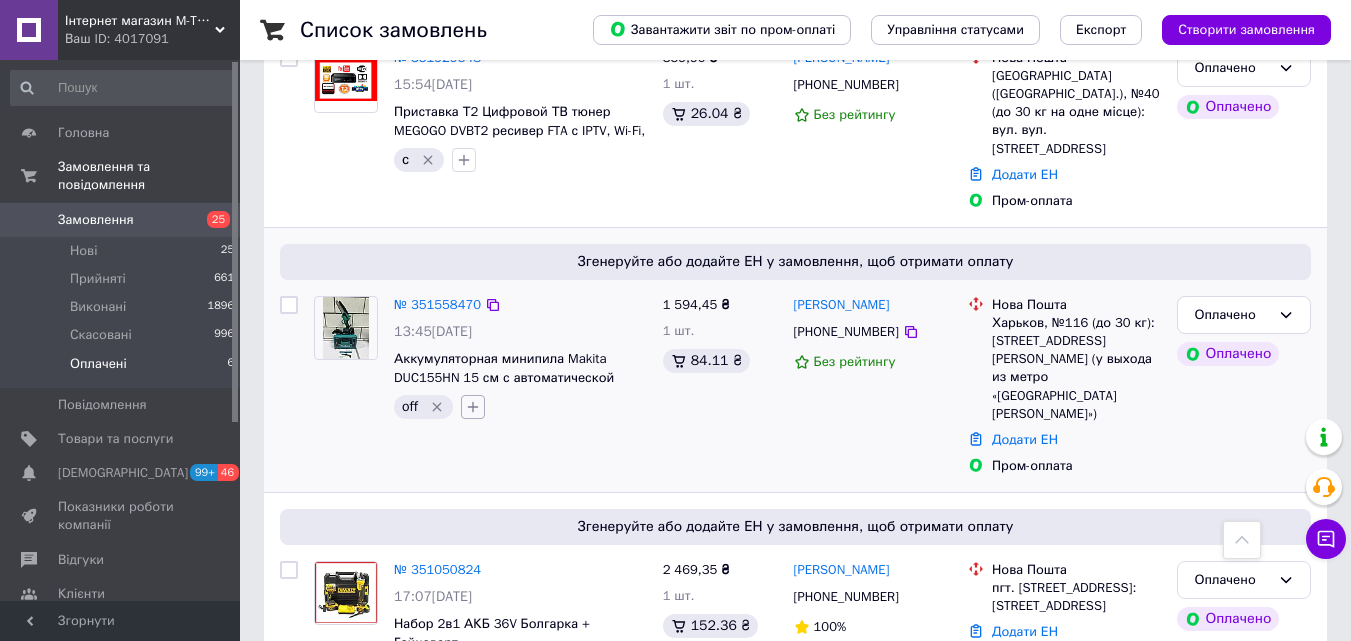 click 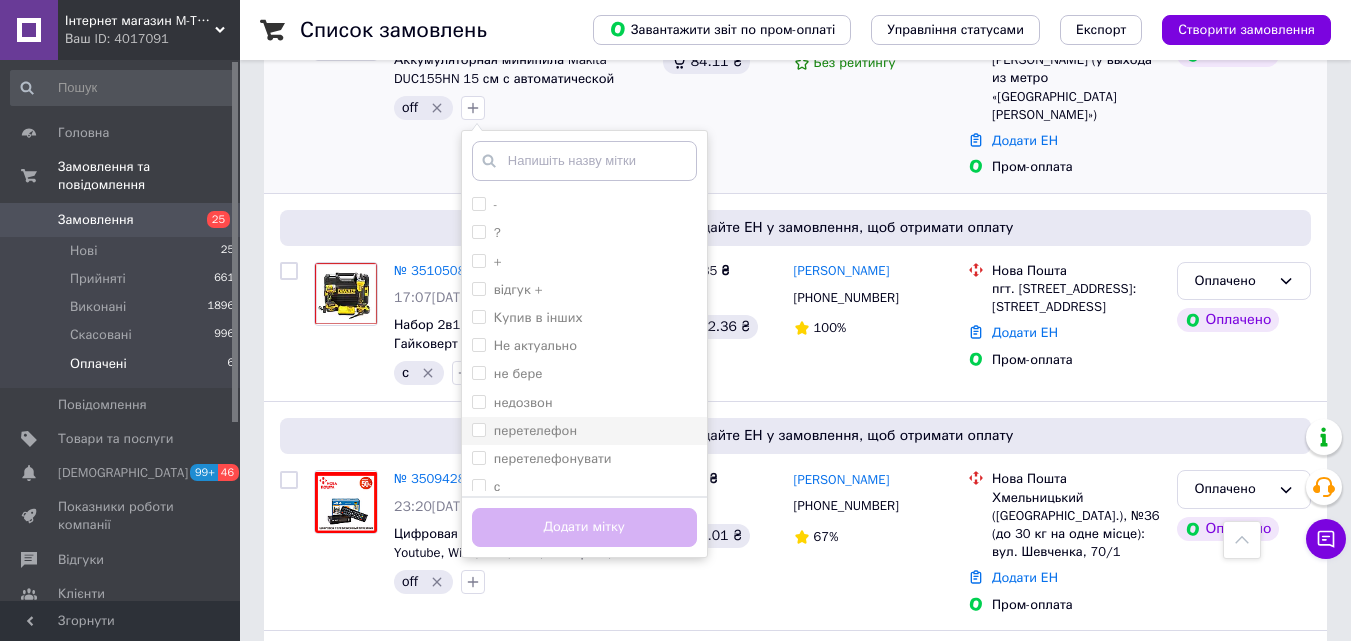scroll, scrollTop: 817, scrollLeft: 0, axis: vertical 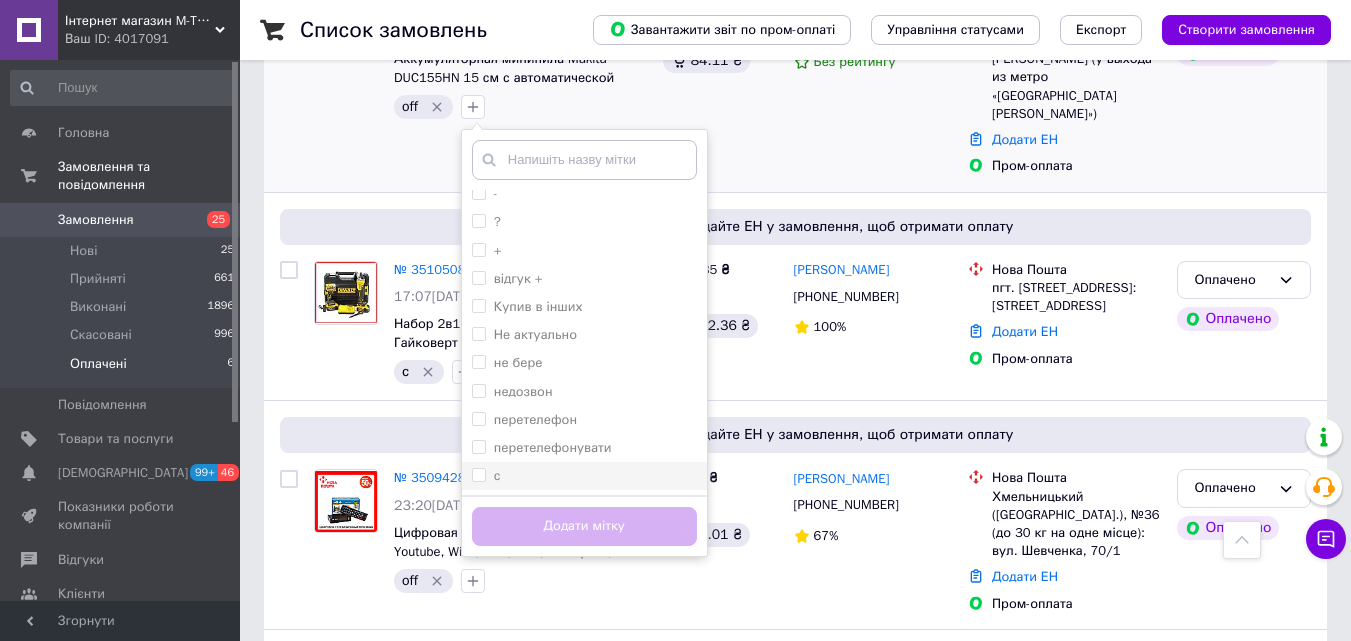 click on "с" at bounding box center (584, 476) 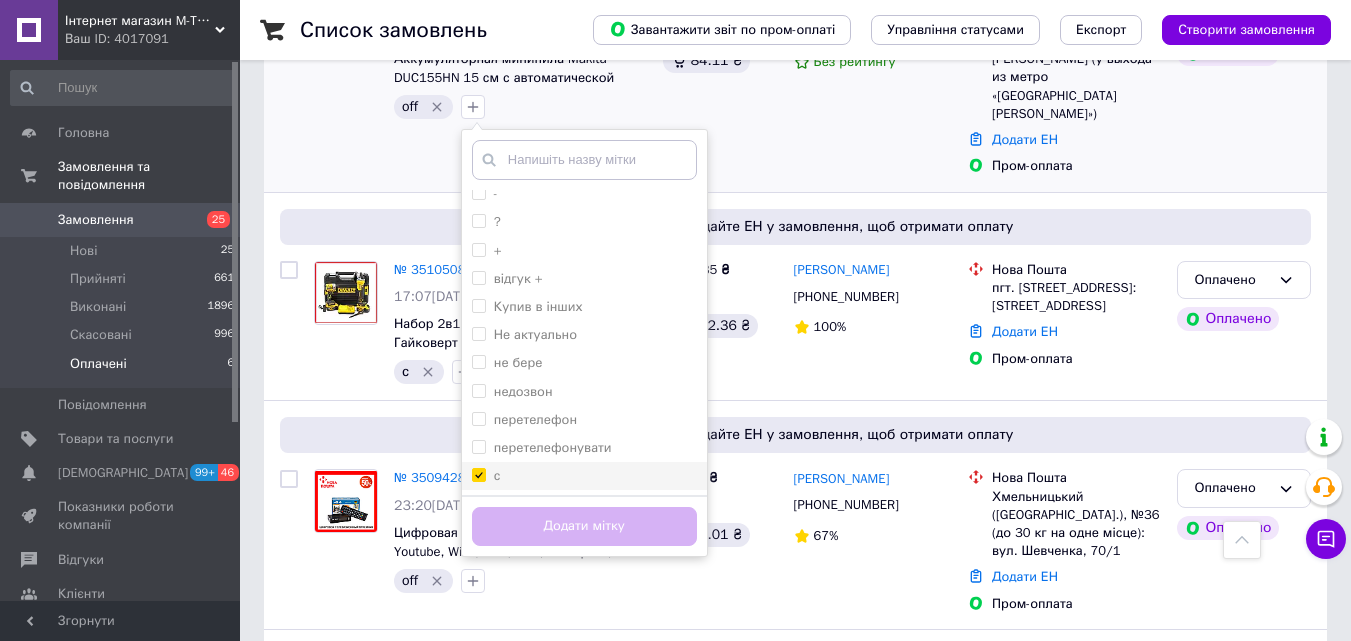 checkbox on "true" 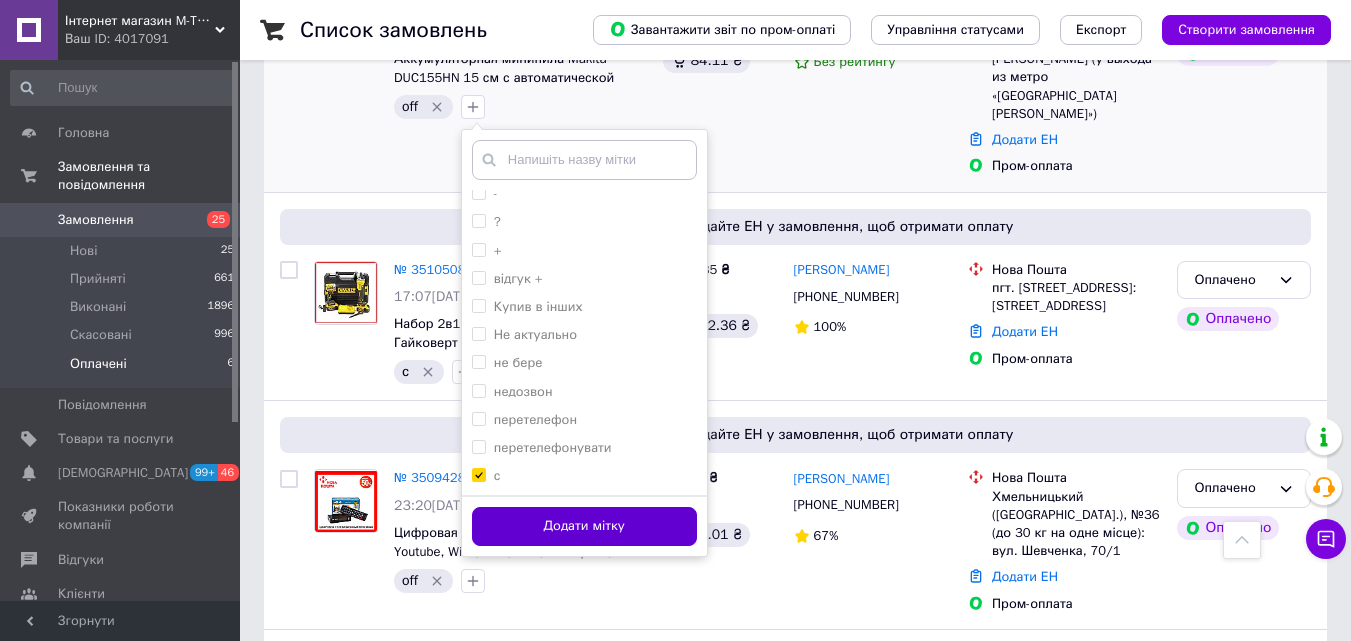 click on "Додати мітку" at bounding box center (584, 526) 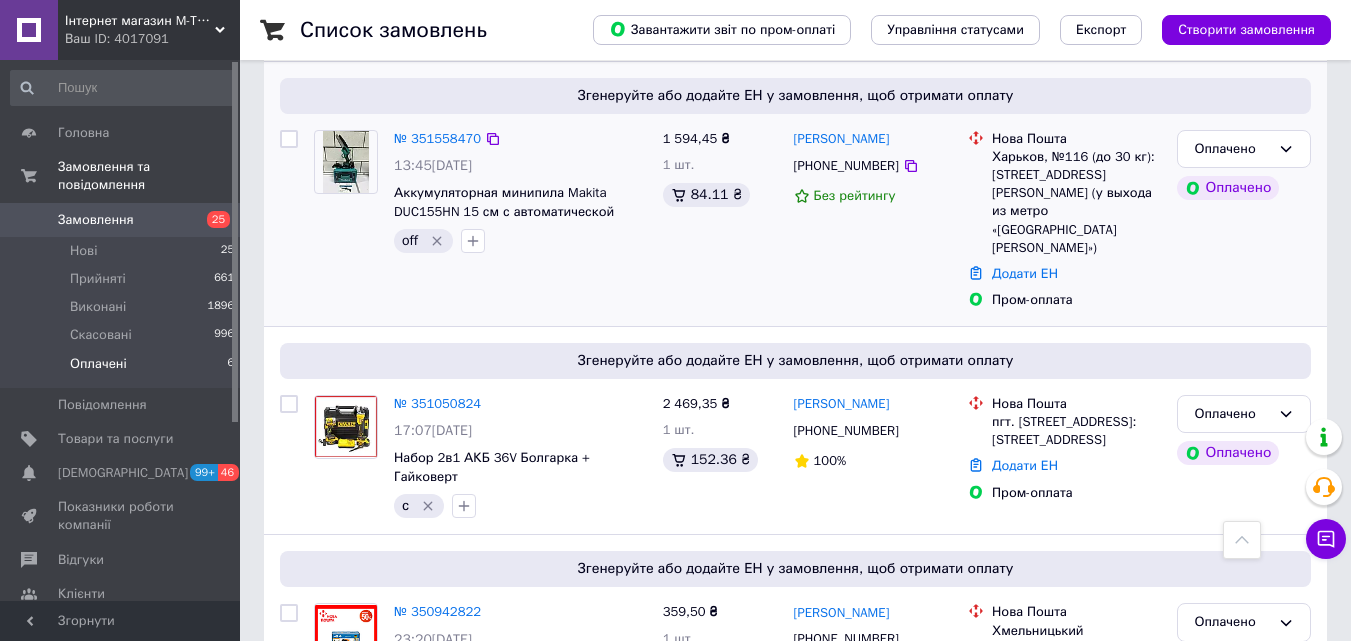scroll, scrollTop: 517, scrollLeft: 0, axis: vertical 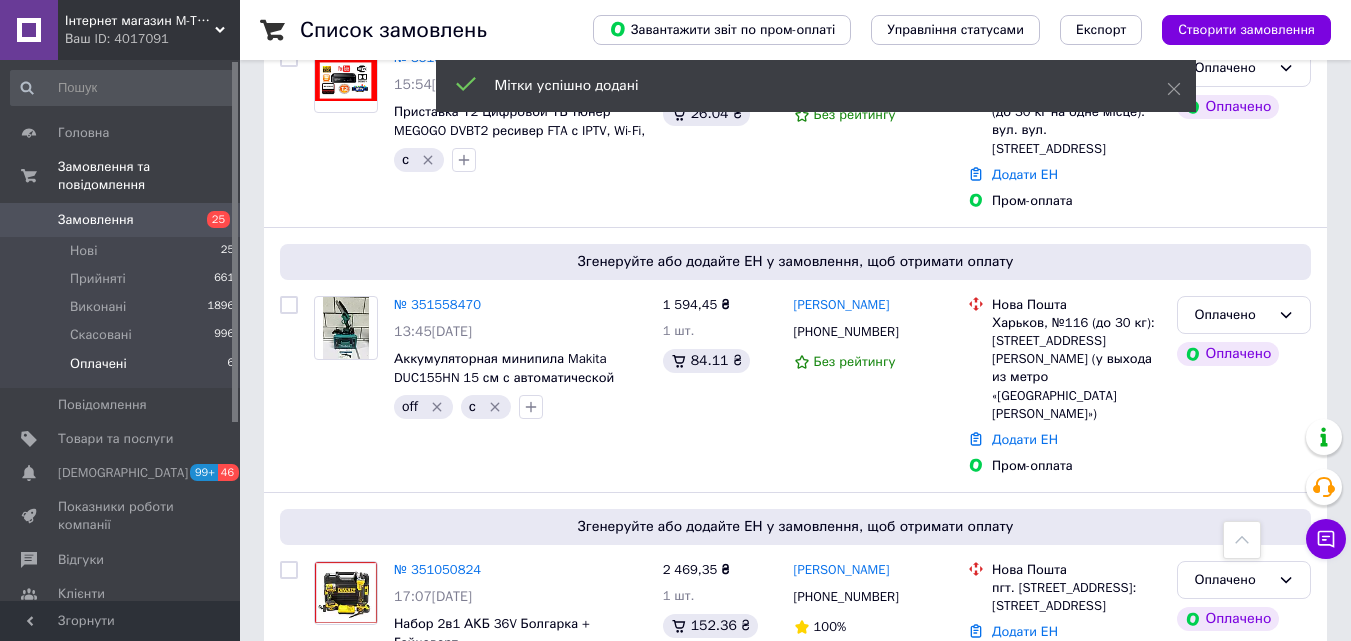click 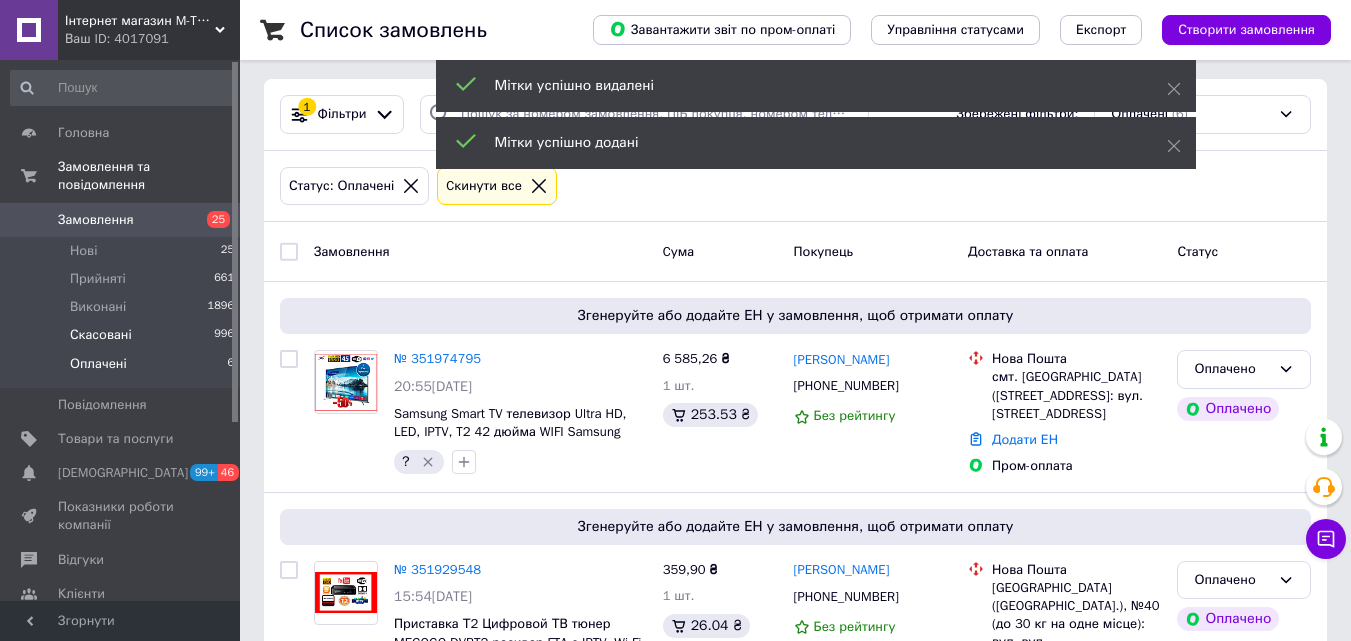 scroll, scrollTop: 0, scrollLeft: 0, axis: both 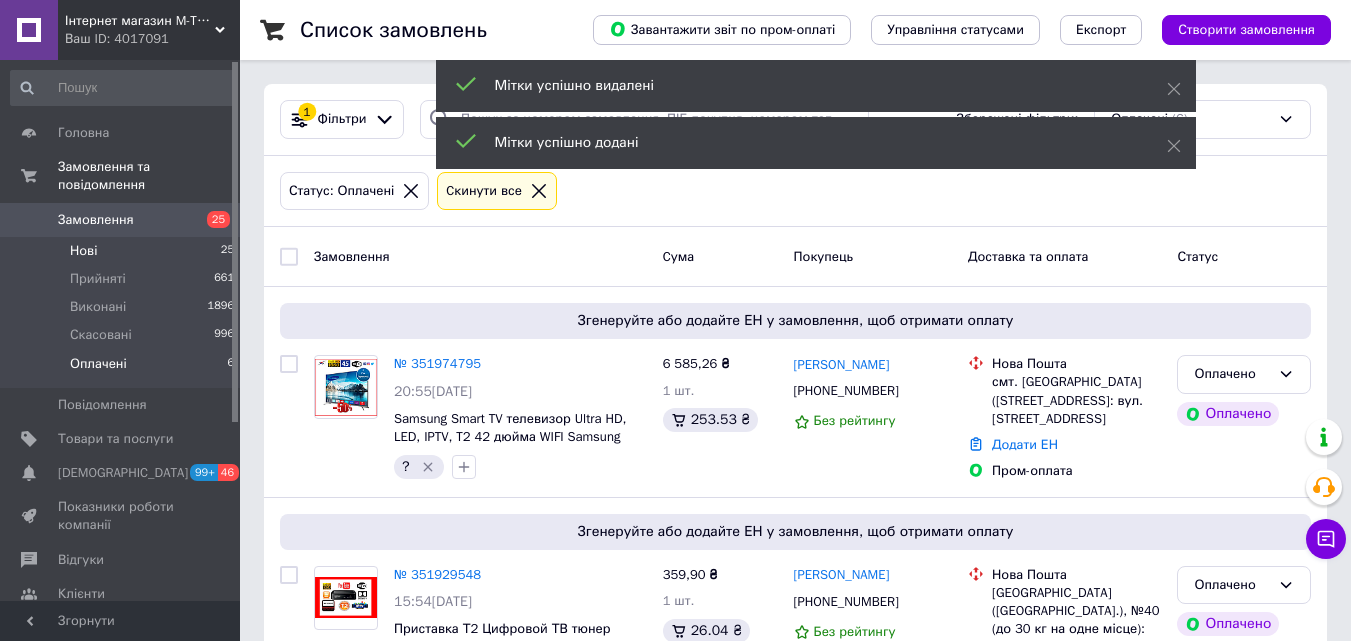 click on "Нові 25" at bounding box center (123, 251) 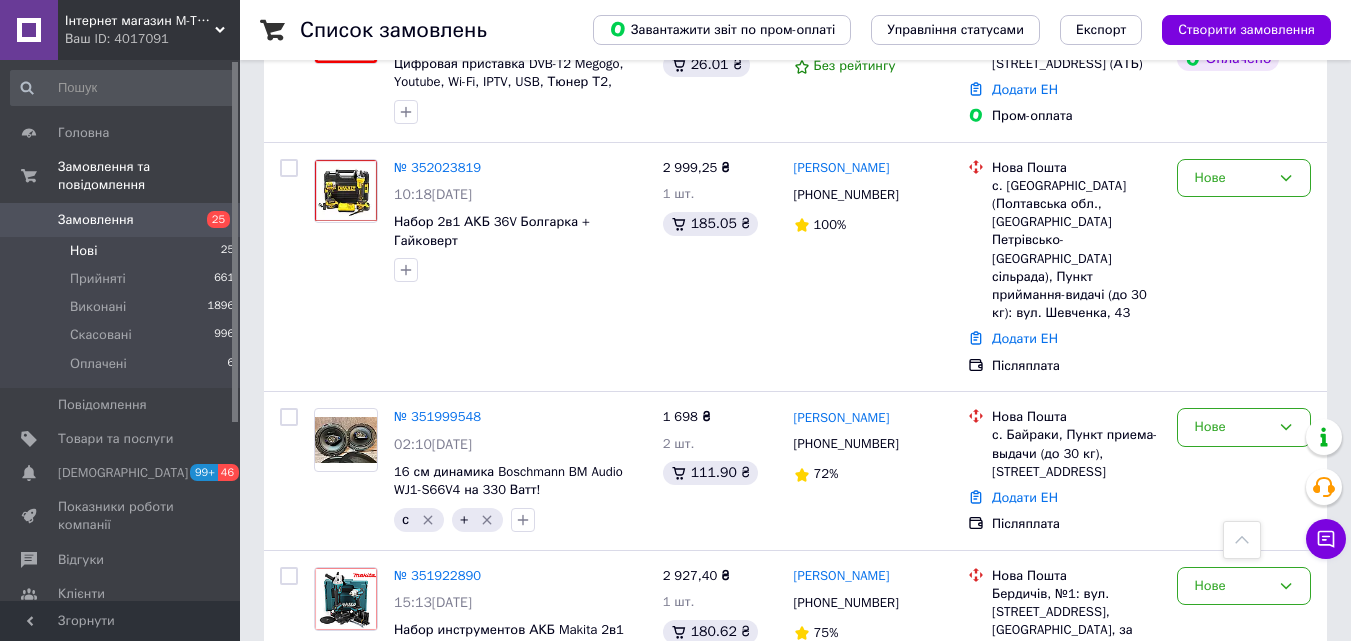scroll, scrollTop: 200, scrollLeft: 0, axis: vertical 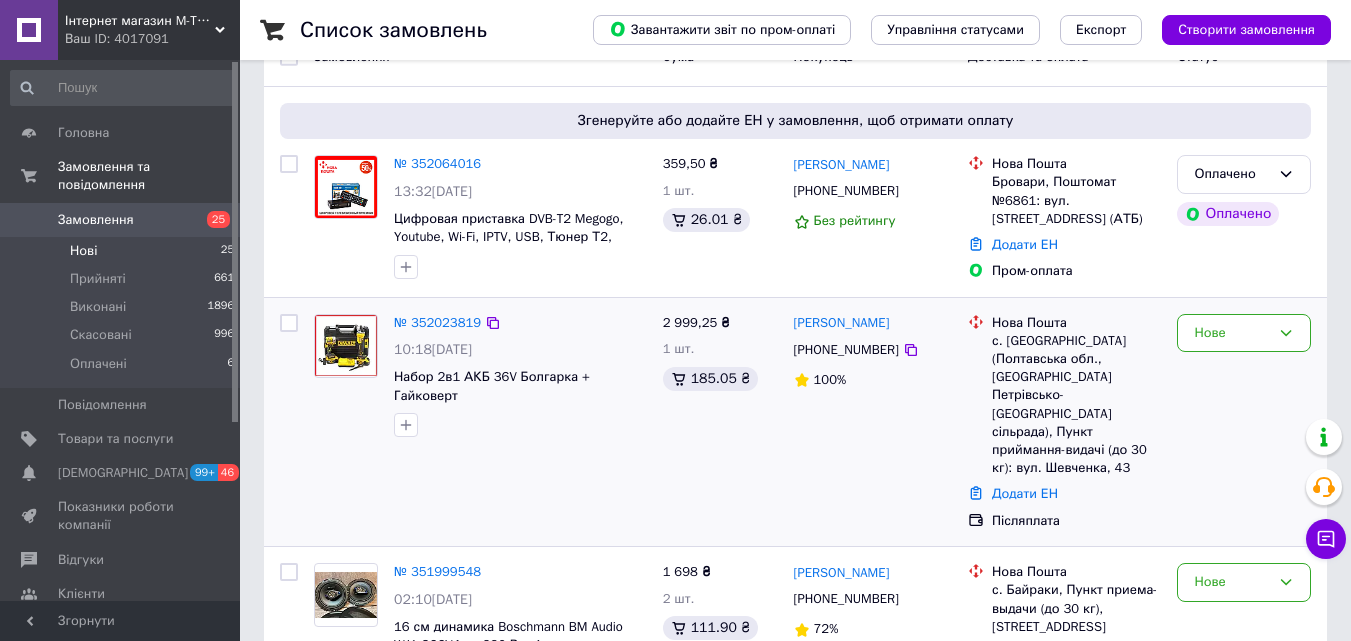 click on "№ 352023819 10:18[DATE] Набор 2в1 АКБ 36V Болгарка + Гайковерт" at bounding box center (520, 376) 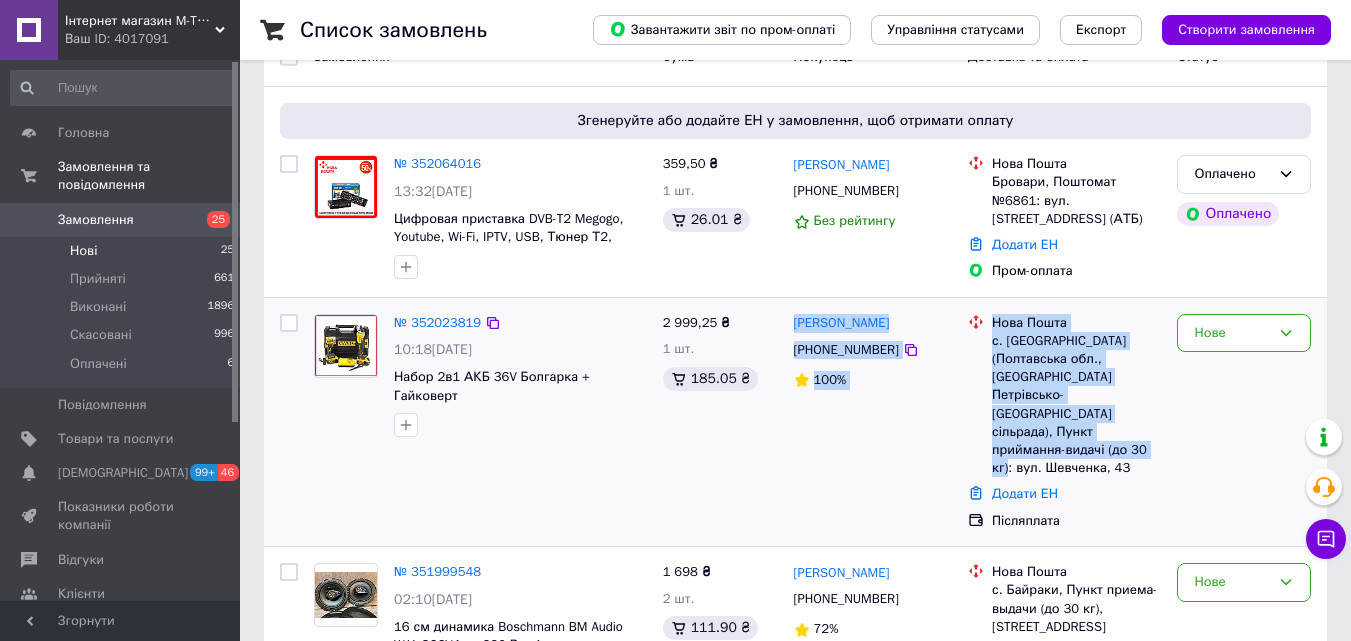 drag, startPoint x: 1129, startPoint y: 435, endPoint x: 790, endPoint y: 329, distance: 355.18585 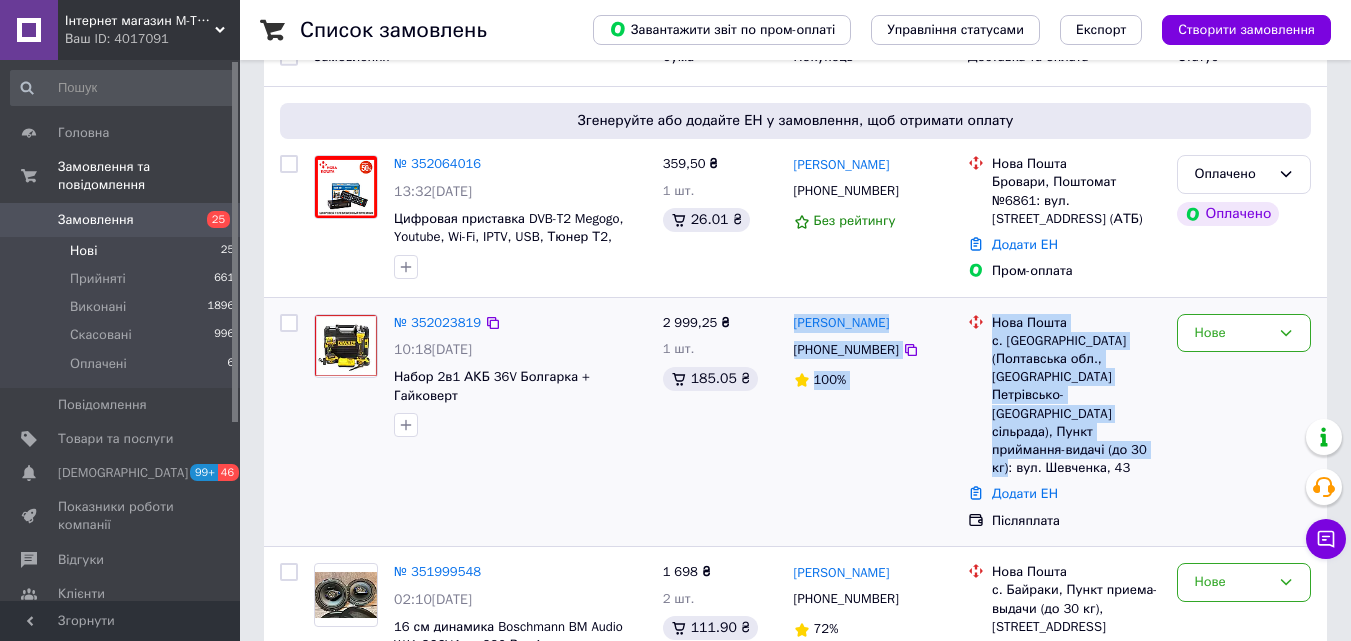 copy on "[PERSON_NAME] [PHONE_NUMBER] 100% Нова Пошта с. [GEOGRAPHIC_DATA] (Полтавська обл., [GEOGRAPHIC_DATA] Петрівсько-[GEOGRAPHIC_DATA] сільрада), Пункт приймання-видачі (до 30 кг): вул. Шевченка, 43" 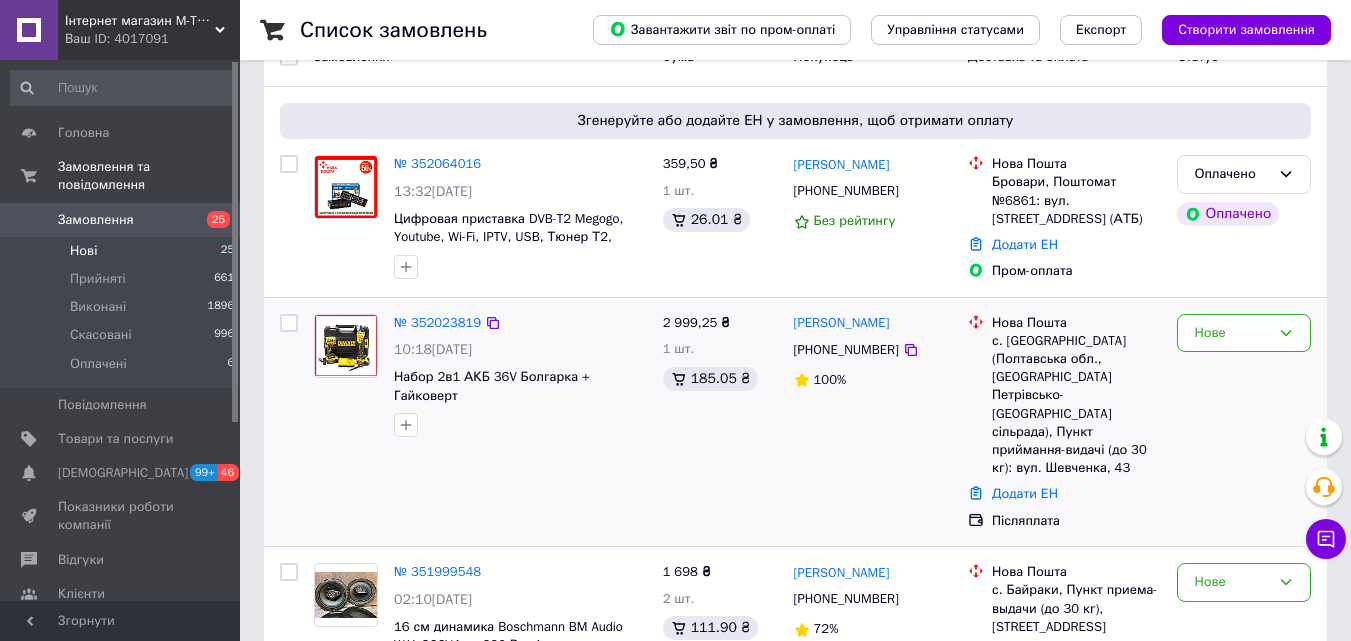 click on "2 999,25 ₴ 1 шт. 185.05 ₴" at bounding box center (720, 422) 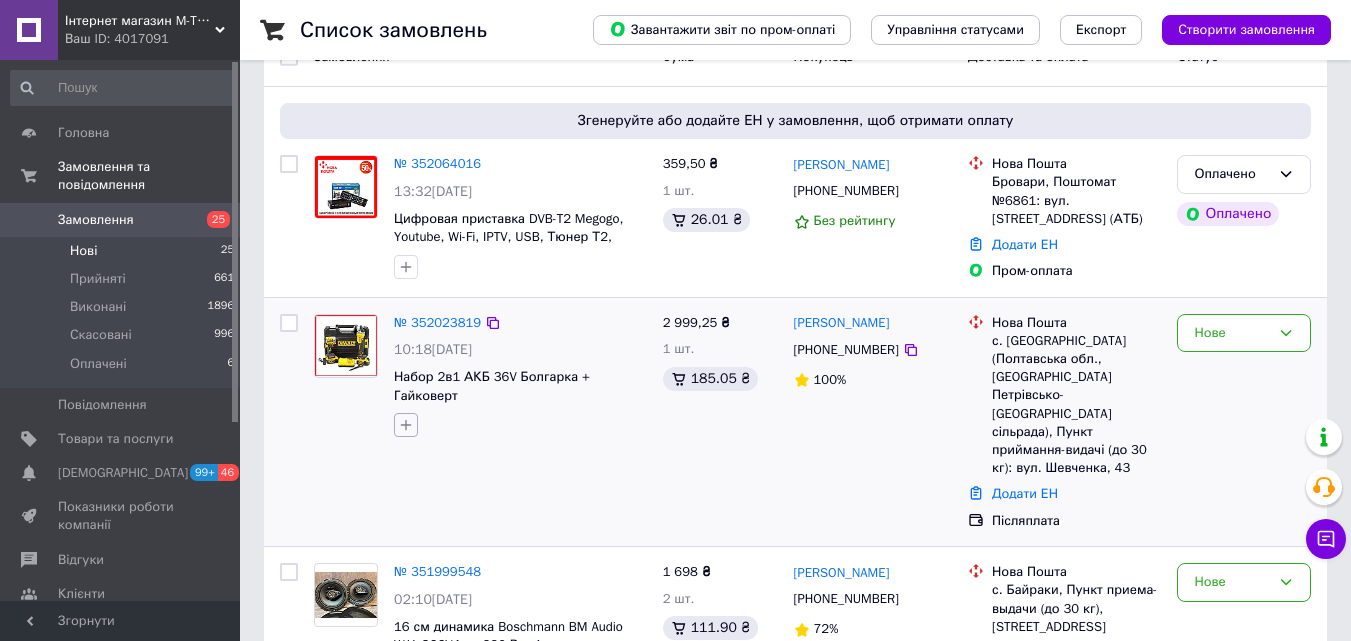 drag, startPoint x: 431, startPoint y: 315, endPoint x: 415, endPoint y: 408, distance: 94.36631 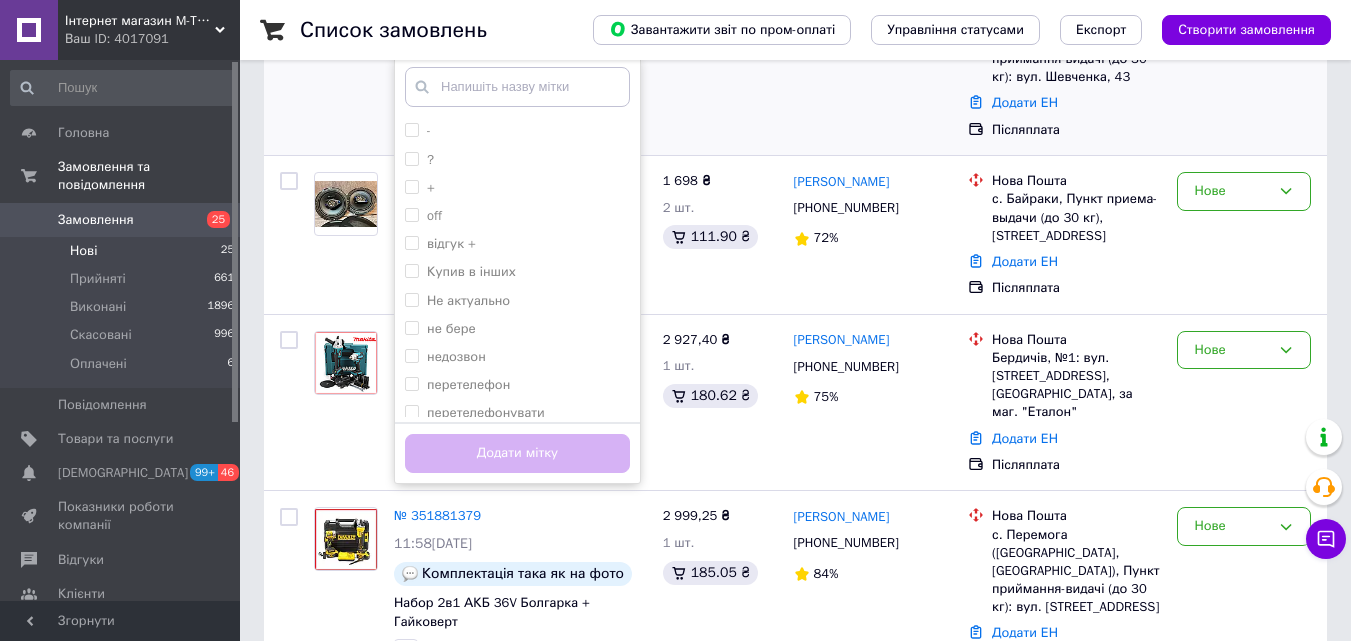 scroll, scrollTop: 600, scrollLeft: 0, axis: vertical 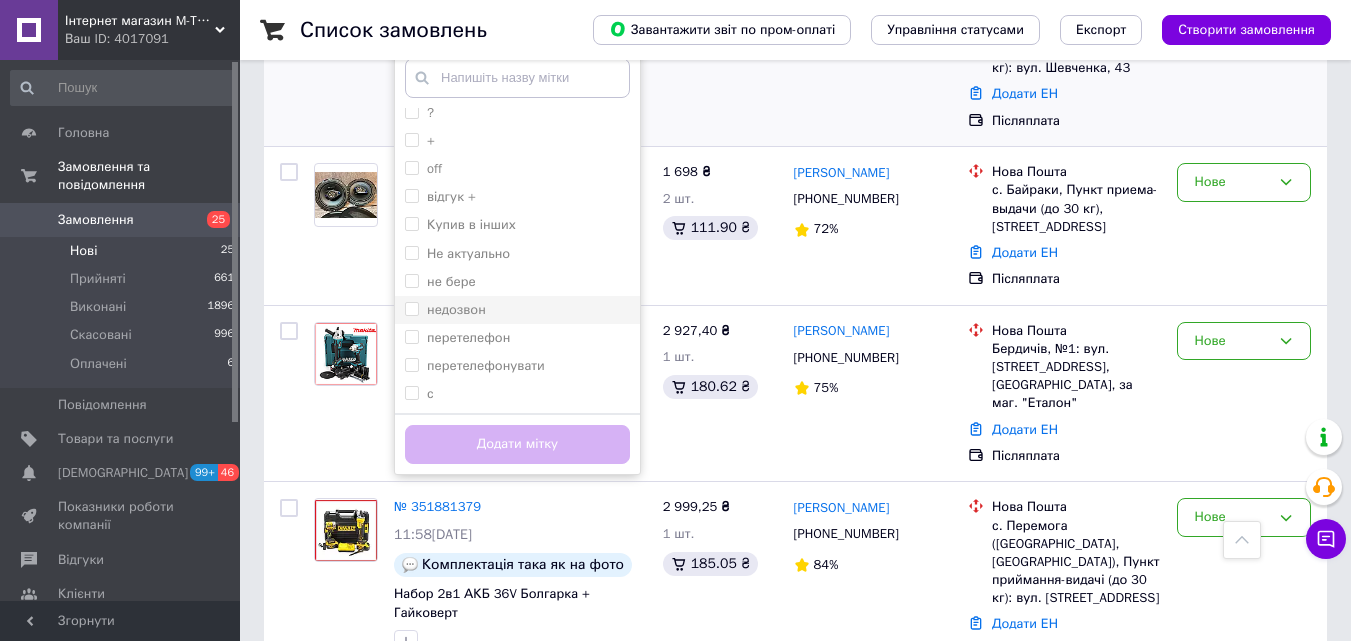 click on "недозвон" at bounding box center [517, 310] 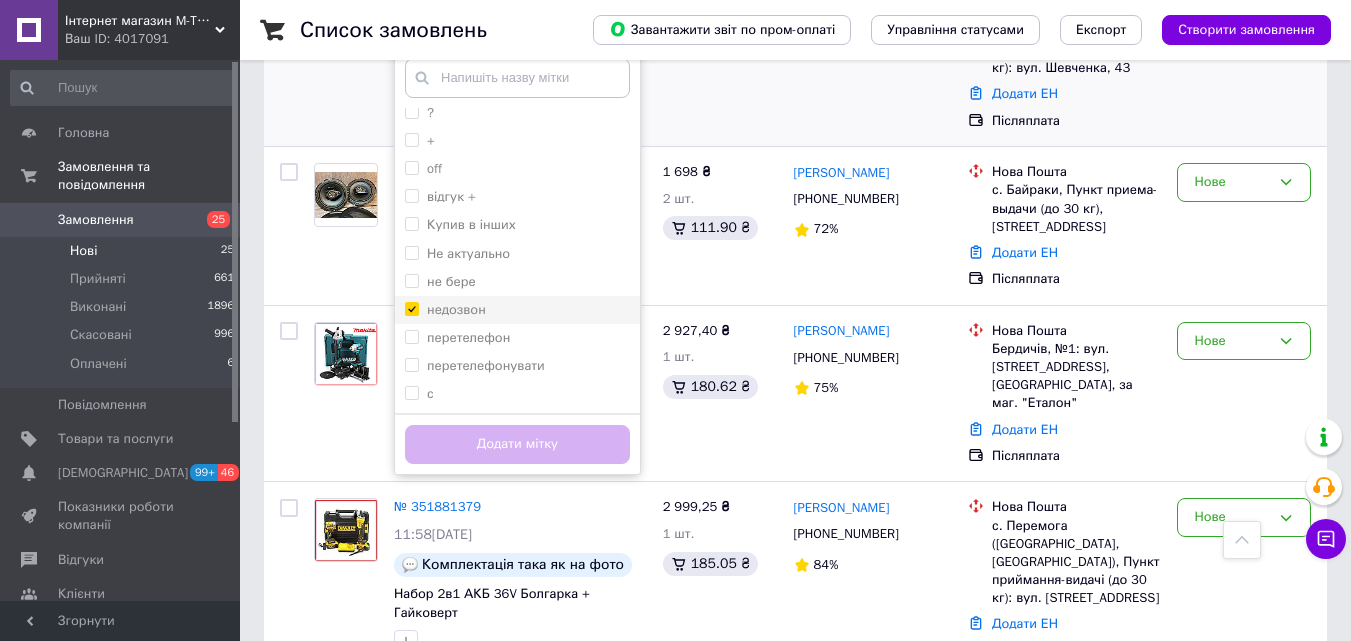 checkbox on "true" 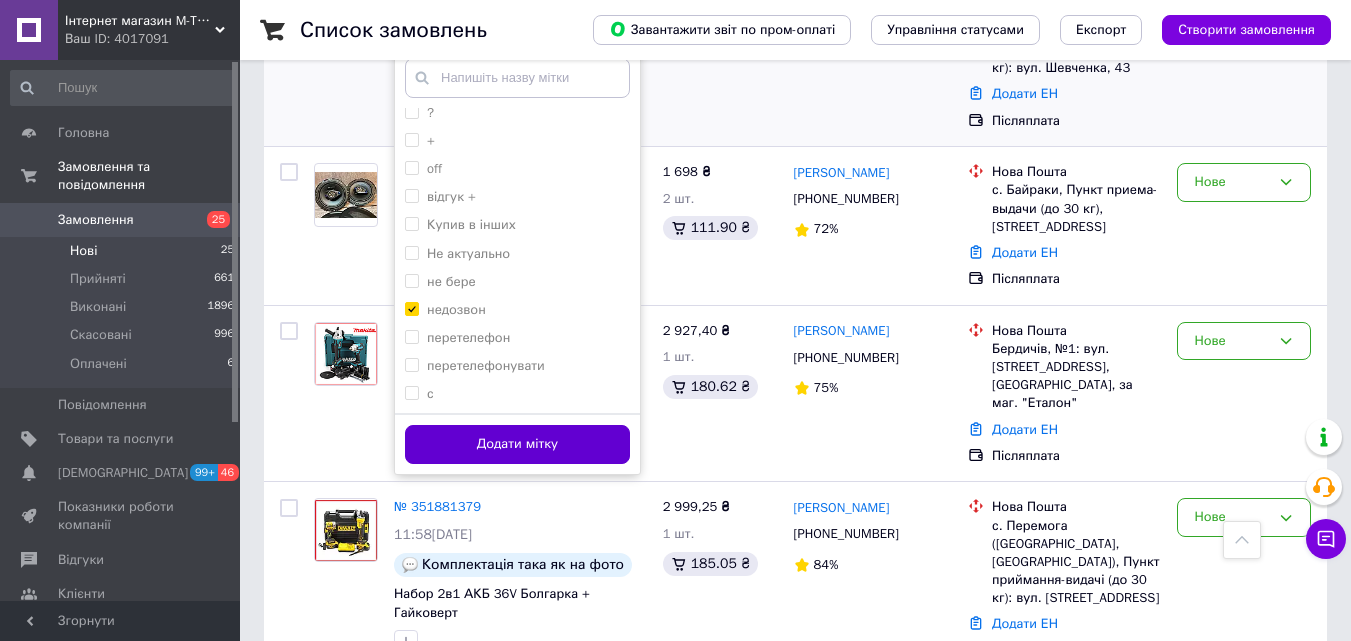 click on "Додати мітку" at bounding box center [517, 443] 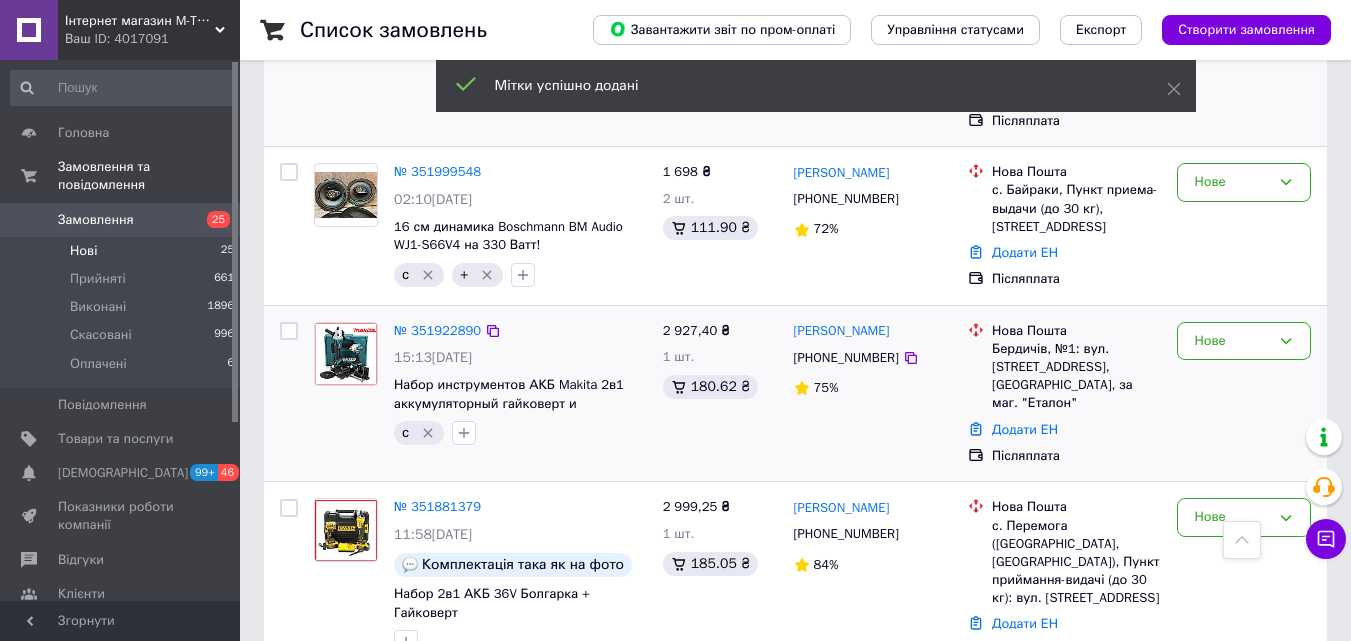 scroll, scrollTop: 100, scrollLeft: 0, axis: vertical 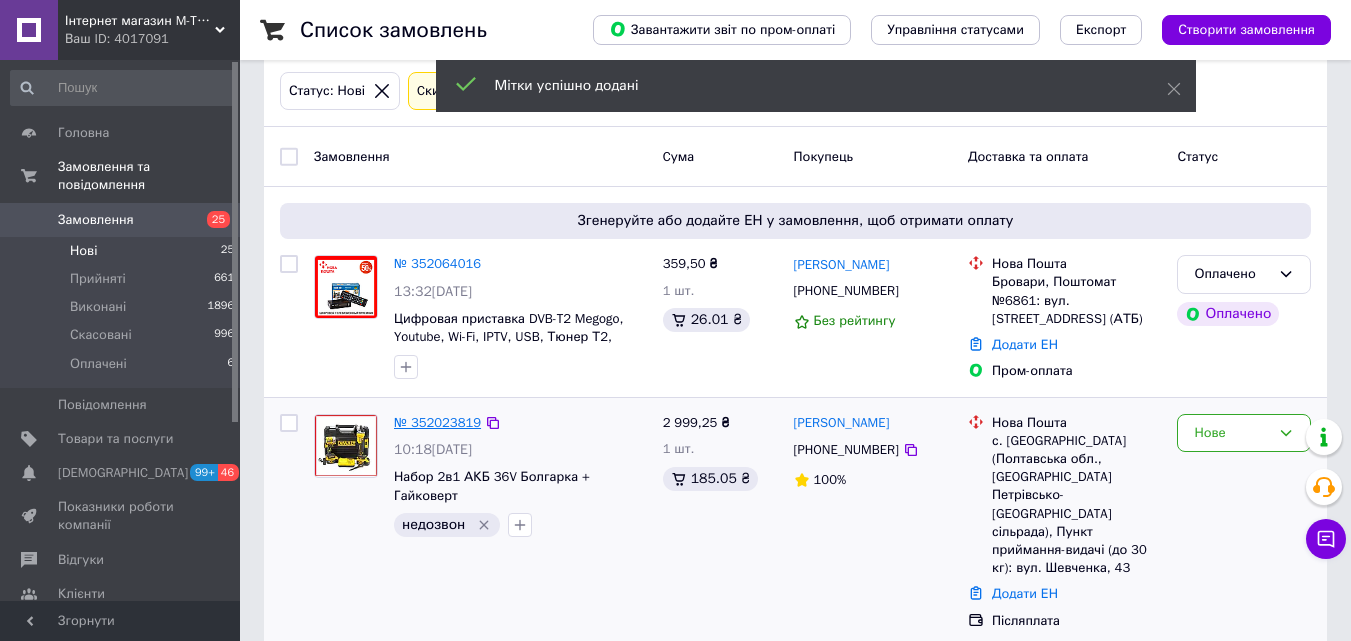 drag, startPoint x: 451, startPoint y: 412, endPoint x: 443, endPoint y: 424, distance: 14.422205 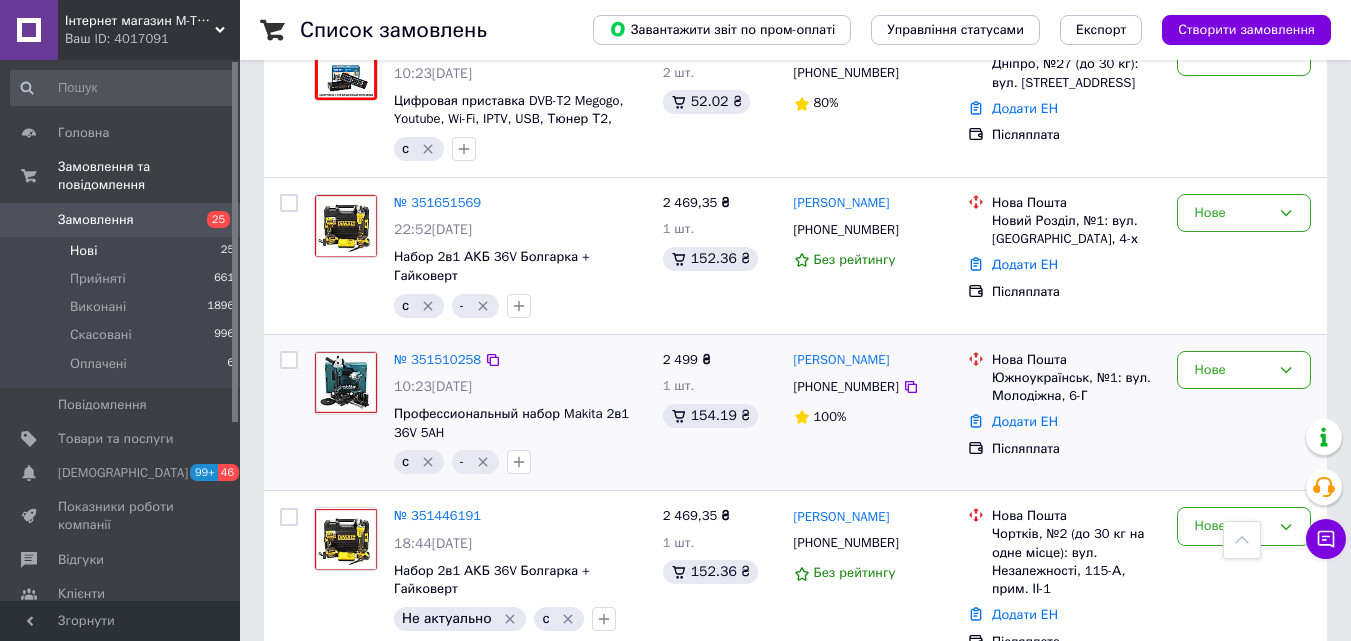 scroll, scrollTop: 1500, scrollLeft: 0, axis: vertical 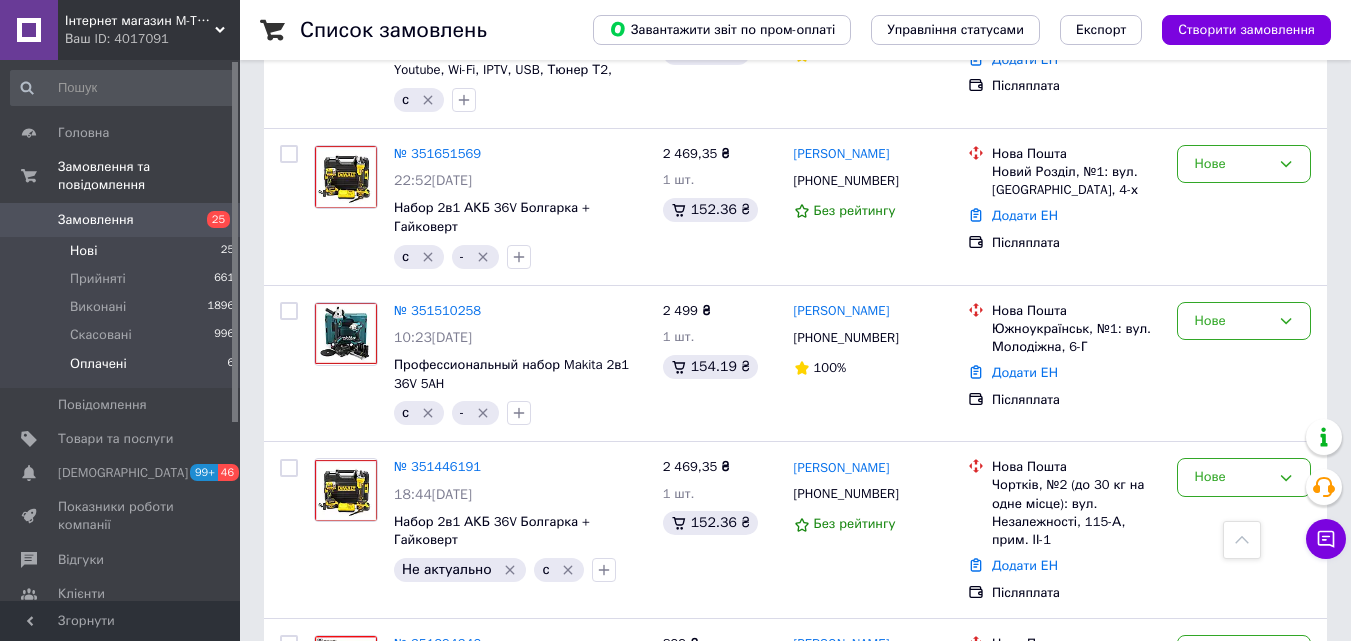 click on "Оплачені 6" at bounding box center (123, 369) 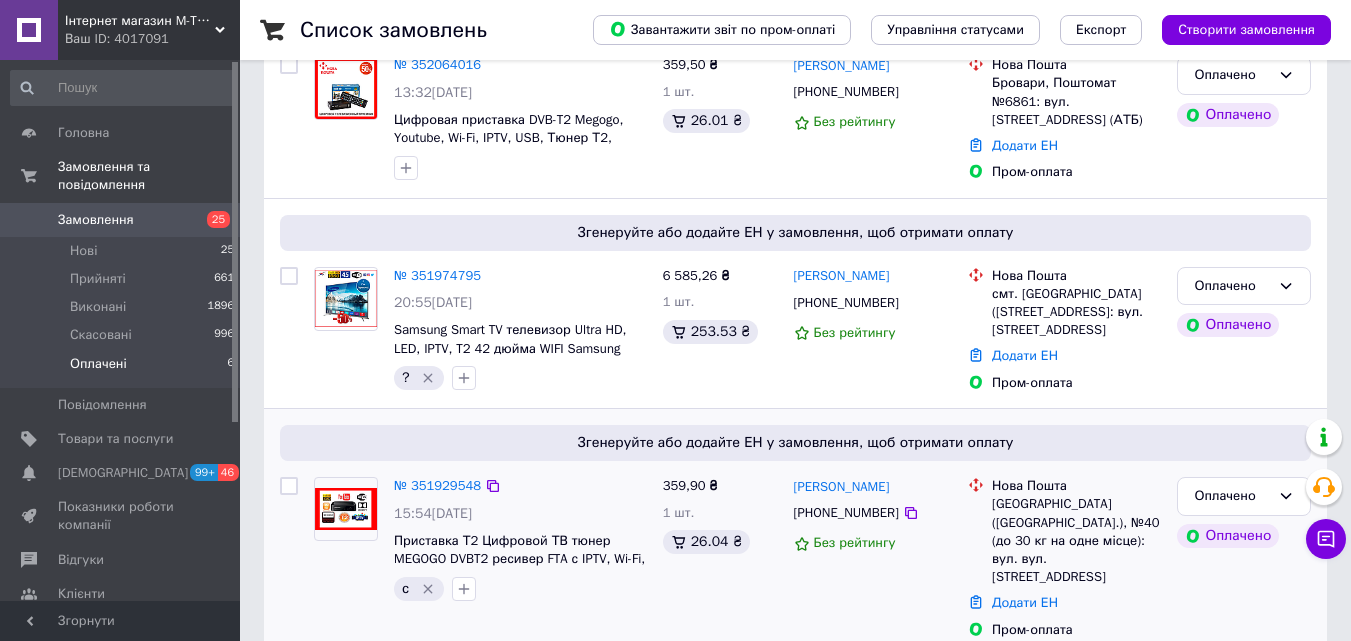 scroll, scrollTop: 300, scrollLeft: 0, axis: vertical 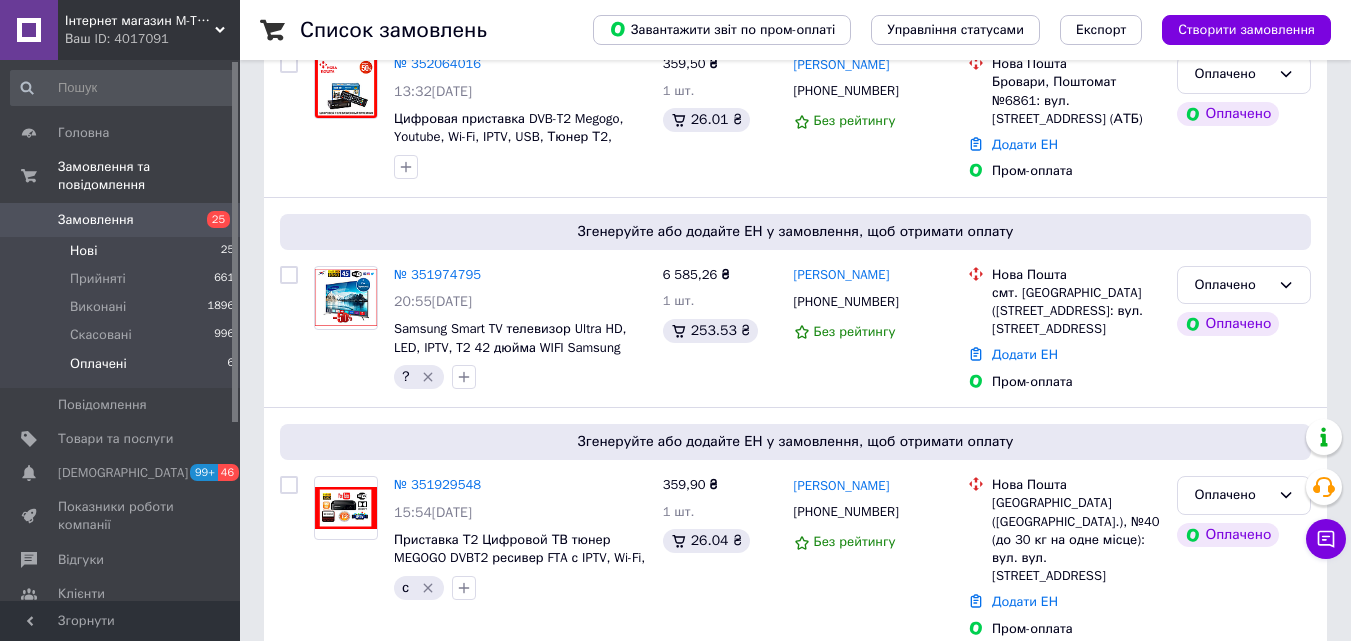 click on "Нові 25" at bounding box center (123, 251) 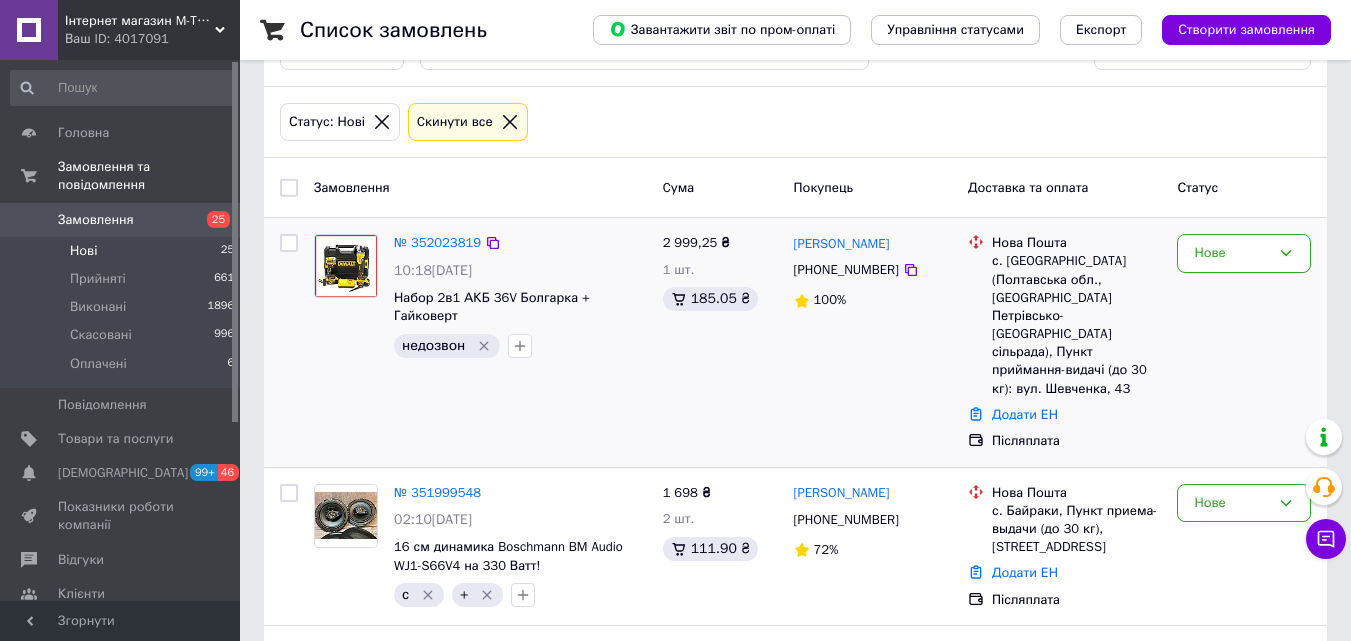 scroll, scrollTop: 100, scrollLeft: 0, axis: vertical 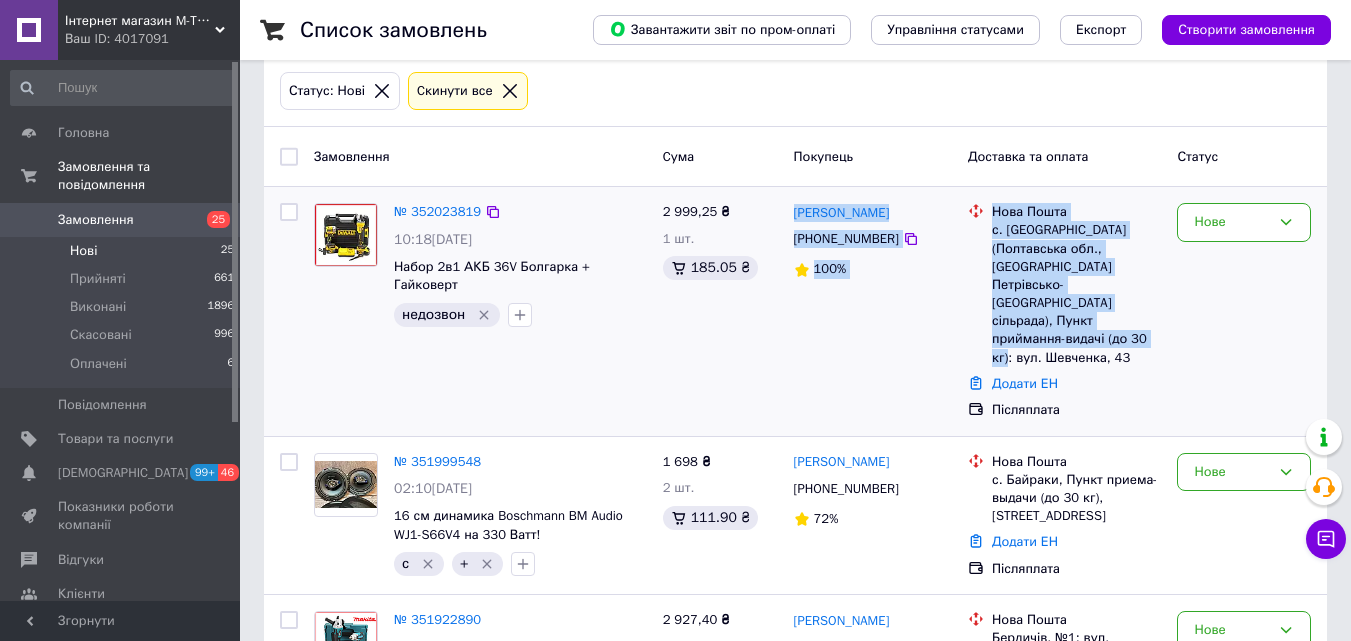 drag, startPoint x: 1126, startPoint y: 322, endPoint x: 790, endPoint y: 215, distance: 352.62585 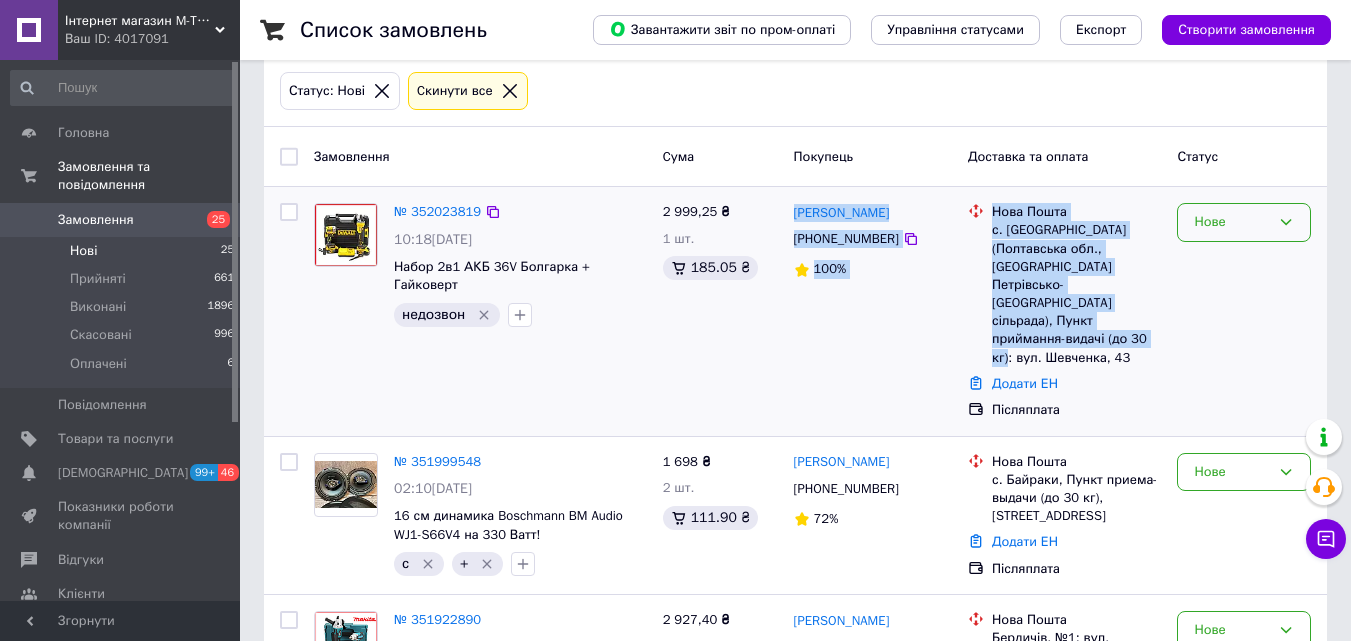 click on "Нове" at bounding box center (1232, 222) 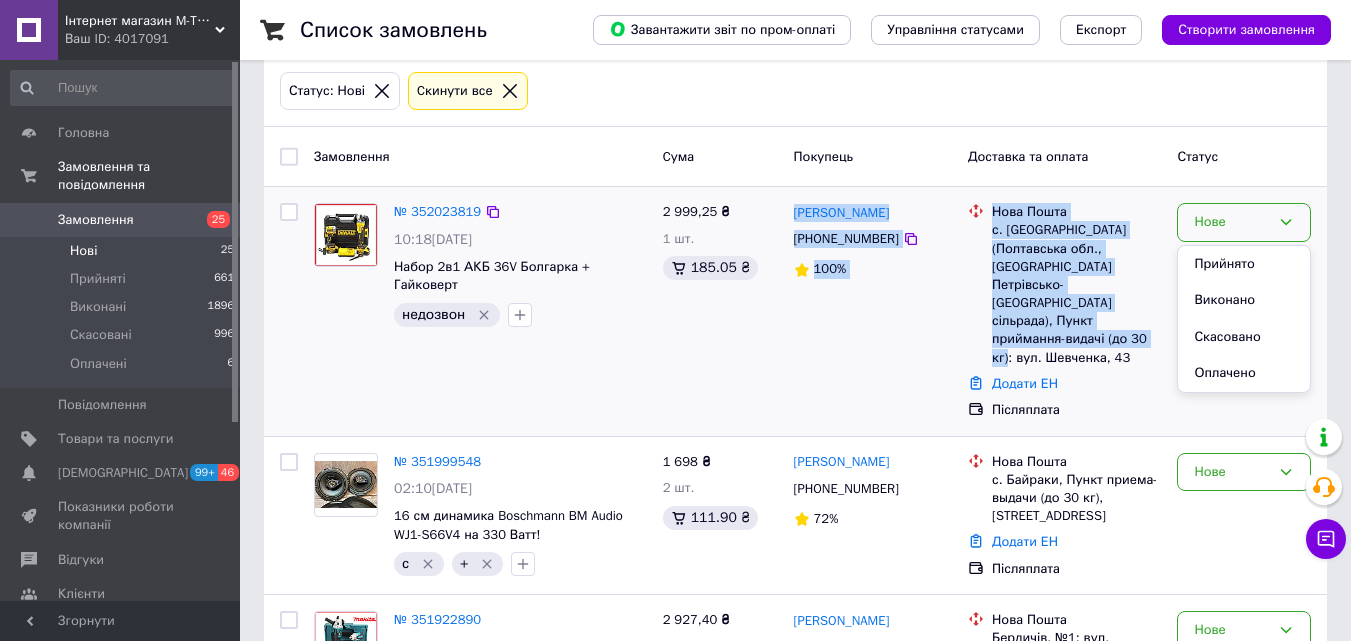 click on "Виконано" at bounding box center (1244, 300) 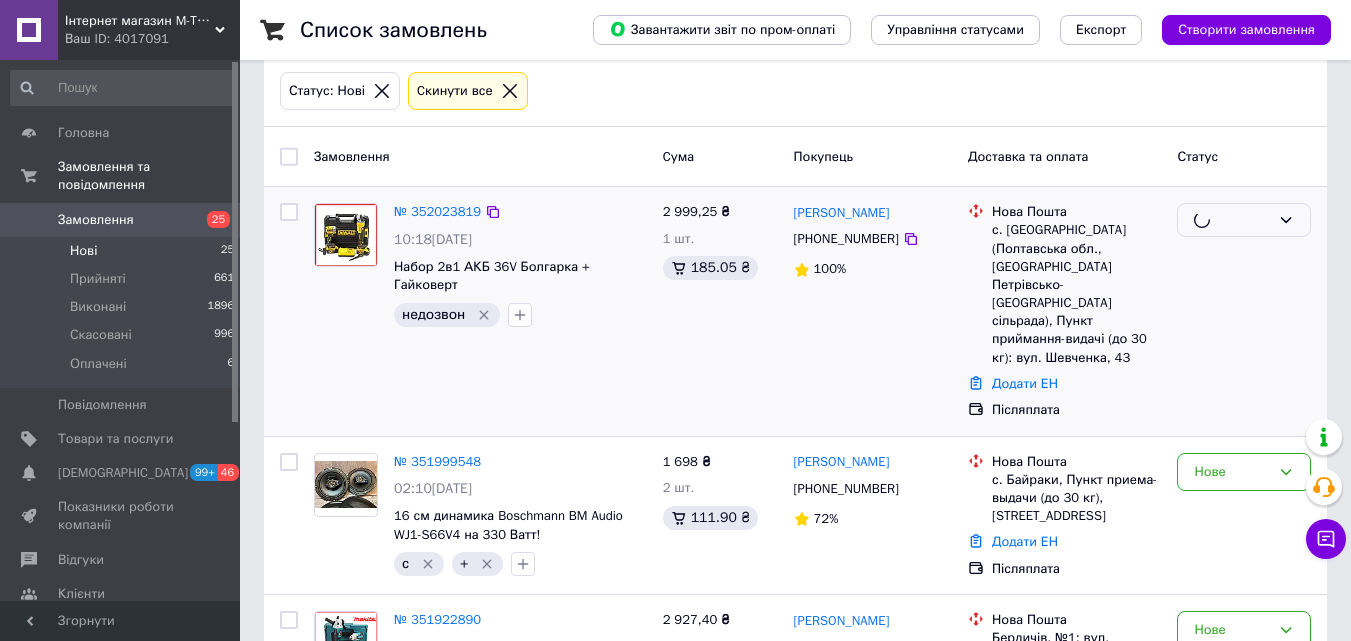 click on "2 999,25 ₴ 1 шт. 185.05 ₴" at bounding box center (720, 311) 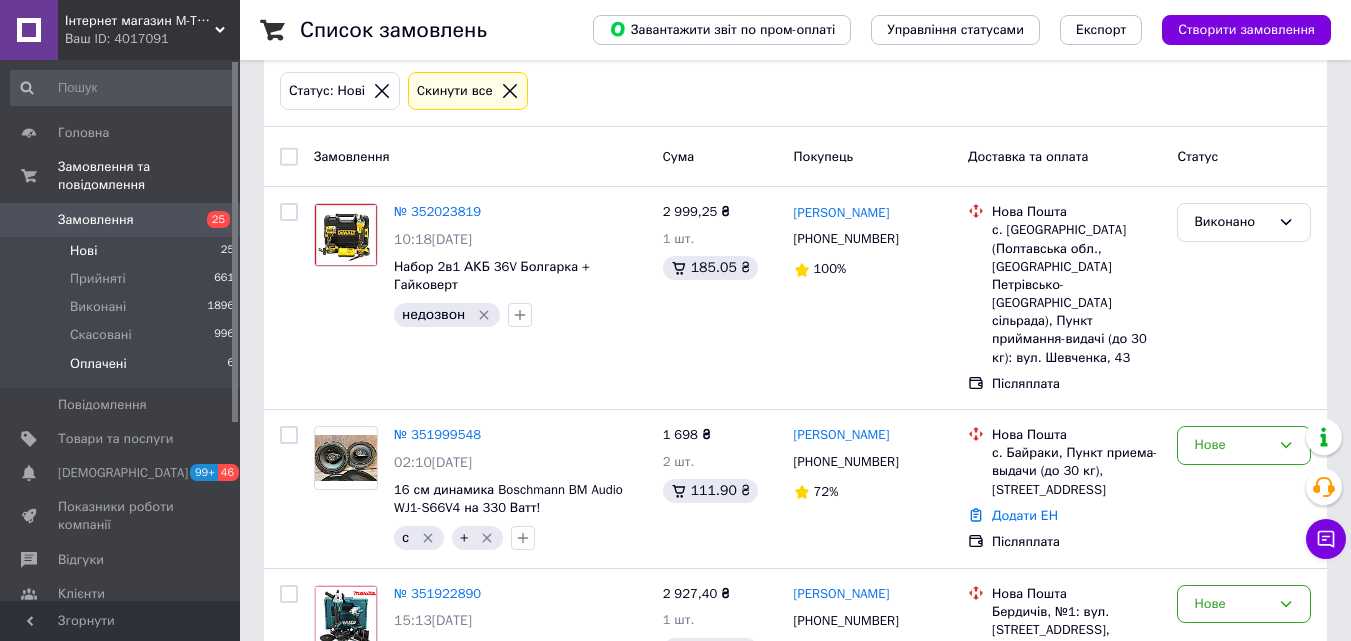 click on "Оплачені 6" at bounding box center [123, 369] 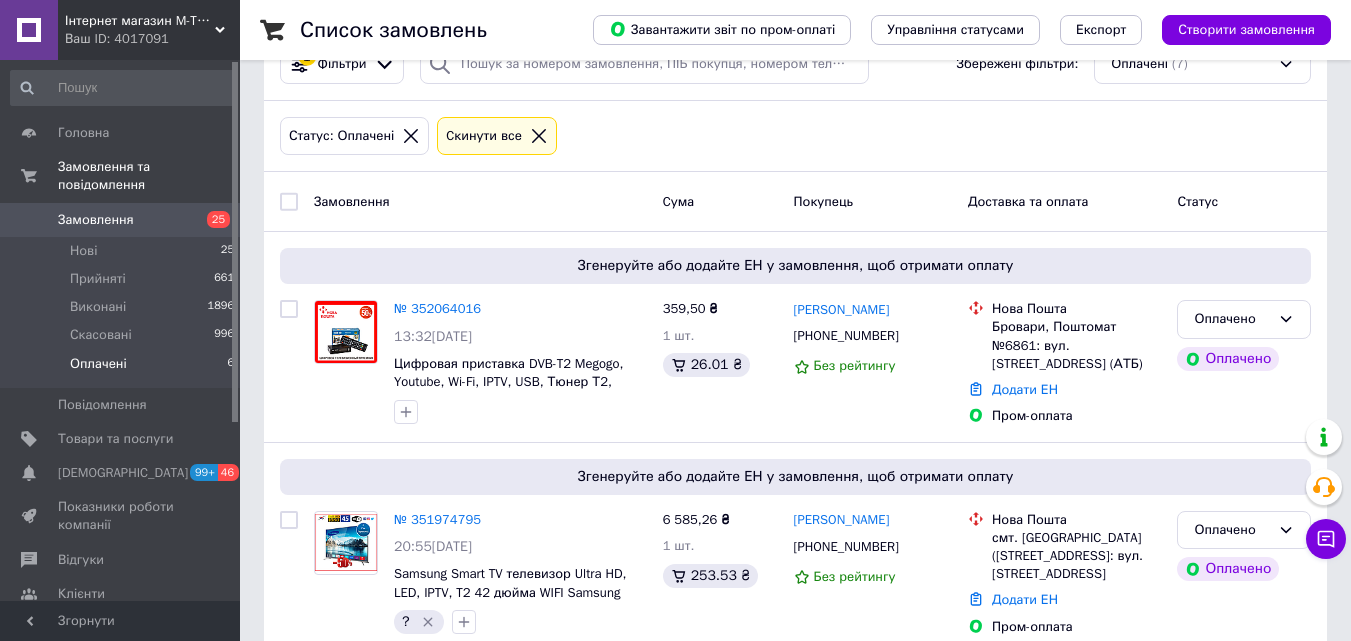 scroll, scrollTop: 100, scrollLeft: 0, axis: vertical 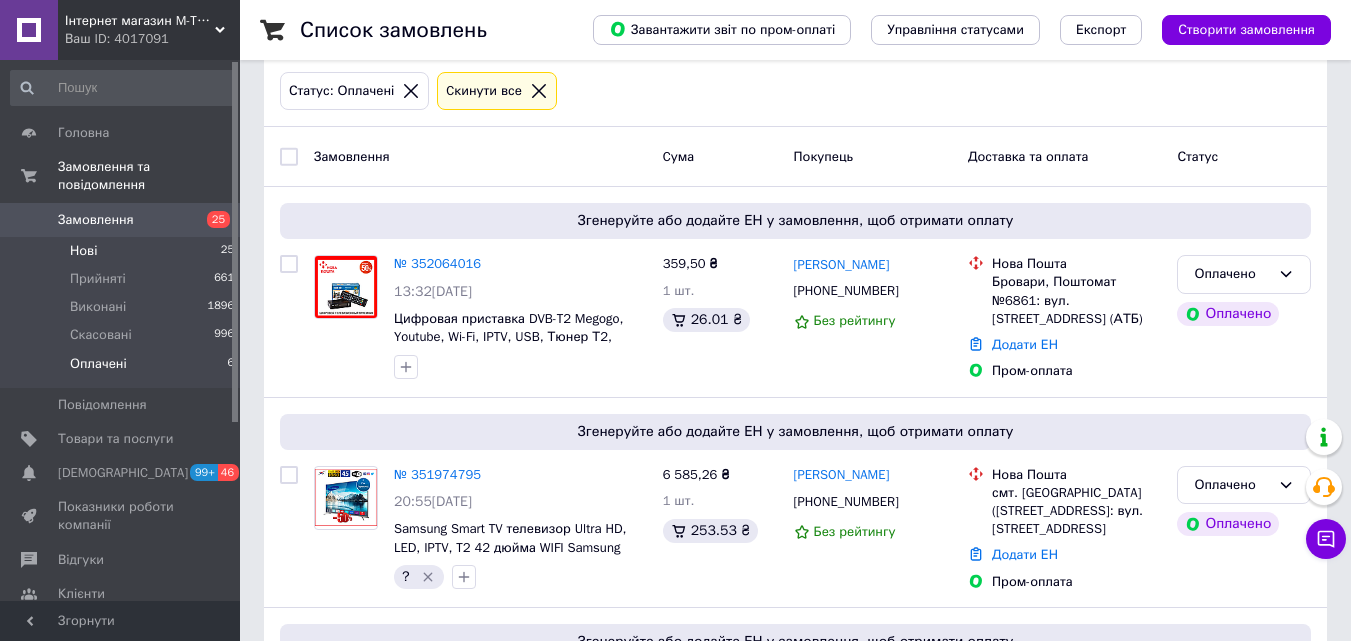 click on "Нові 25" at bounding box center (123, 251) 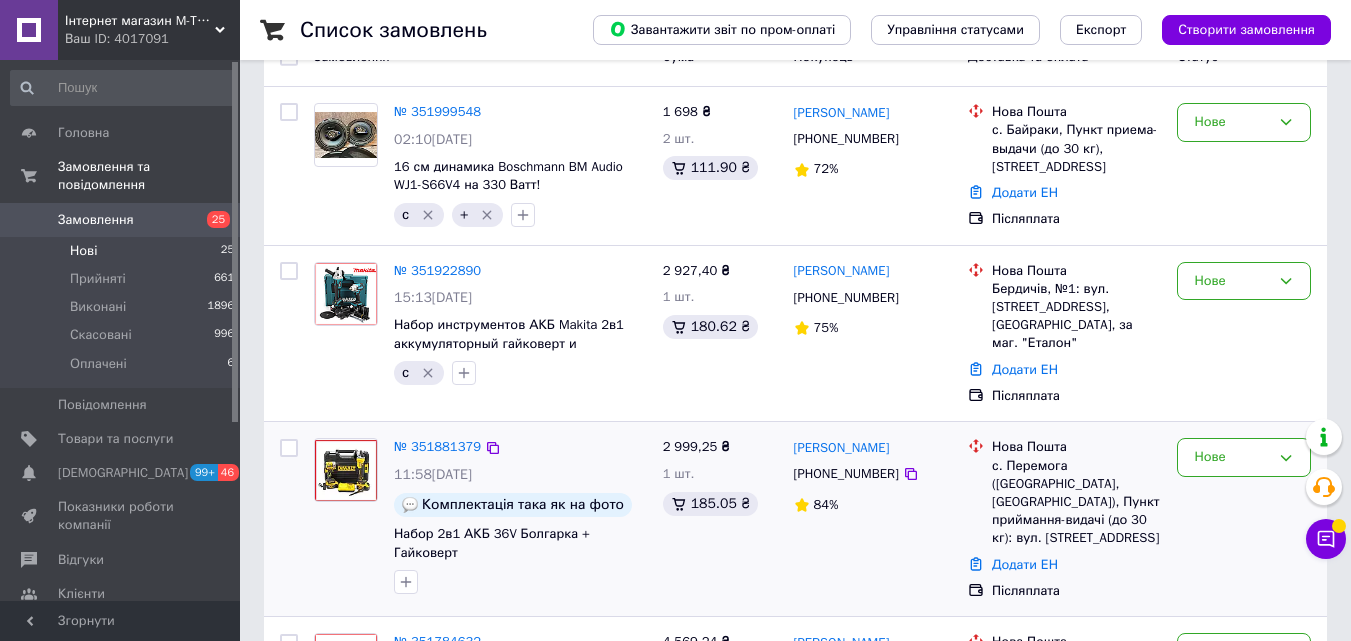 scroll, scrollTop: 0, scrollLeft: 0, axis: both 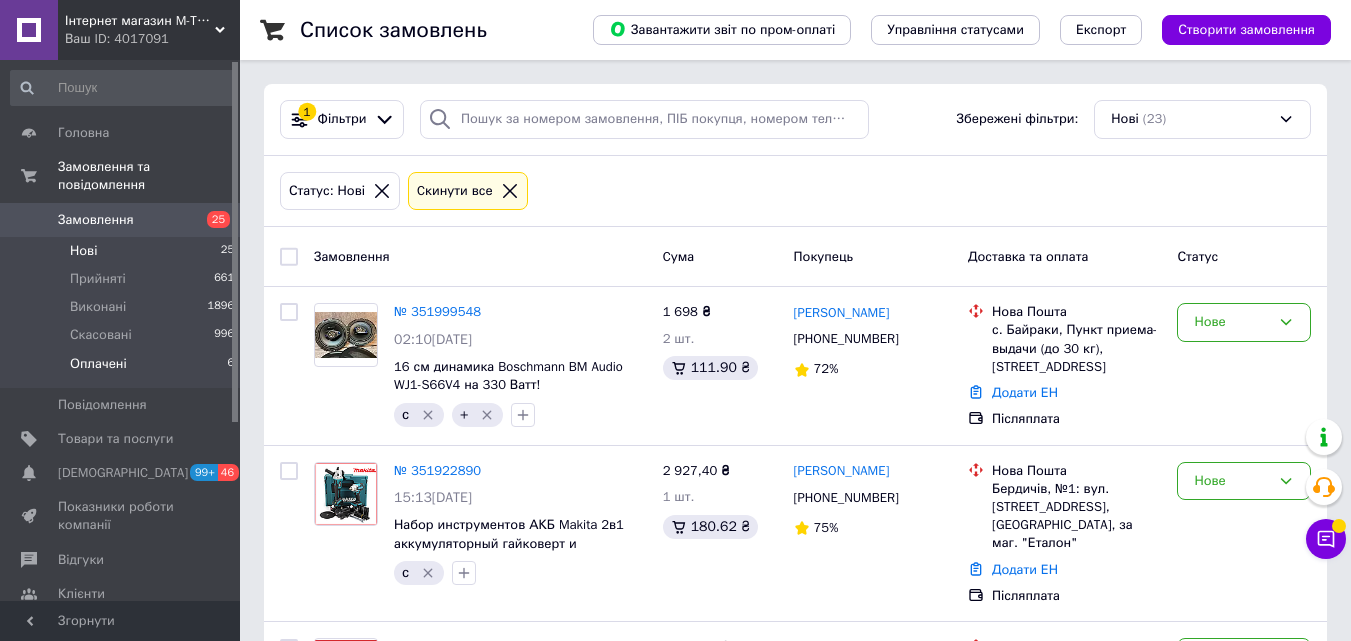 click on "Оплачені 6" at bounding box center (123, 369) 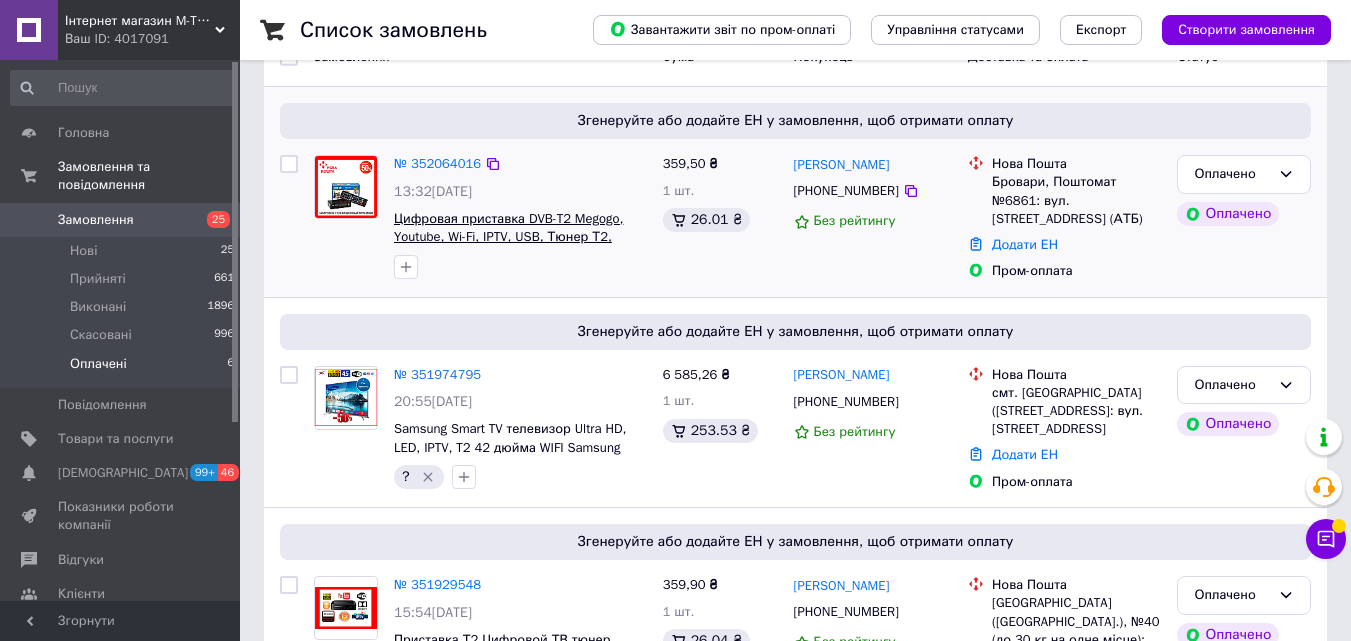 scroll, scrollTop: 100, scrollLeft: 0, axis: vertical 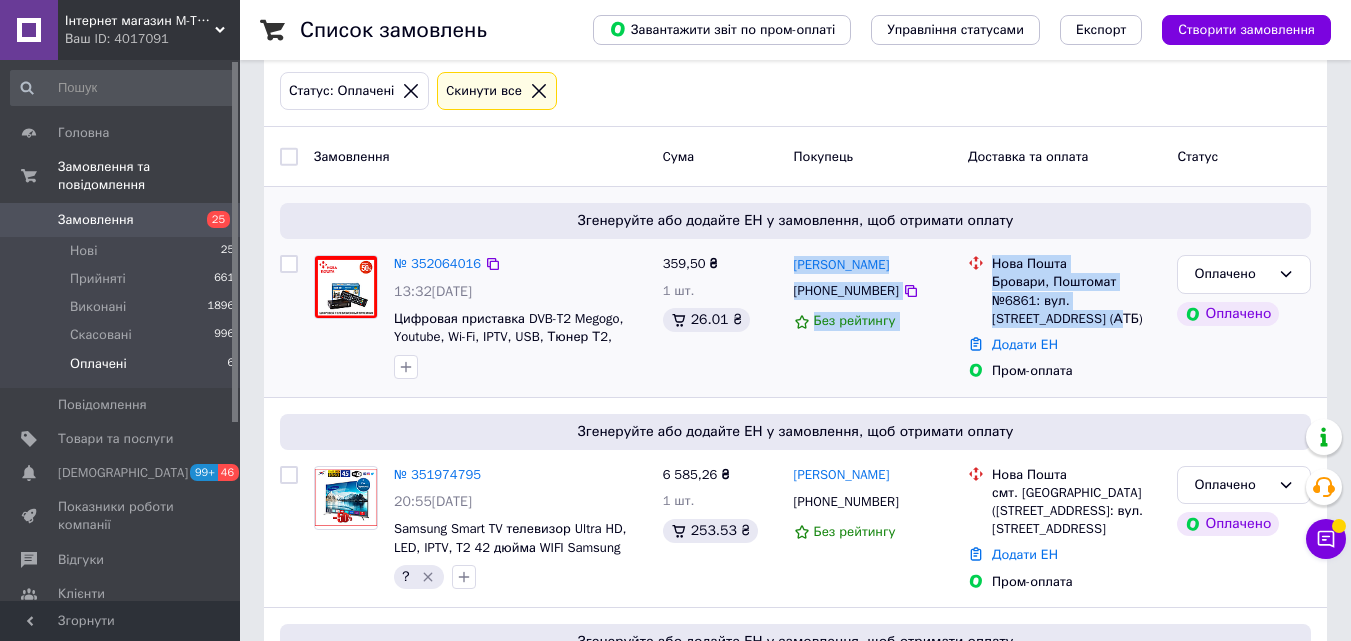 drag, startPoint x: 1130, startPoint y: 299, endPoint x: 789, endPoint y: 257, distance: 343.57678 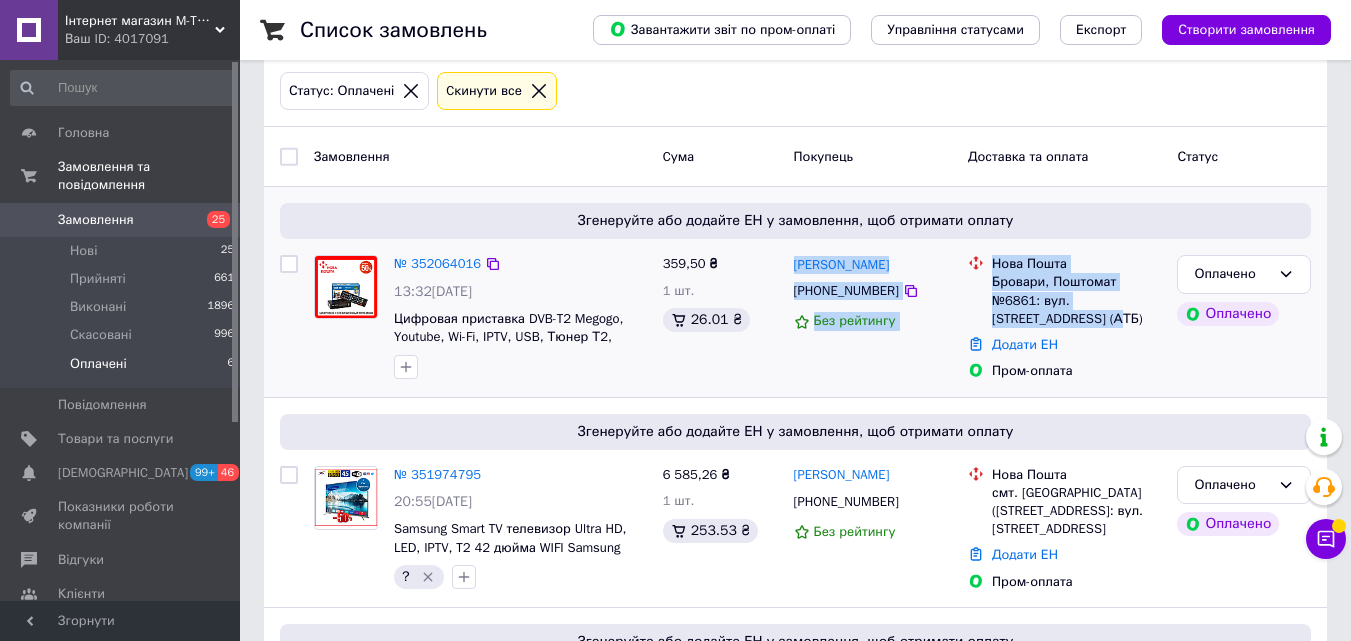 click on "№ 352064016 13:32[DATE] Цифровая приставка DVB-T2 Megogo, Youtube, Wi-Fi, IPTV, USB, Тюнер Т2, Ресивер Т2 359,50 ₴ 1 шт. 26.01 ₴ [PERSON_NAME] [PHONE_NUMBER] Без рейтингу Нова Пошта Бровари, Поштомат №6861: вул. [STREET_ADDRESS] (АТБ) Додати ЕН Пром-оплата Оплачено Оплачено" at bounding box center [795, 318] 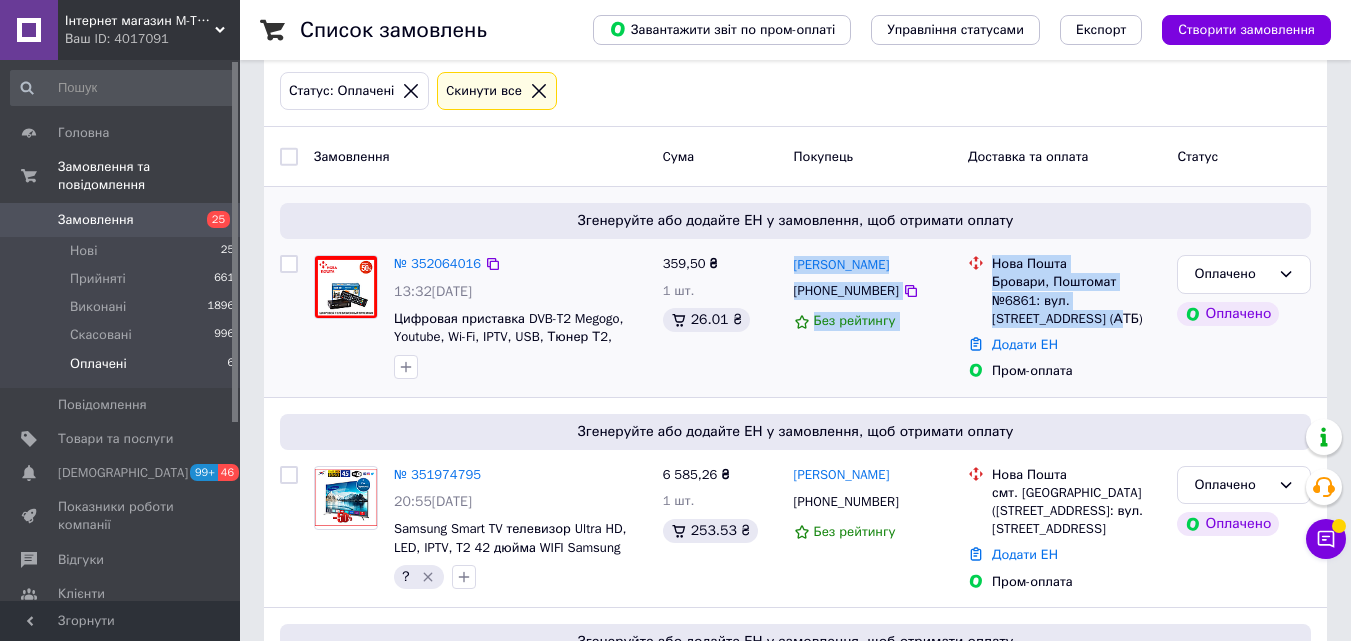 click on "[PERSON_NAME] [PHONE_NUMBER] Без рейтингу" at bounding box center [873, 318] 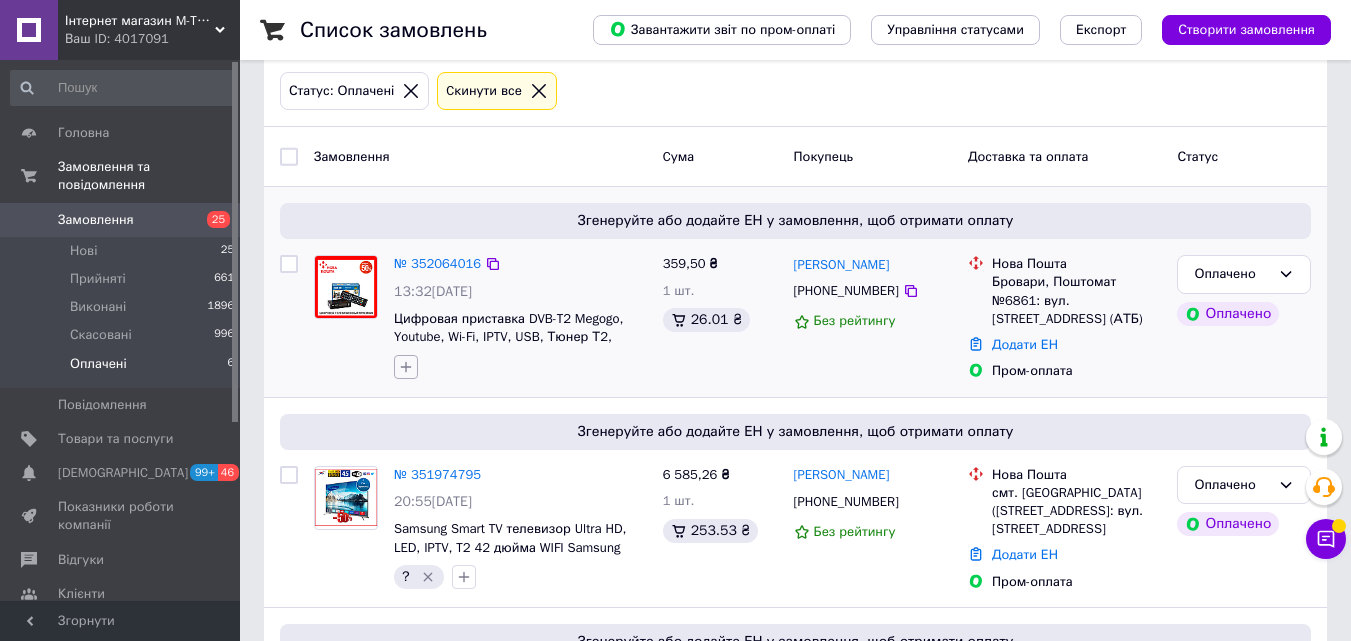 click at bounding box center (406, 367) 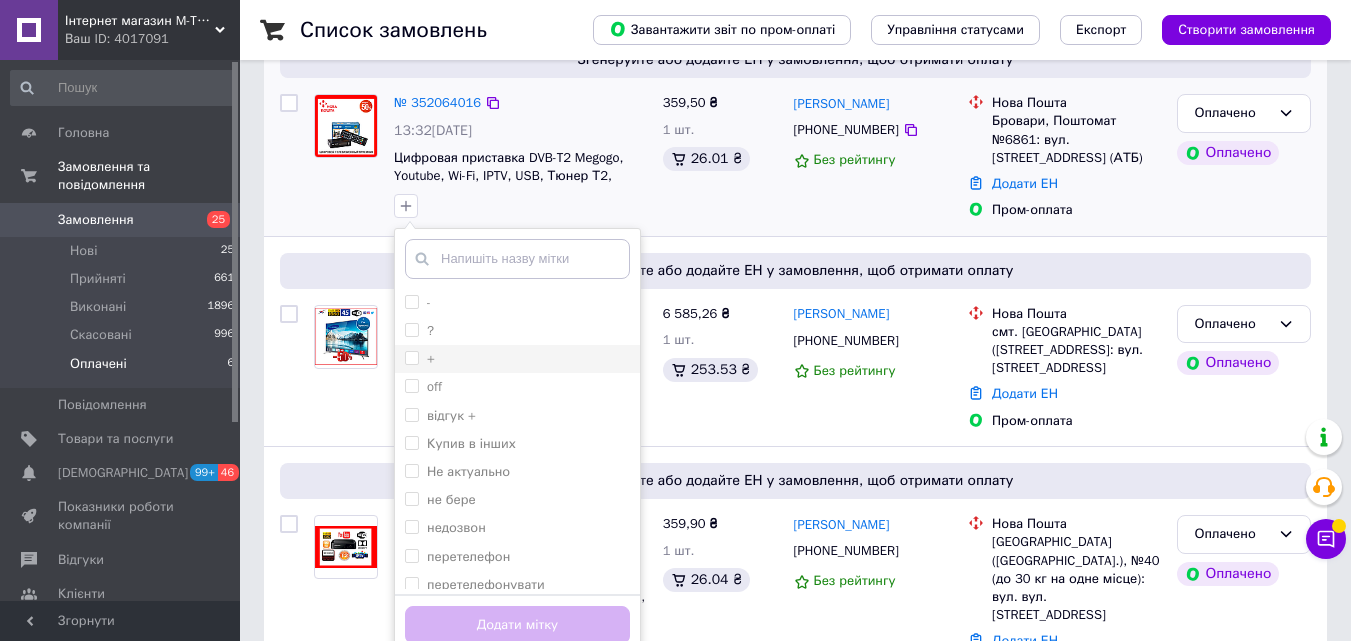scroll, scrollTop: 300, scrollLeft: 0, axis: vertical 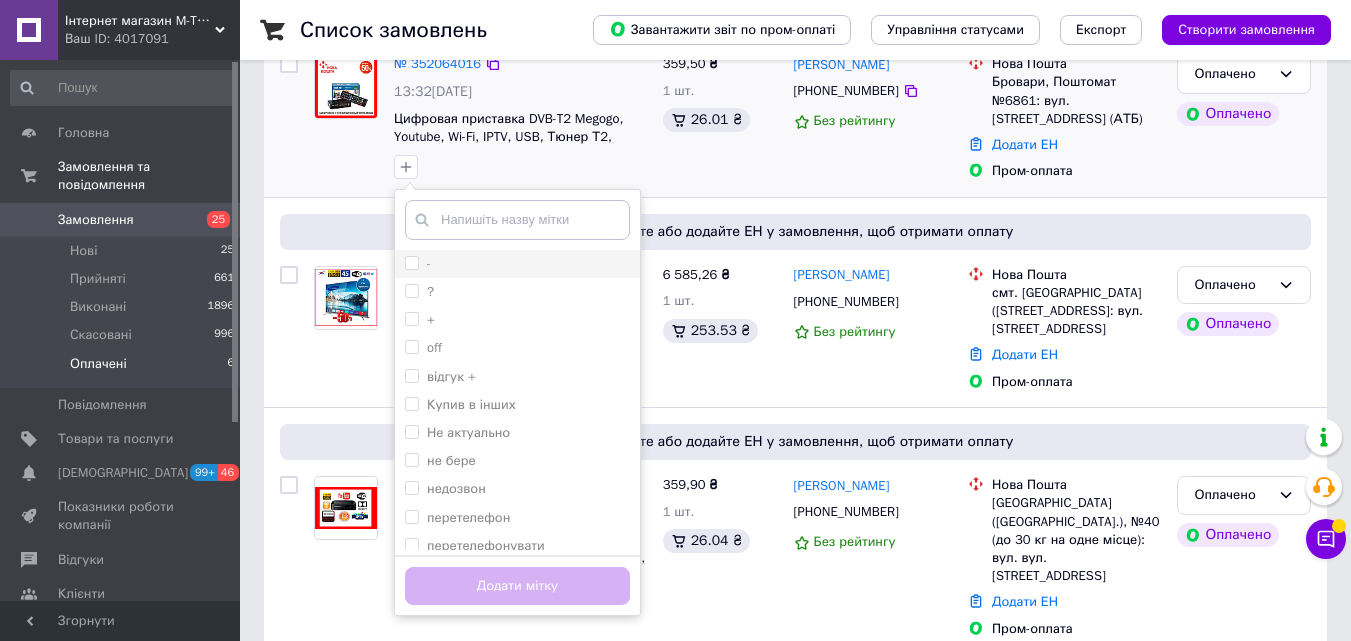 click on "-" at bounding box center (517, 264) 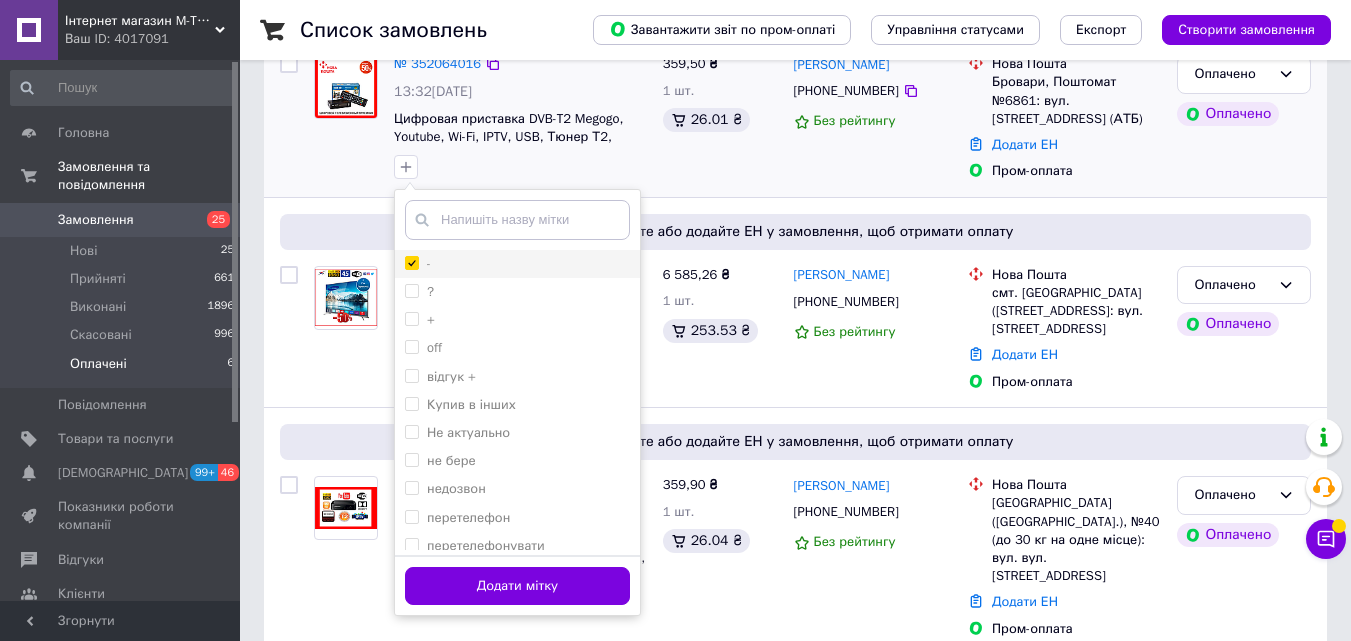 checkbox on "true" 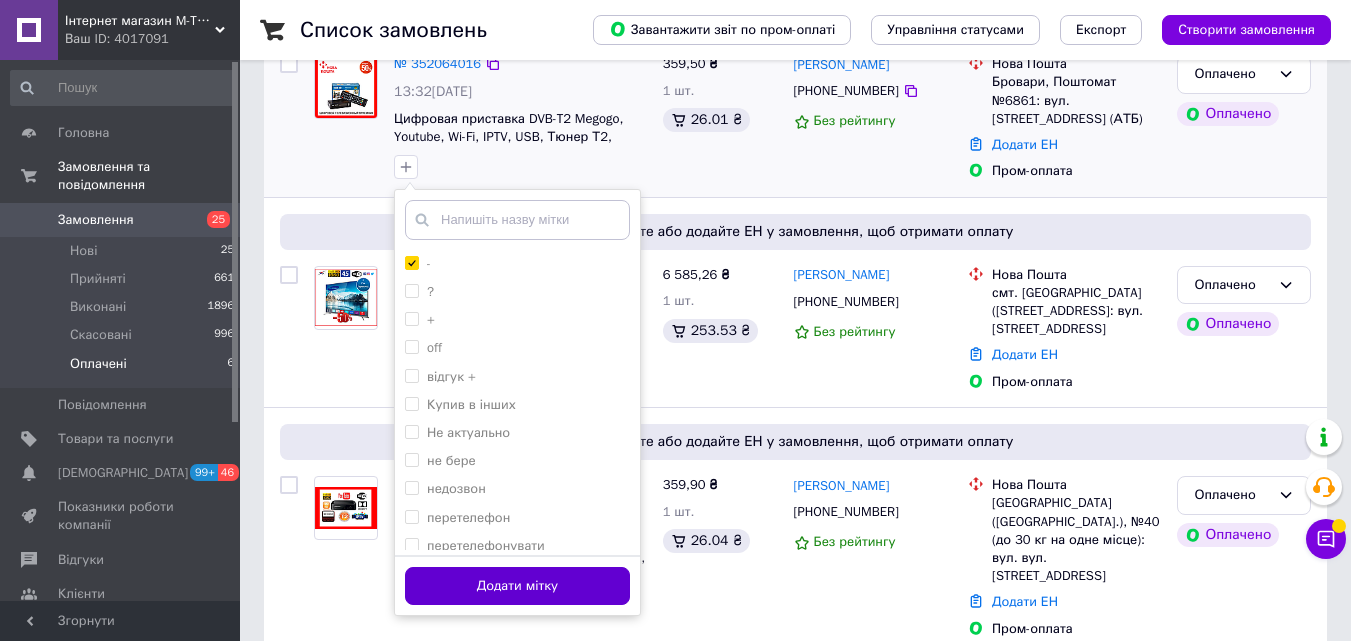 click on "Додати мітку" at bounding box center [517, 586] 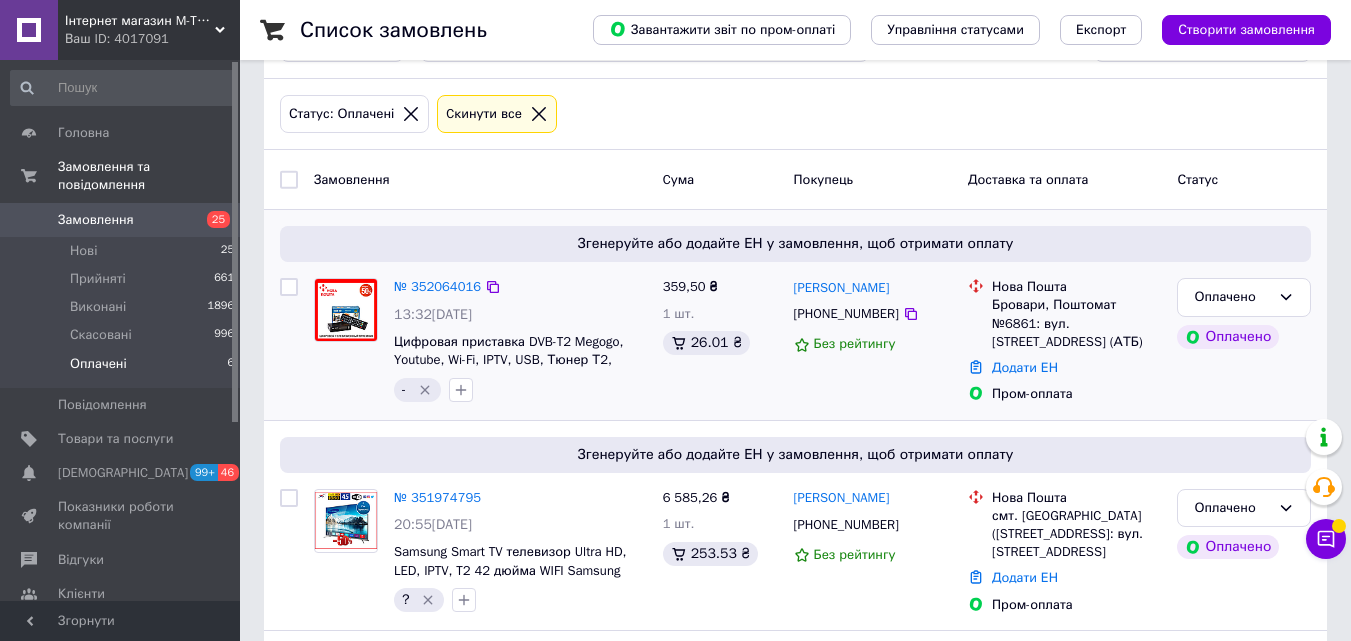 scroll, scrollTop: 100, scrollLeft: 0, axis: vertical 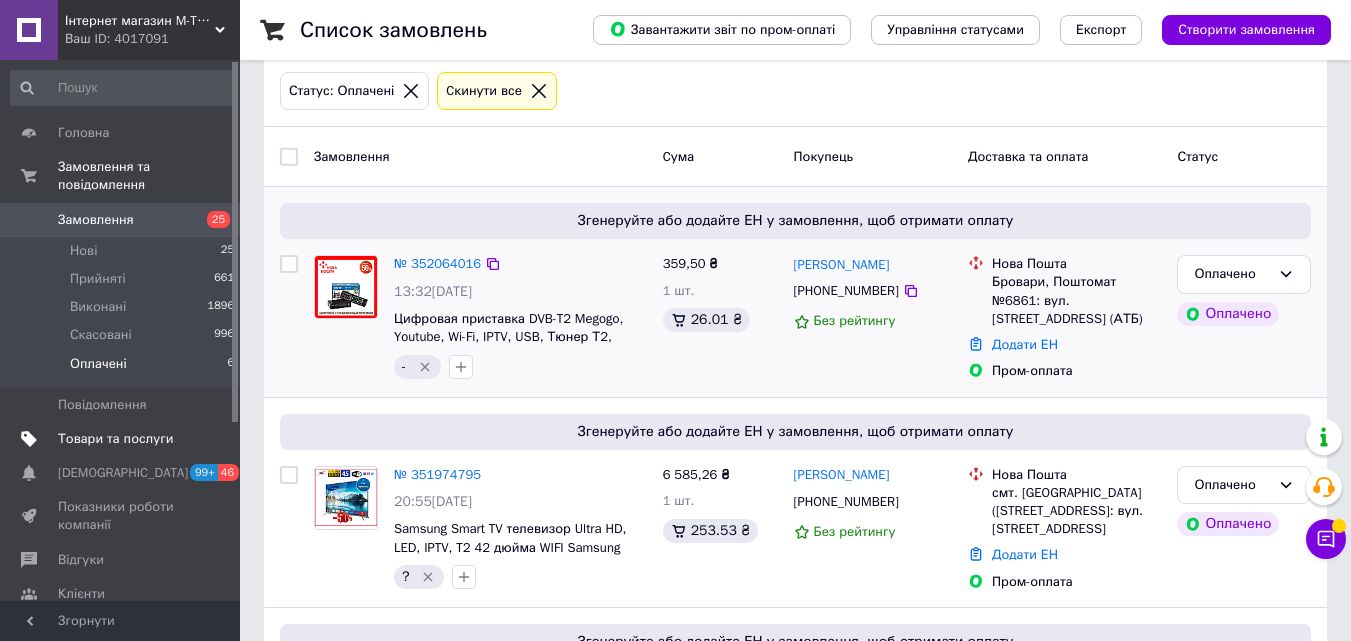 click on "Товари та послуги" at bounding box center [115, 439] 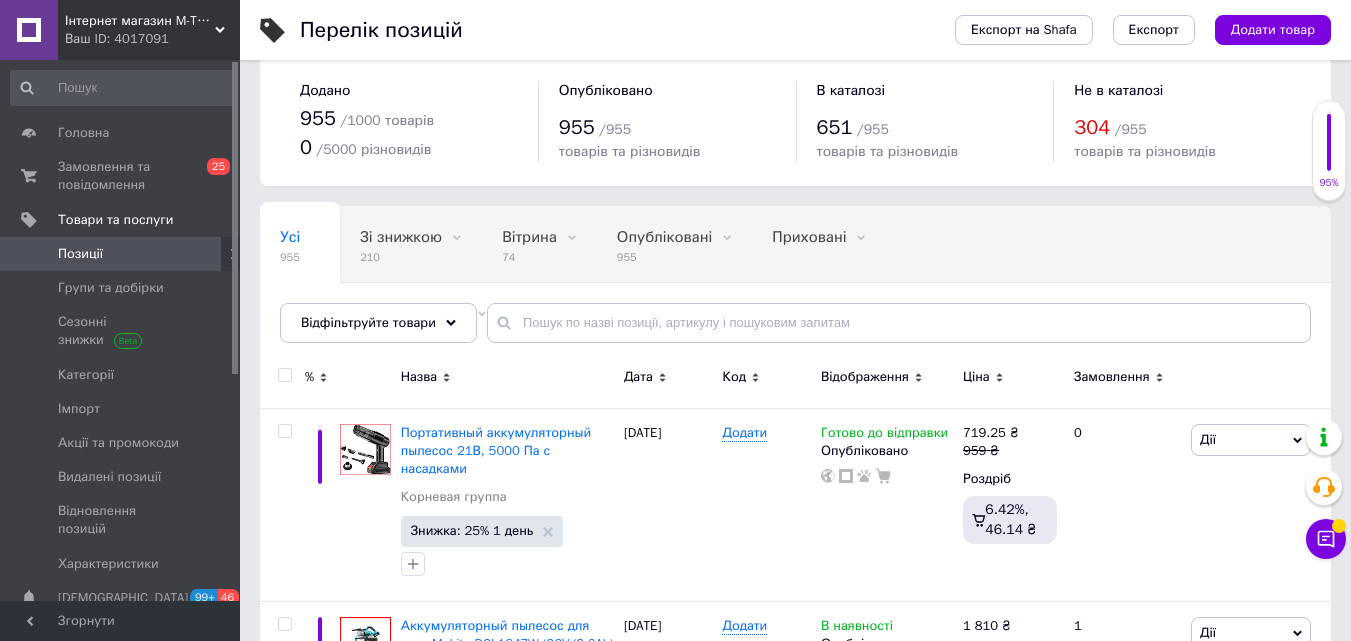 scroll, scrollTop: 0, scrollLeft: 0, axis: both 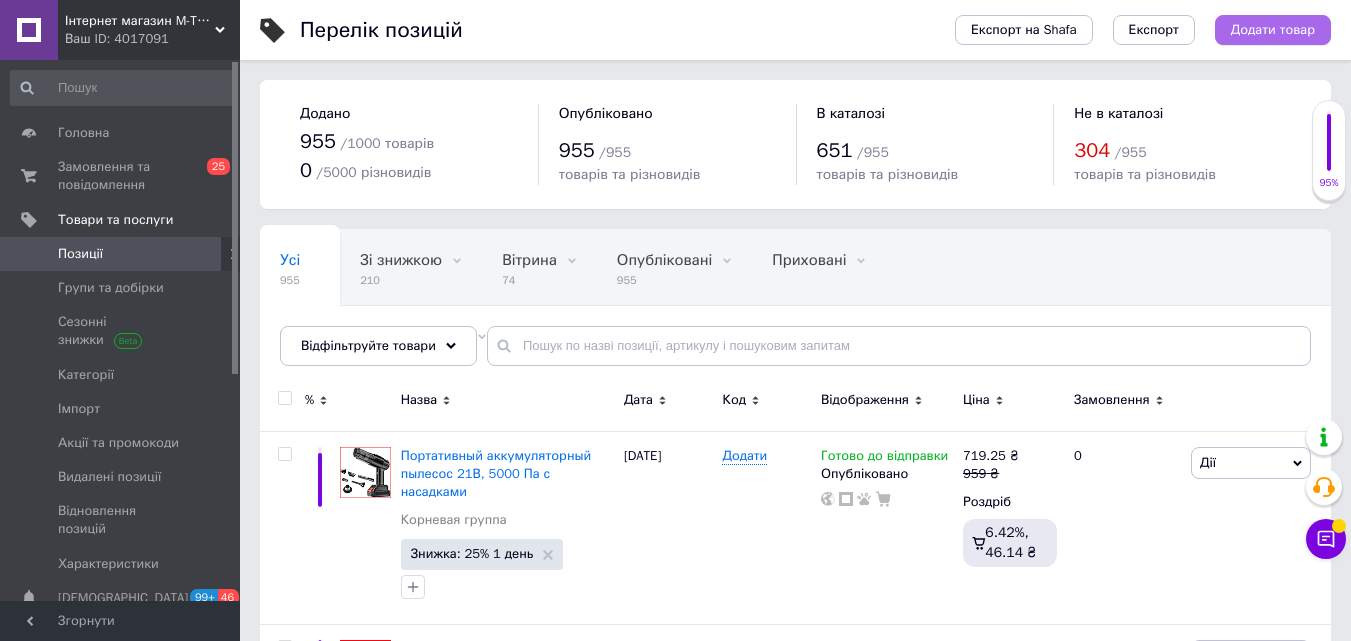 click on "Додати товар" at bounding box center [1273, 30] 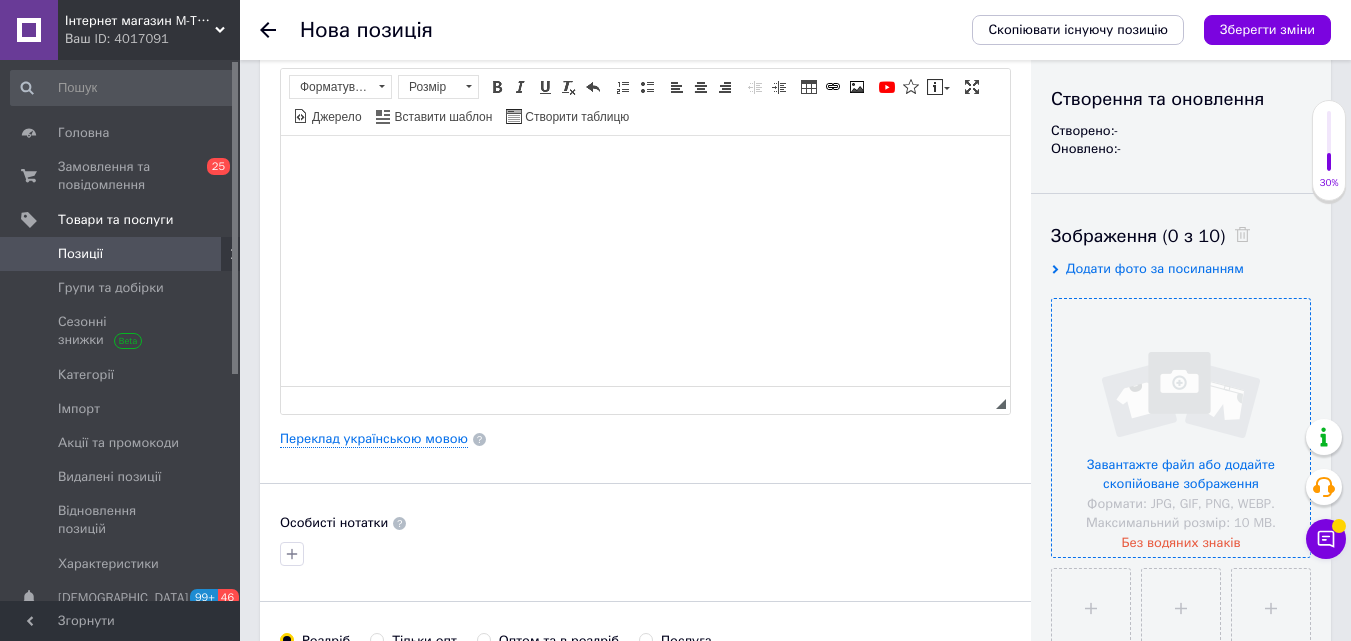 scroll, scrollTop: 200, scrollLeft: 0, axis: vertical 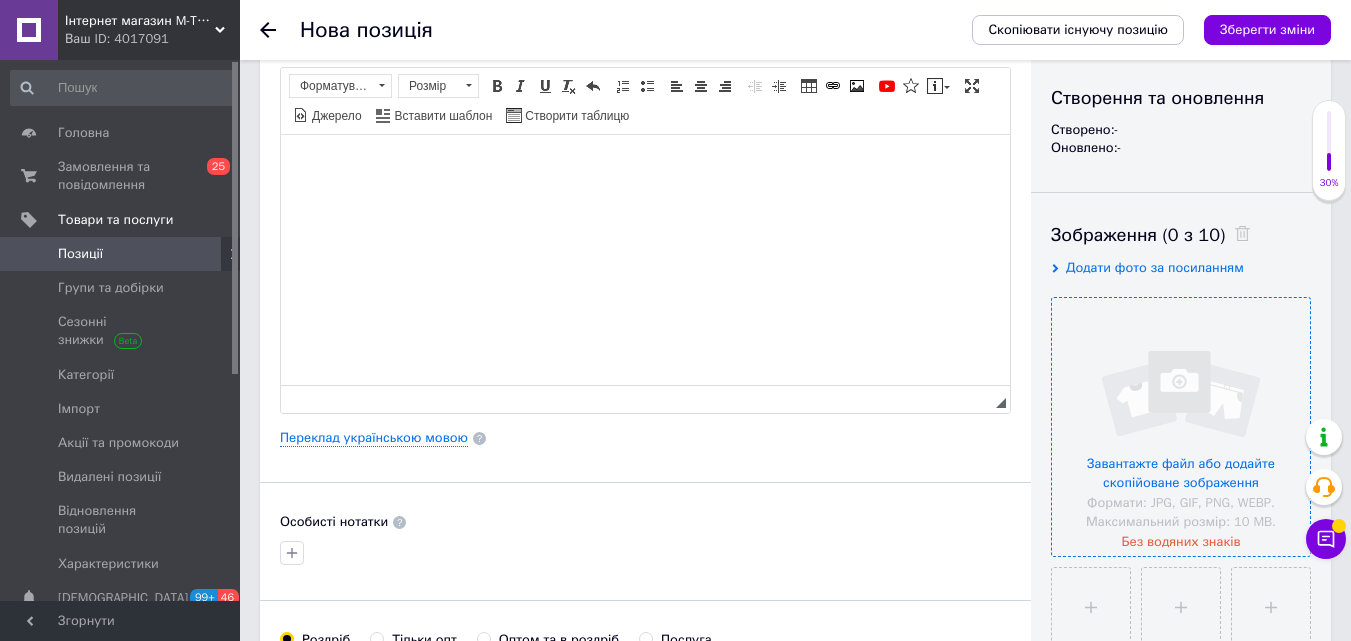 click at bounding box center (1181, 427) 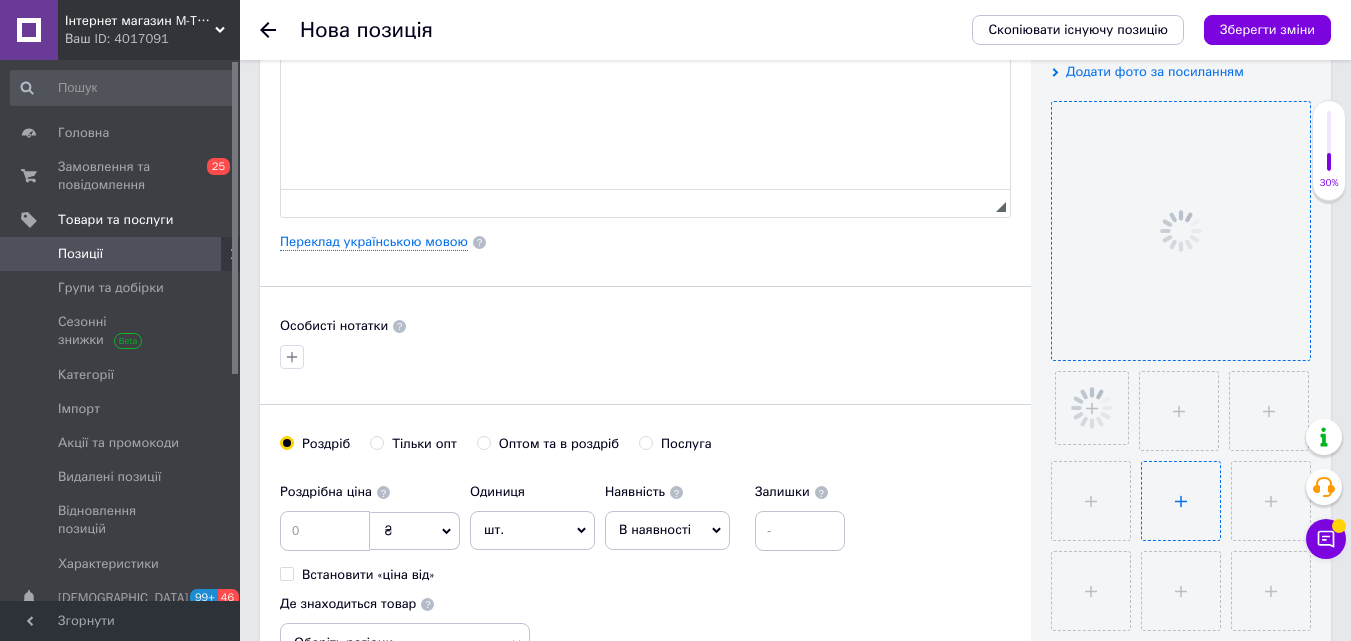 scroll, scrollTop: 400, scrollLeft: 0, axis: vertical 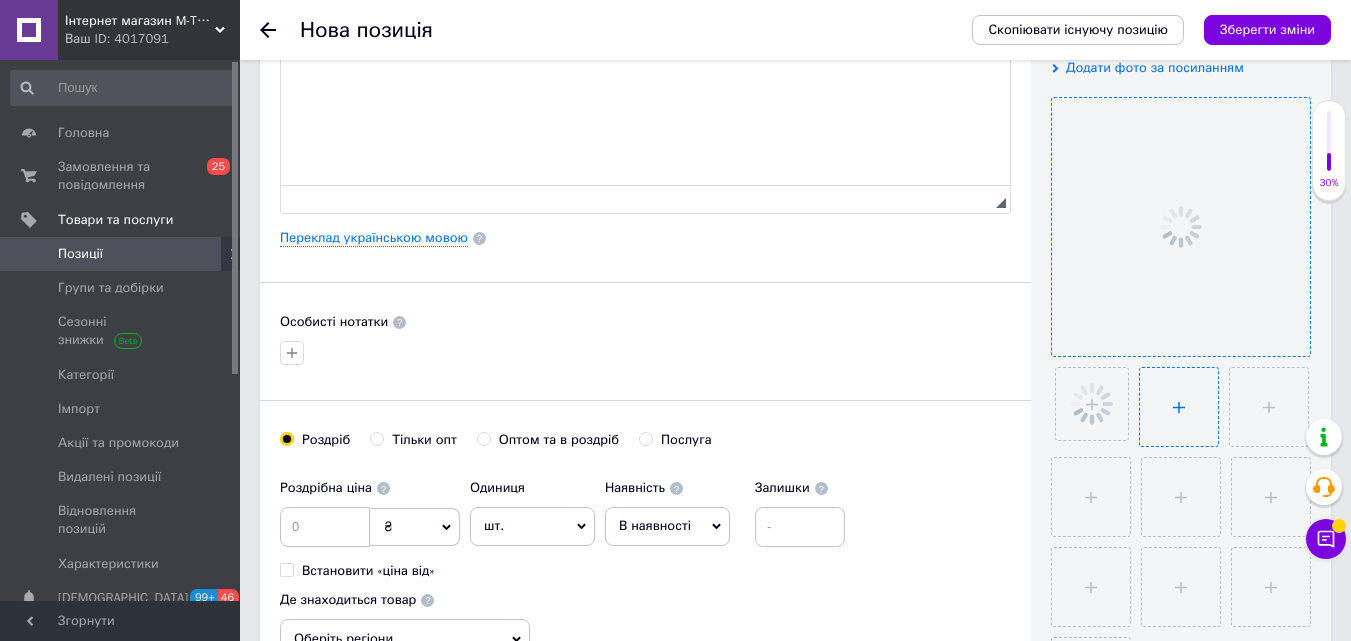 click at bounding box center [1179, 407] 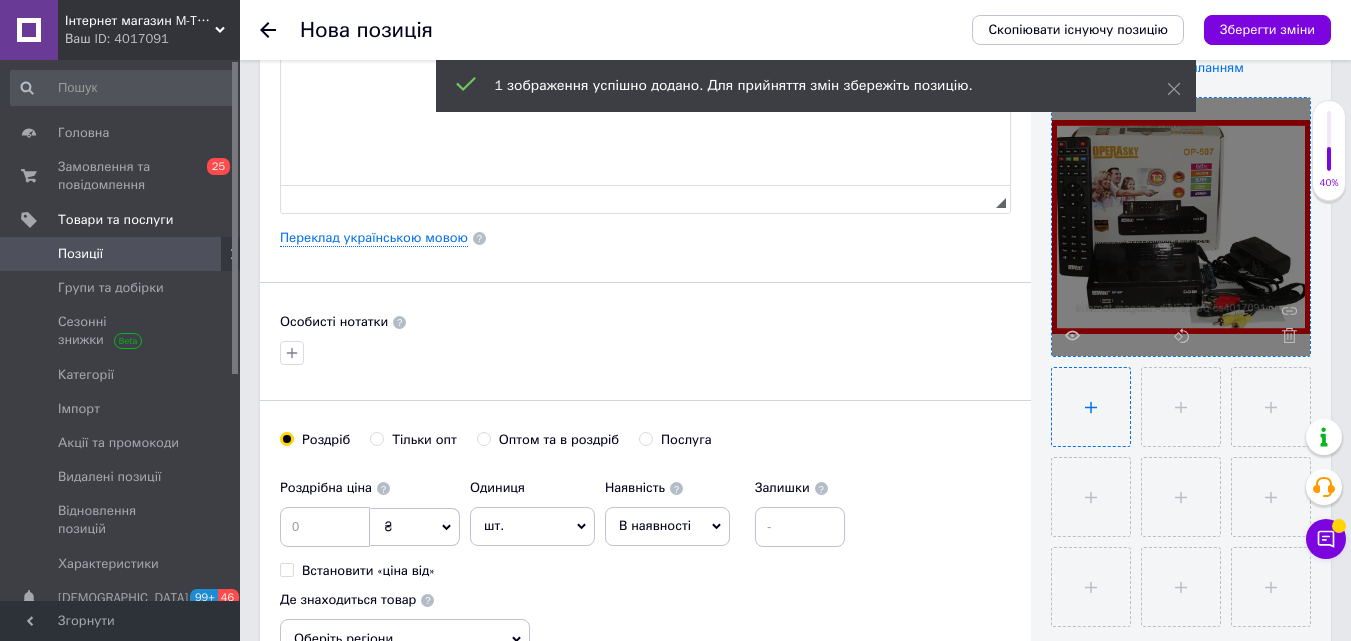 type on "C:\fakepath\6332881667_w640_h640_tsifrovoj-resiver-dvb-t2.webp" 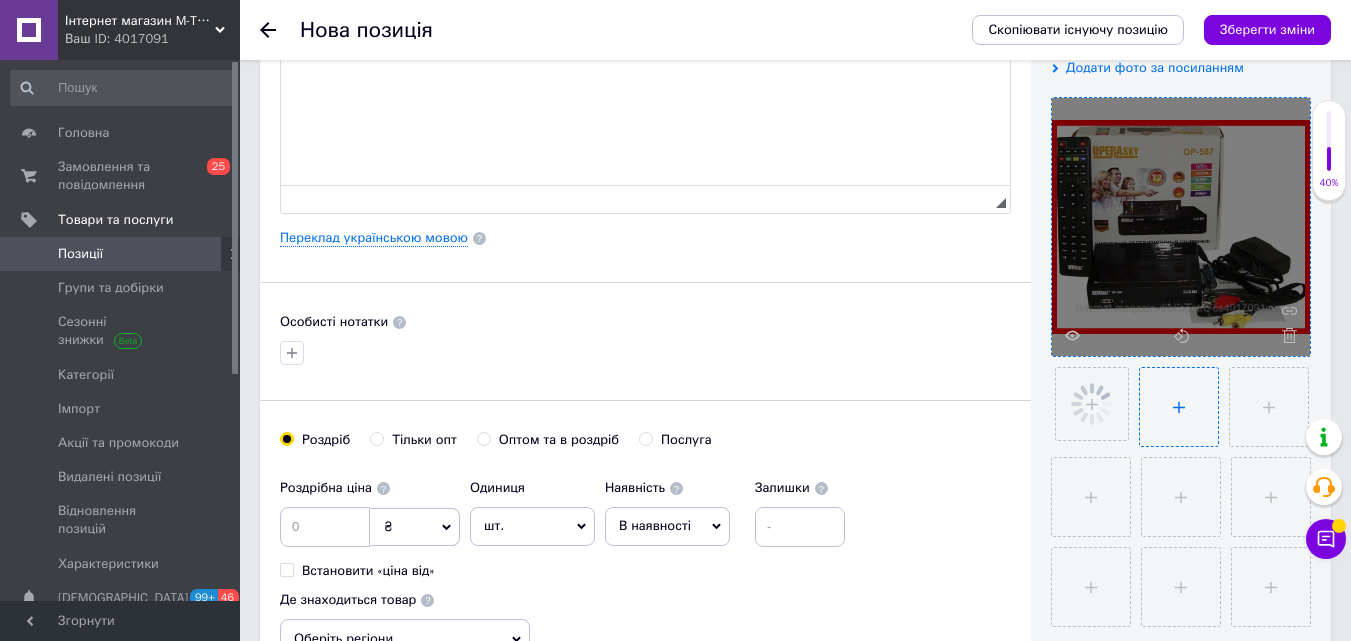 click at bounding box center (1179, 407) 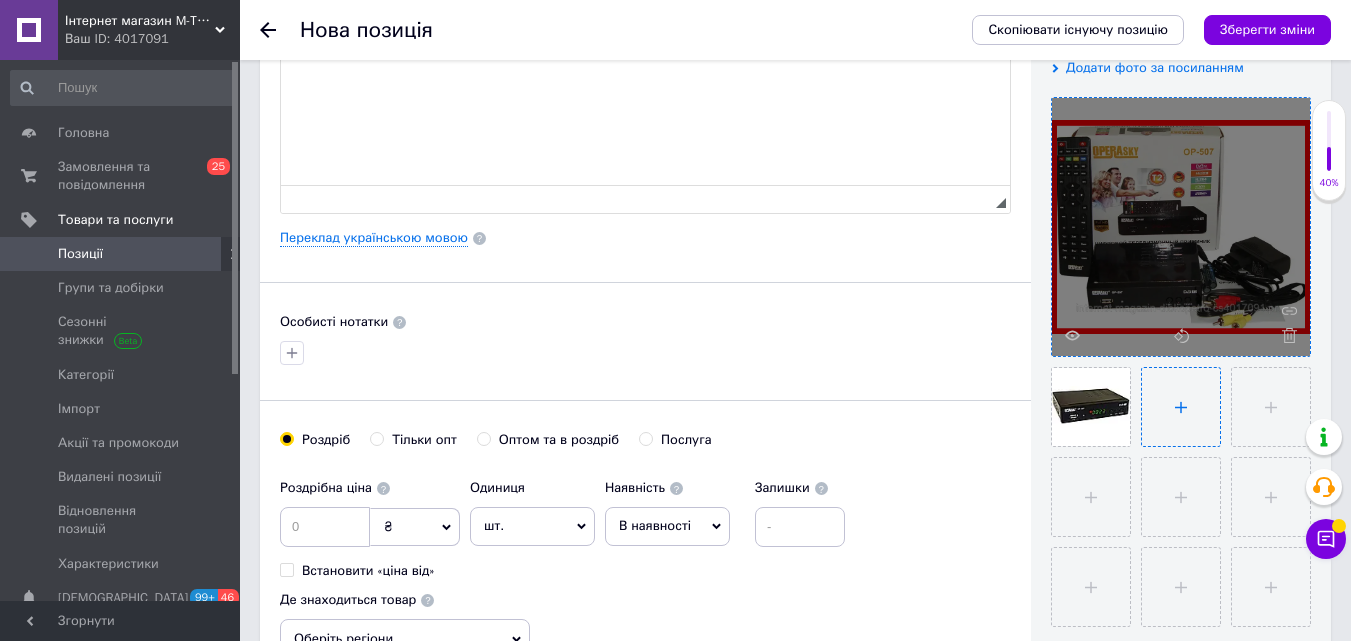 type on "C:\fakepath\6332881699_w640_h640_tsifrovoj-resiver-dvb-t2.webp" 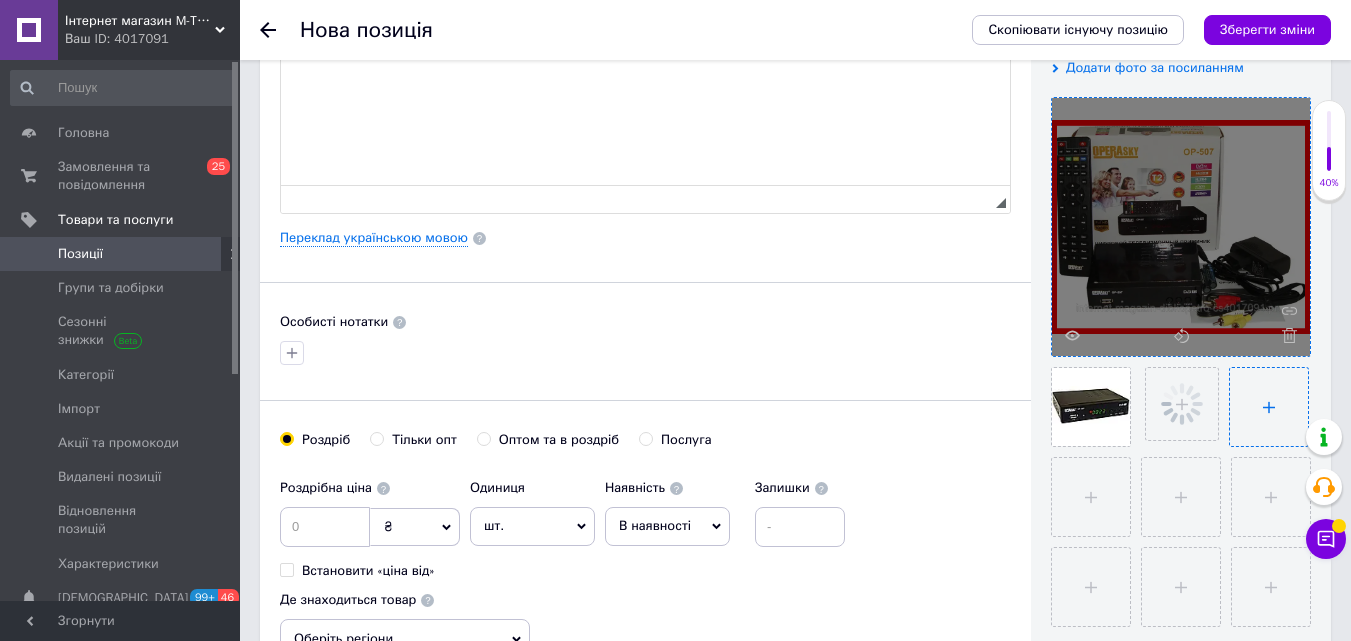 click at bounding box center (1269, 407) 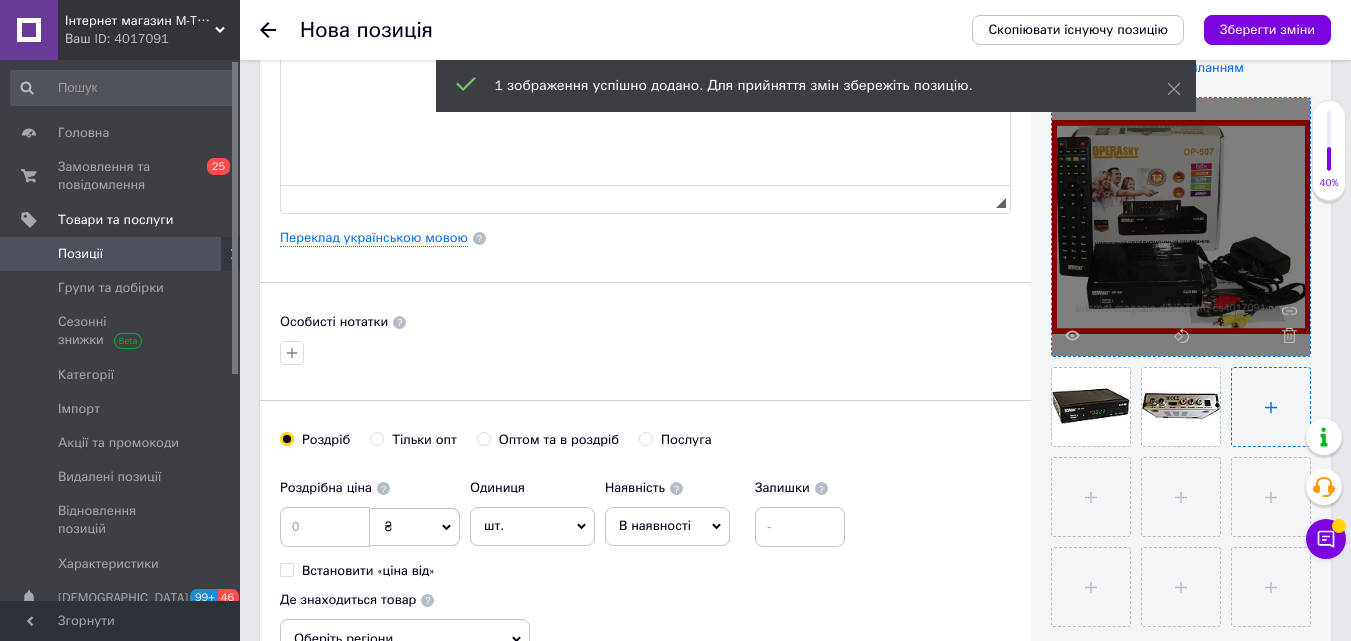 type on "C:\fakepath\6332881797_w640_h640_tsifrovoj-resiver-dvb-t2.webp" 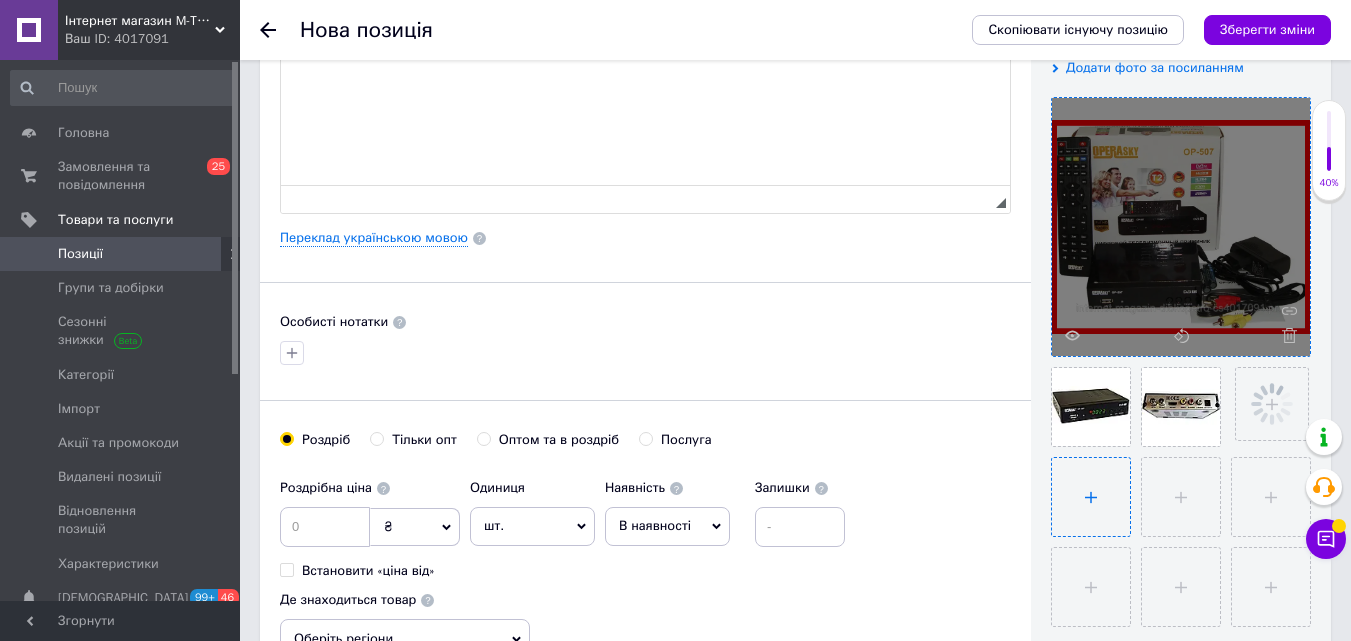 scroll, scrollTop: 600, scrollLeft: 0, axis: vertical 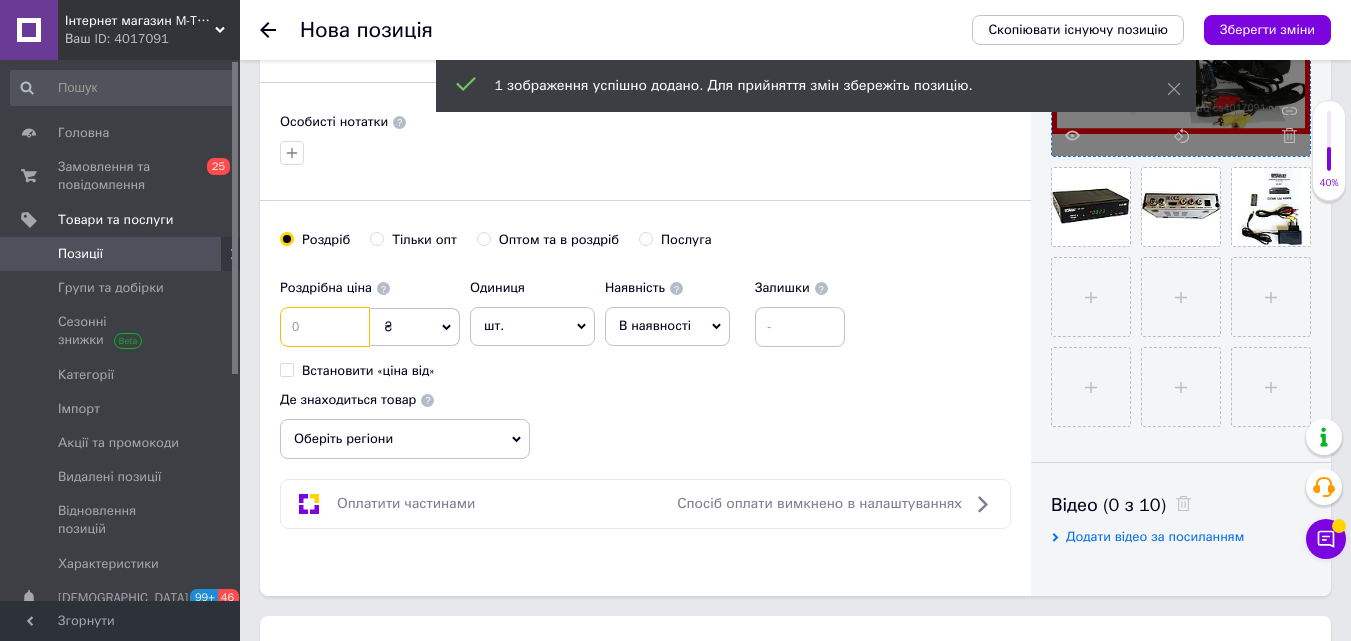 click at bounding box center (325, 327) 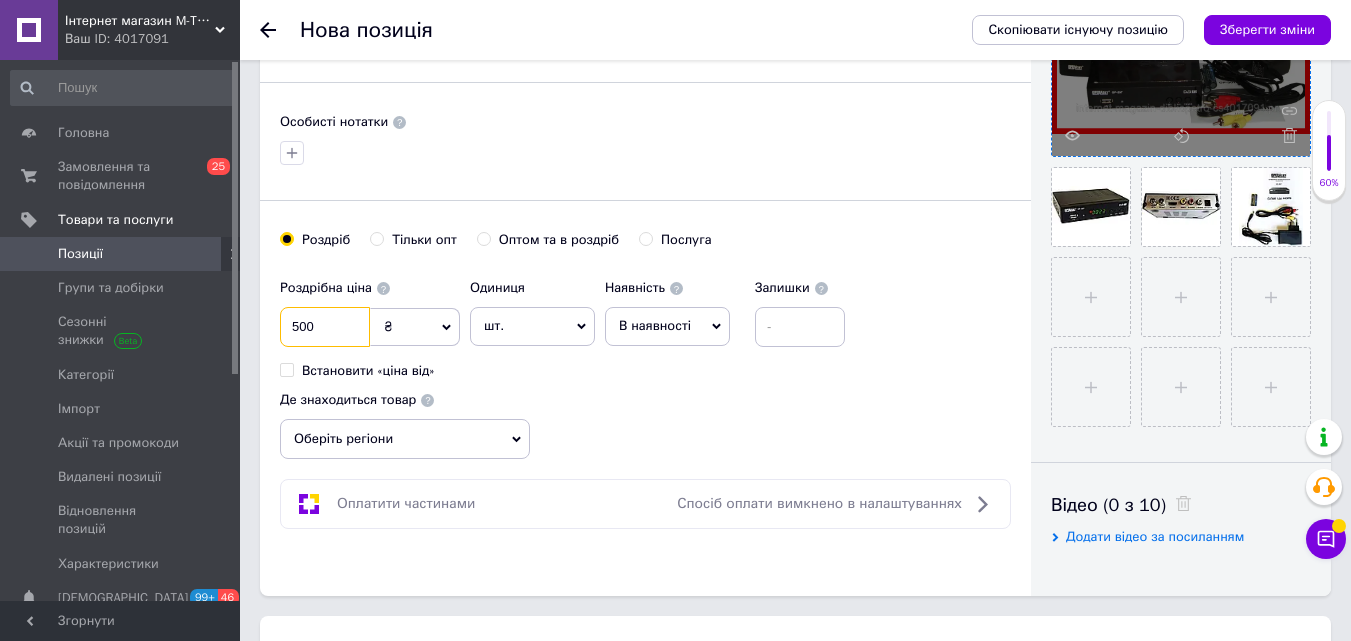 type on "500" 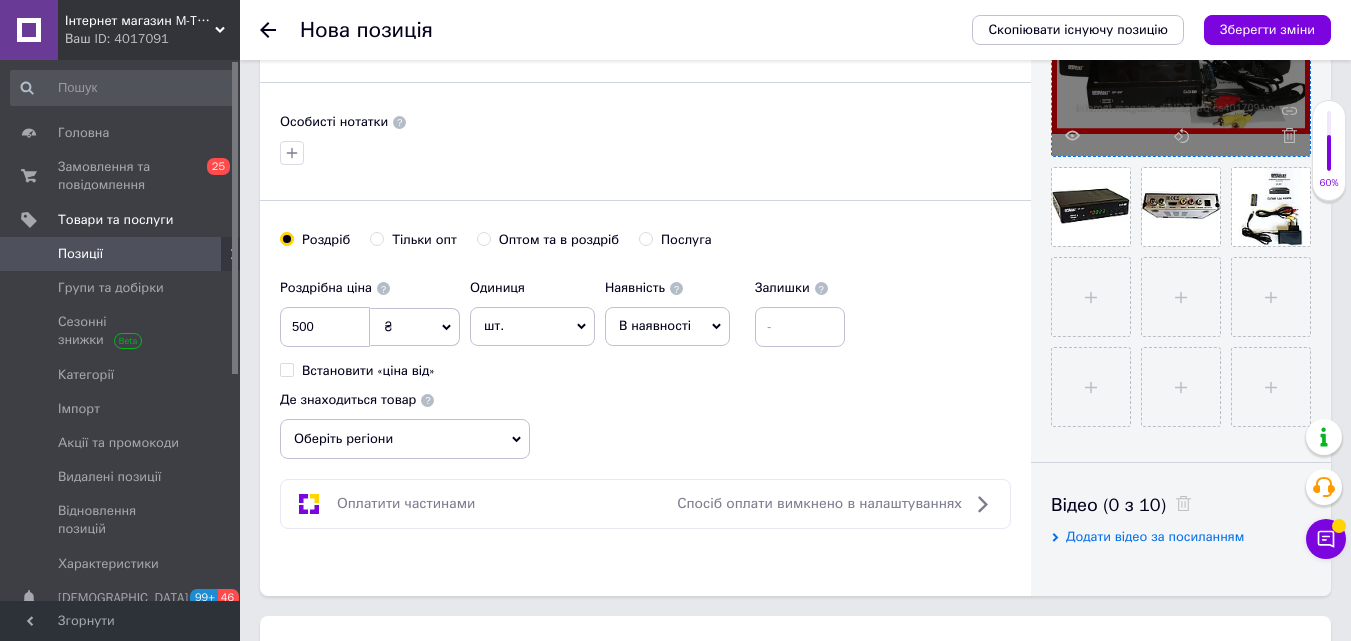 click on "Оберіть регіони" at bounding box center [405, 439] 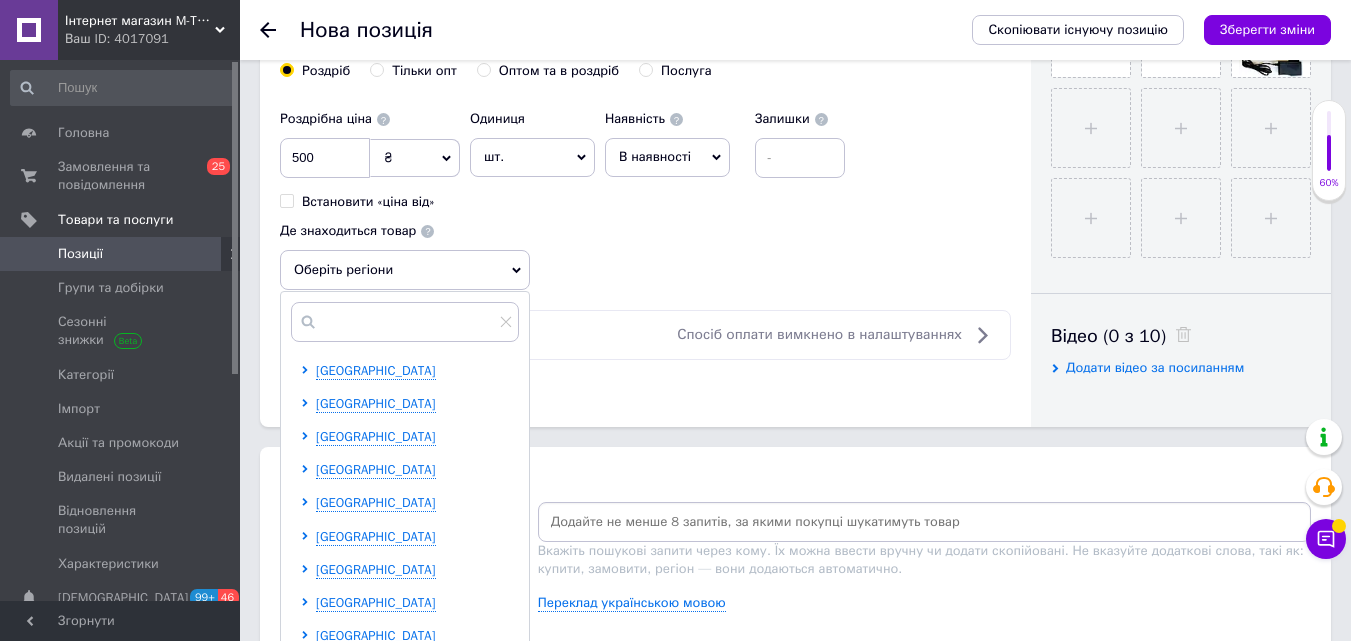 scroll, scrollTop: 800, scrollLeft: 0, axis: vertical 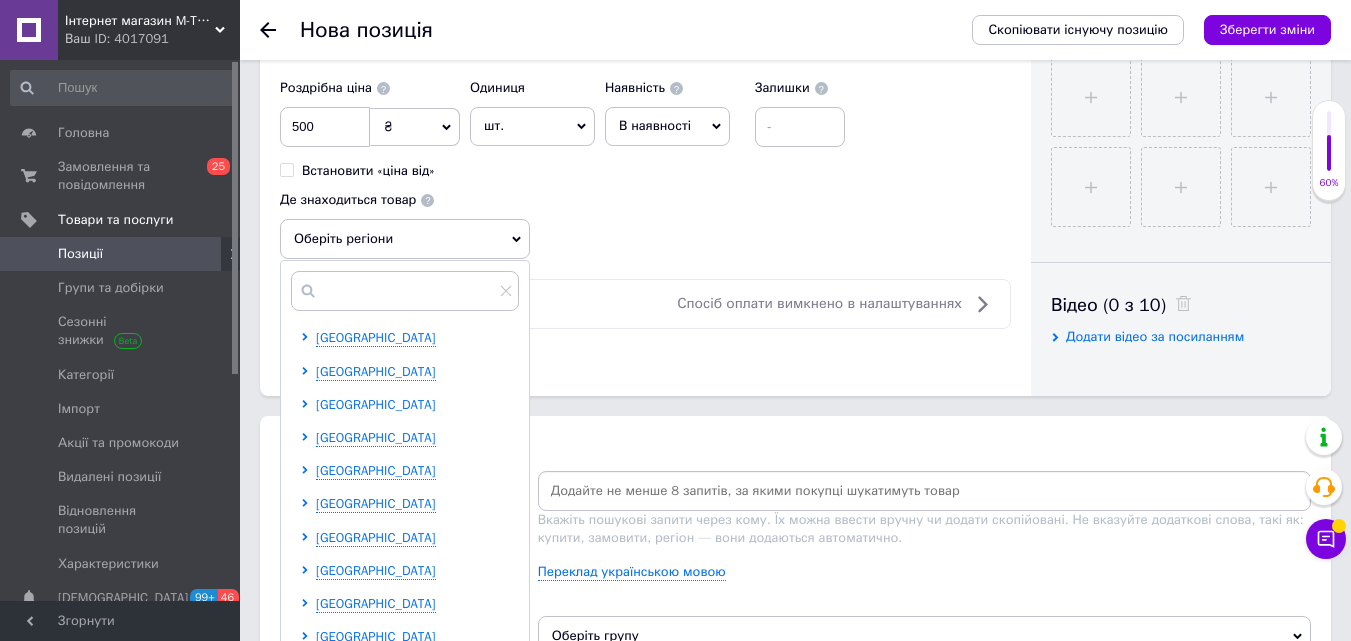 click on "[GEOGRAPHIC_DATA]" at bounding box center [376, 405] 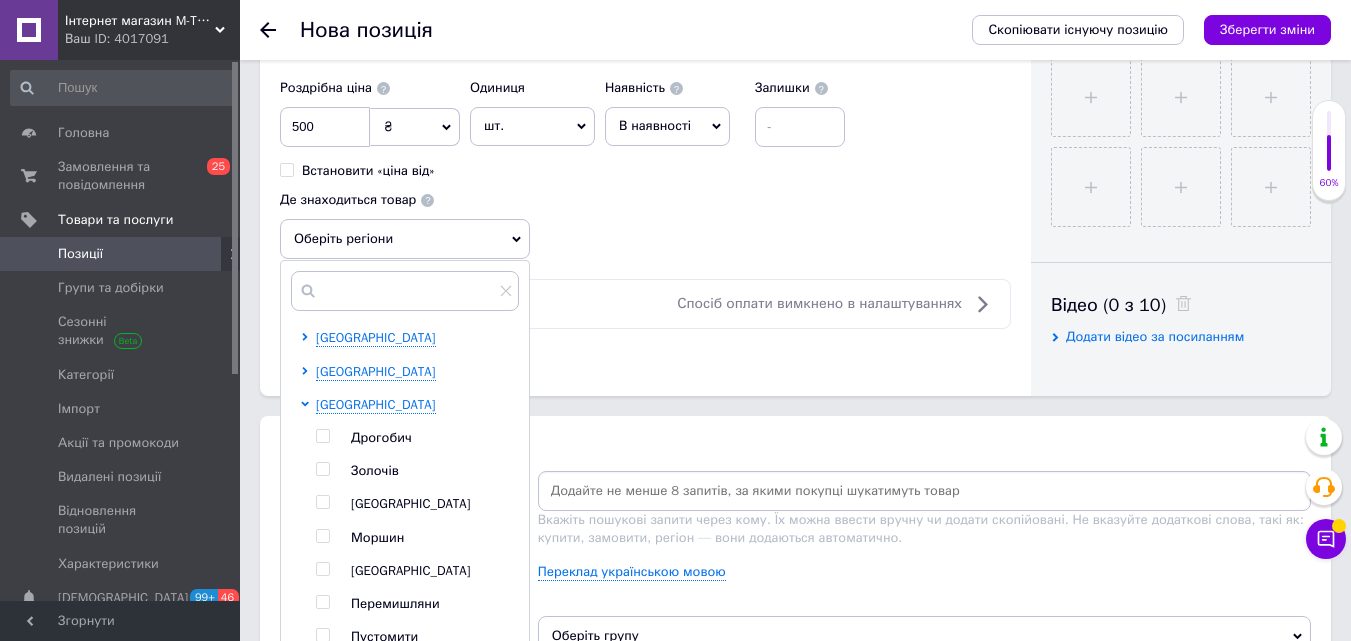 click at bounding box center (322, 502) 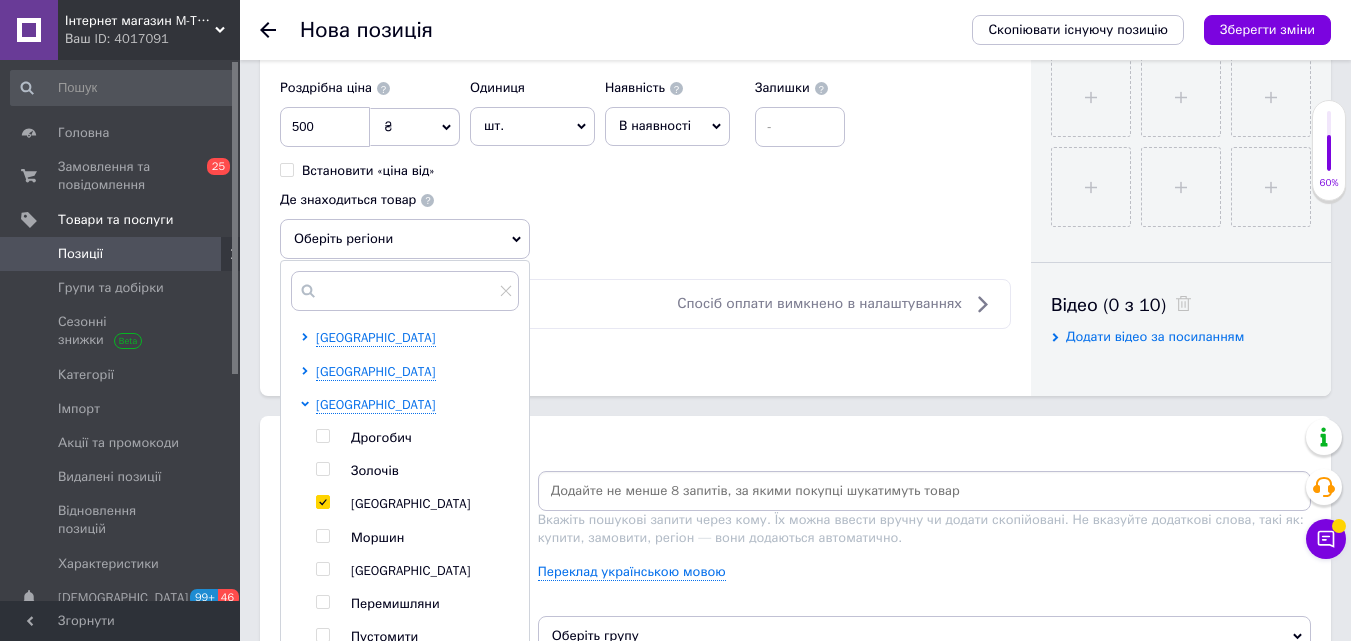 checkbox on "true" 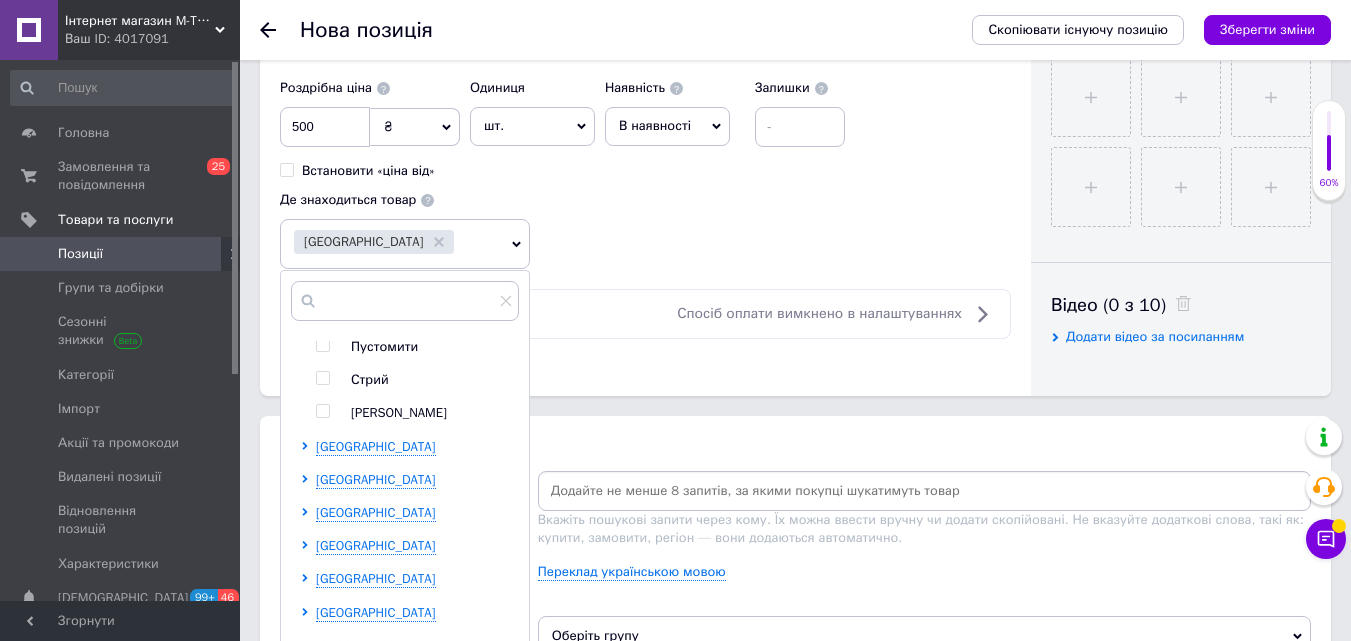 scroll, scrollTop: 700, scrollLeft: 0, axis: vertical 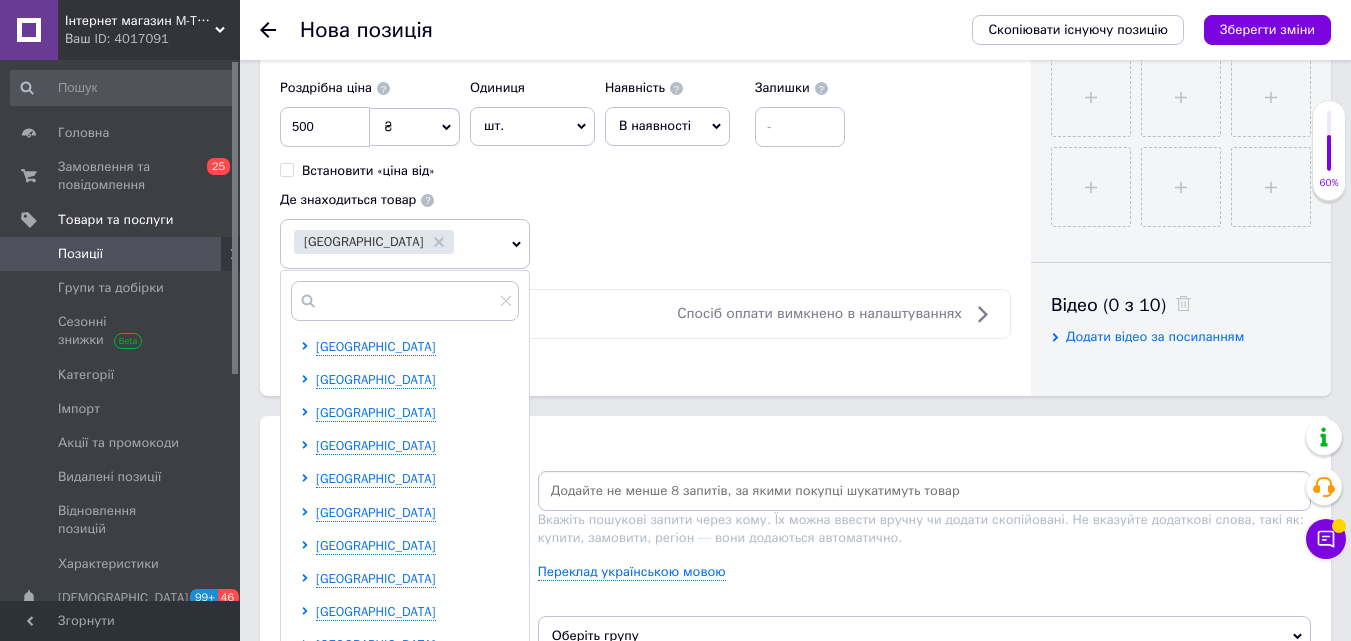 click on "[GEOGRAPHIC_DATA] [GEOGRAPHIC_DATA] [GEOGRAPHIC_DATA] [GEOGRAPHIC_DATA] [GEOGRAPHIC_DATA] [GEOGRAPHIC_DATA] [GEOGRAPHIC_DATA] [GEOGRAPHIC_DATA] [GEOGRAPHIC_DATA] [GEOGRAPHIC_DATA] [GEOGRAPHIC_DATA] [GEOGRAPHIC_DATA] [GEOGRAPHIC_DATA] Золочів [GEOGRAPHIC_DATA] Моршин [GEOGRAPHIC_DATA] [GEOGRAPHIC_DATA] [GEOGRAPHIC_DATA] [GEOGRAPHIC_DATA] [GEOGRAPHIC_DATA] [GEOGRAPHIC_DATA] [GEOGRAPHIC_DATA] [GEOGRAPHIC_DATA] [GEOGRAPHIC_DATA] [GEOGRAPHIC_DATA] [GEOGRAPHIC_DATA] [GEOGRAPHIC_DATA] [GEOGRAPHIC_DATA] [GEOGRAPHIC_DATA] [GEOGRAPHIC_DATA]" at bounding box center (409, 181) 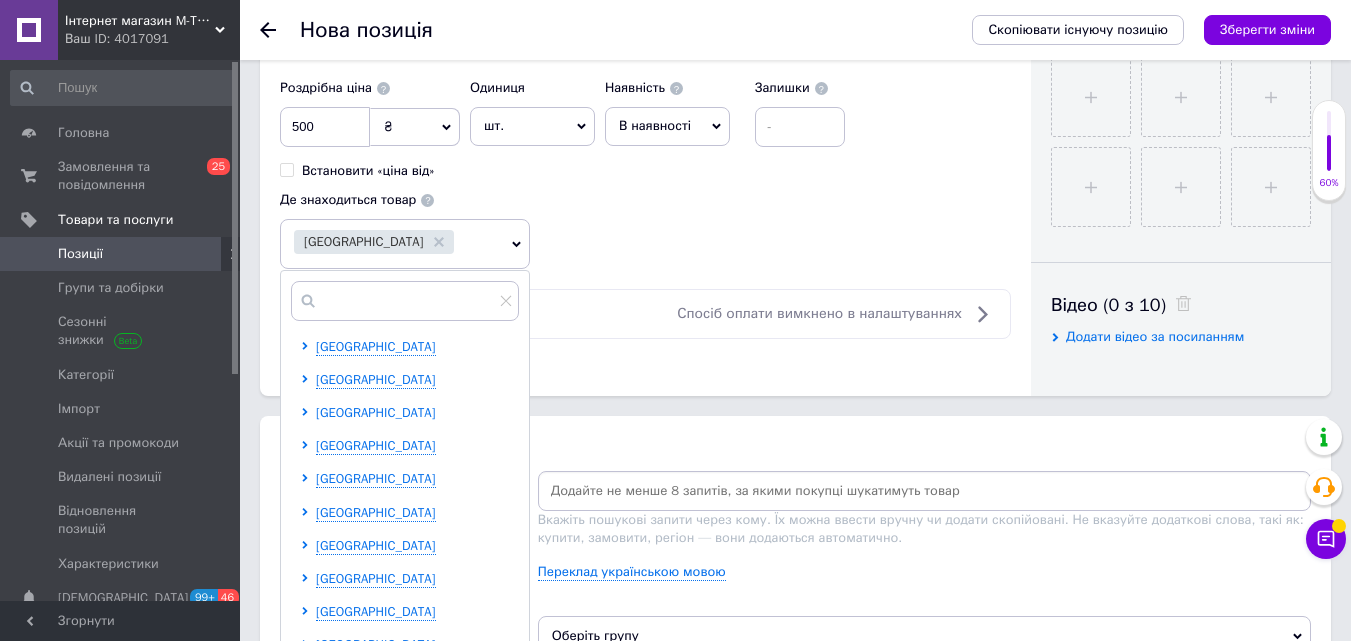 click on "[GEOGRAPHIC_DATA]" at bounding box center [376, 412] 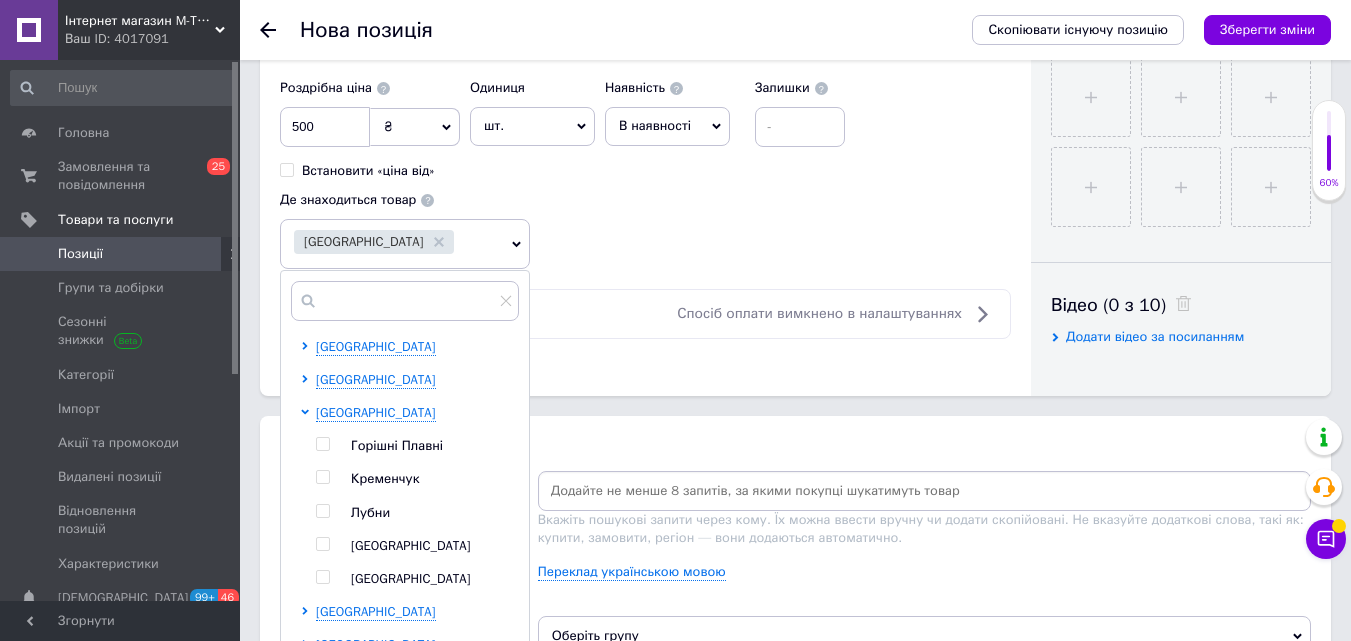 click at bounding box center [322, 444] 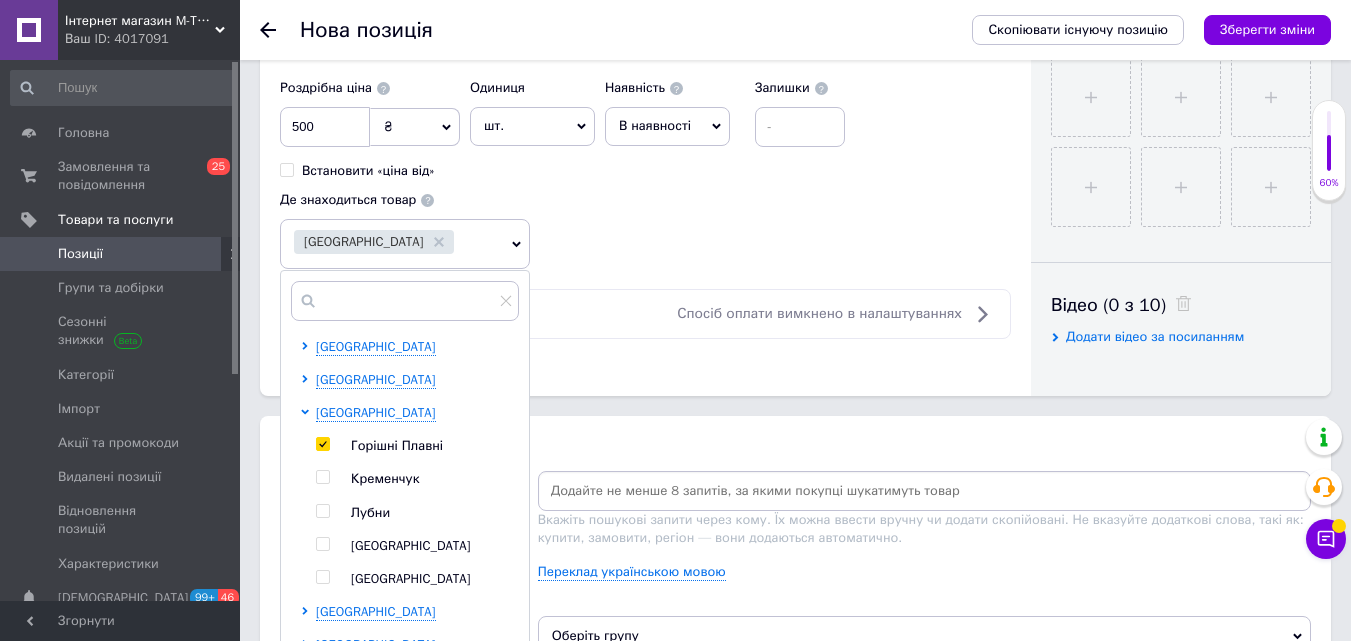 checkbox on "true" 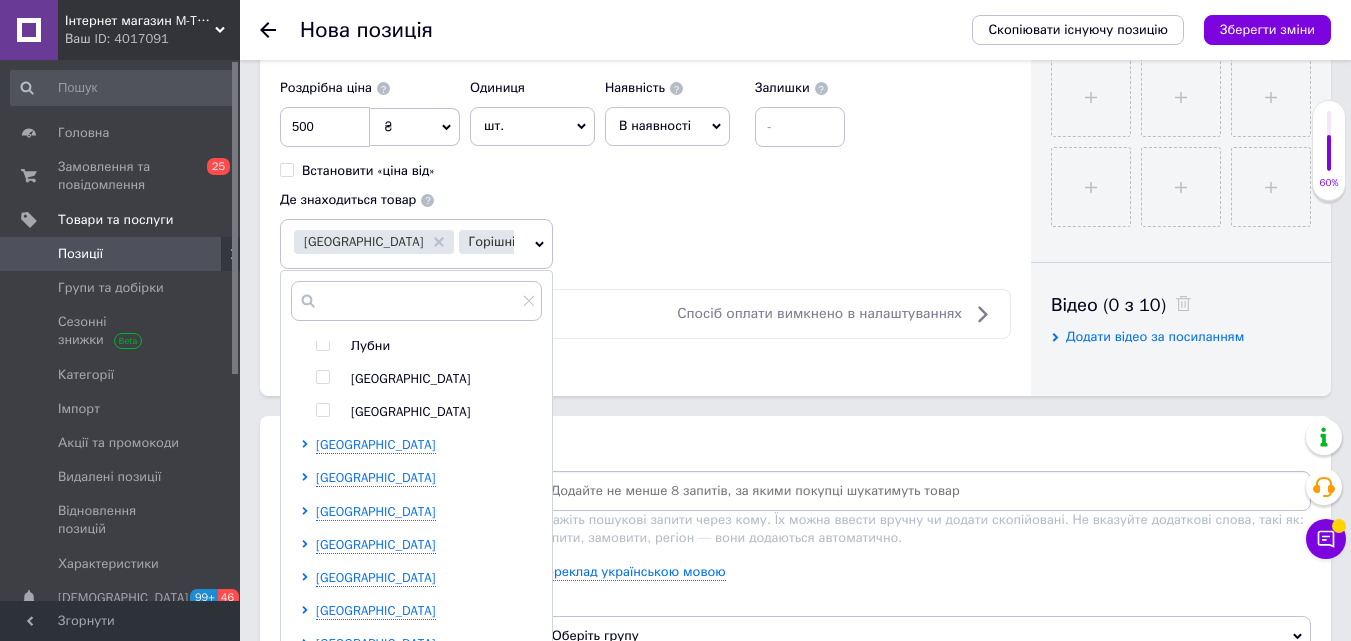 scroll, scrollTop: 876, scrollLeft: 0, axis: vertical 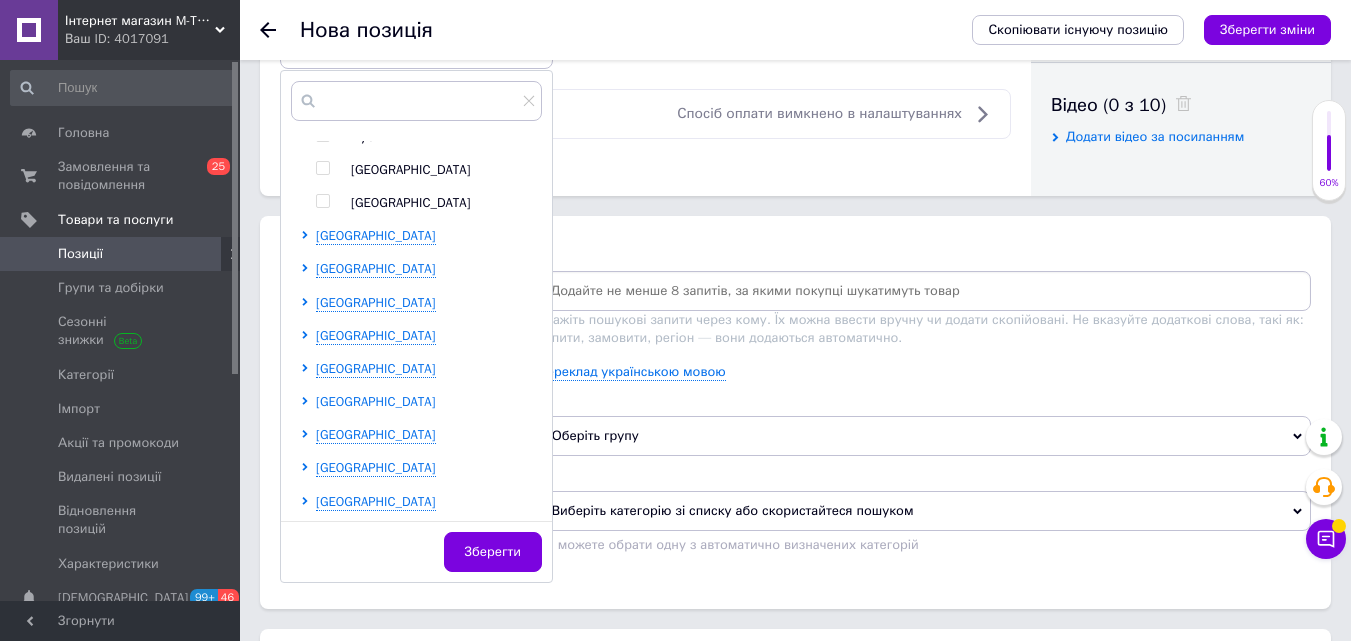 click on "[GEOGRAPHIC_DATA]" at bounding box center (376, 401) 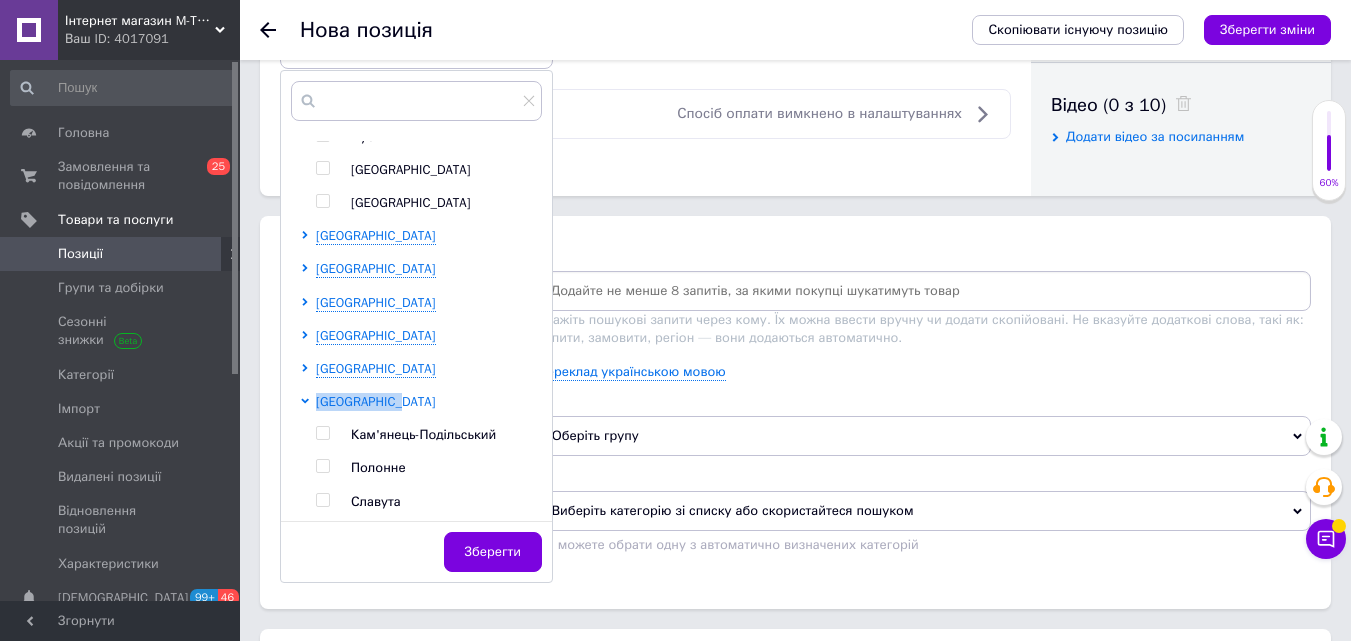 click on "[GEOGRAPHIC_DATA]" at bounding box center (376, 401) 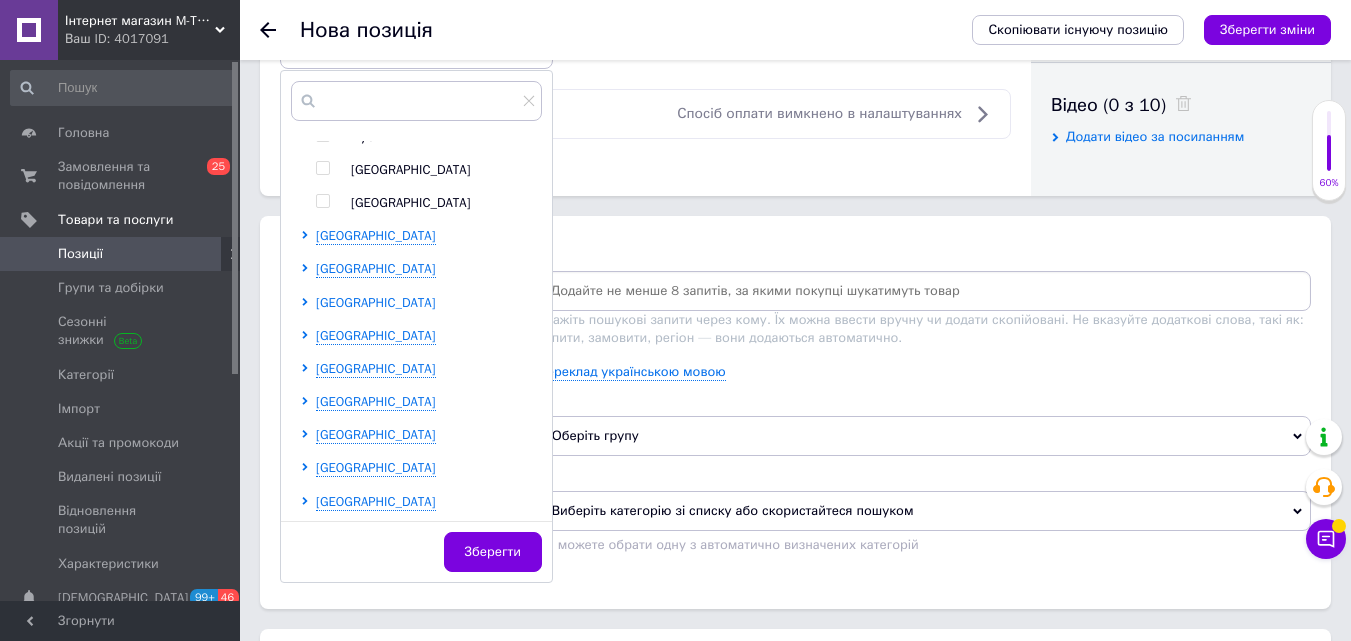 click on "[GEOGRAPHIC_DATA]" at bounding box center [376, 302] 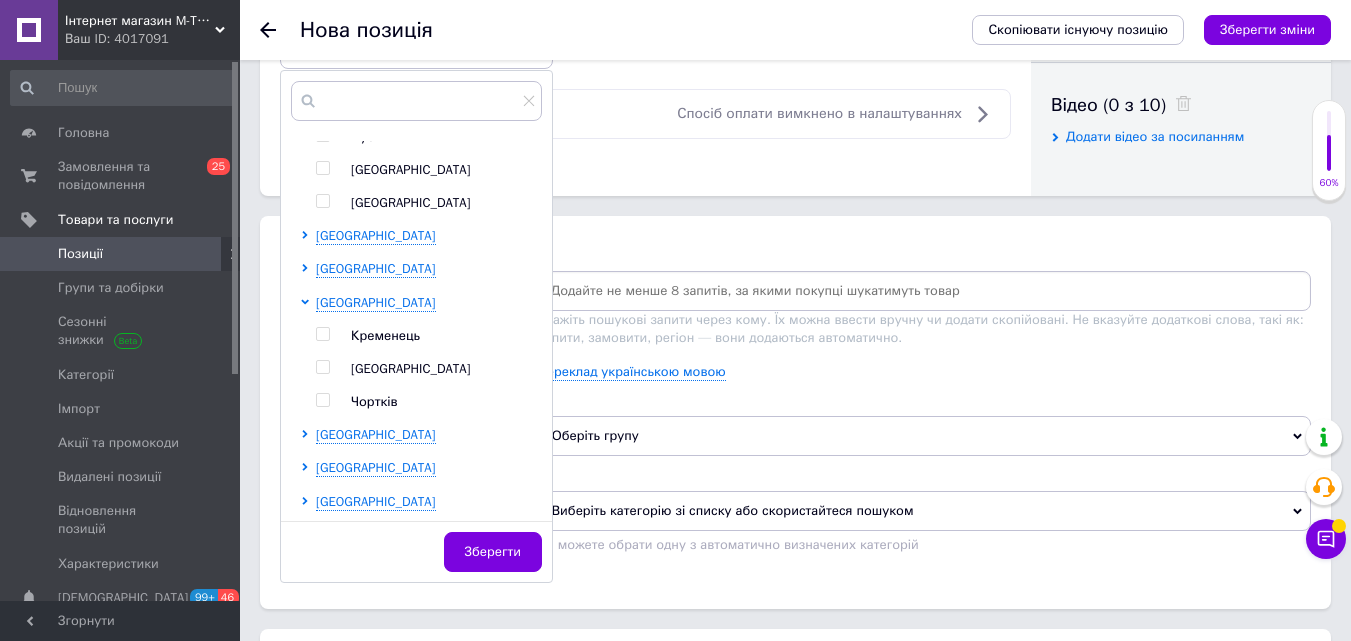 click at bounding box center [322, 367] 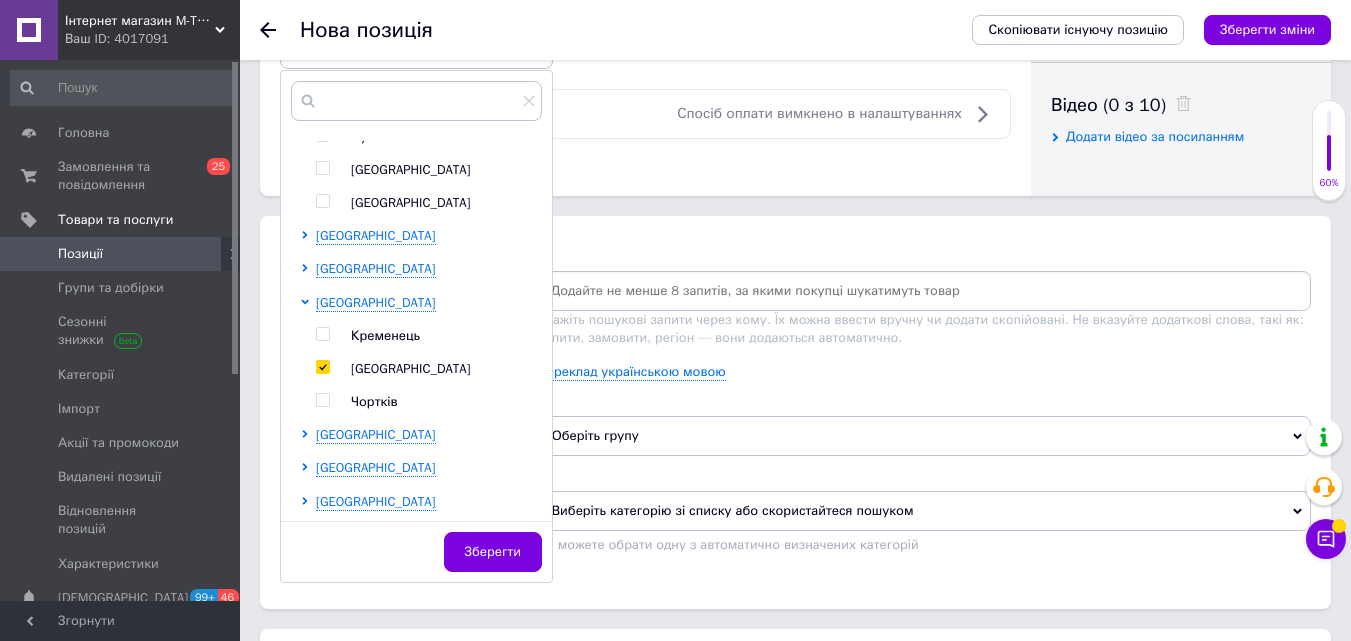 checkbox on "true" 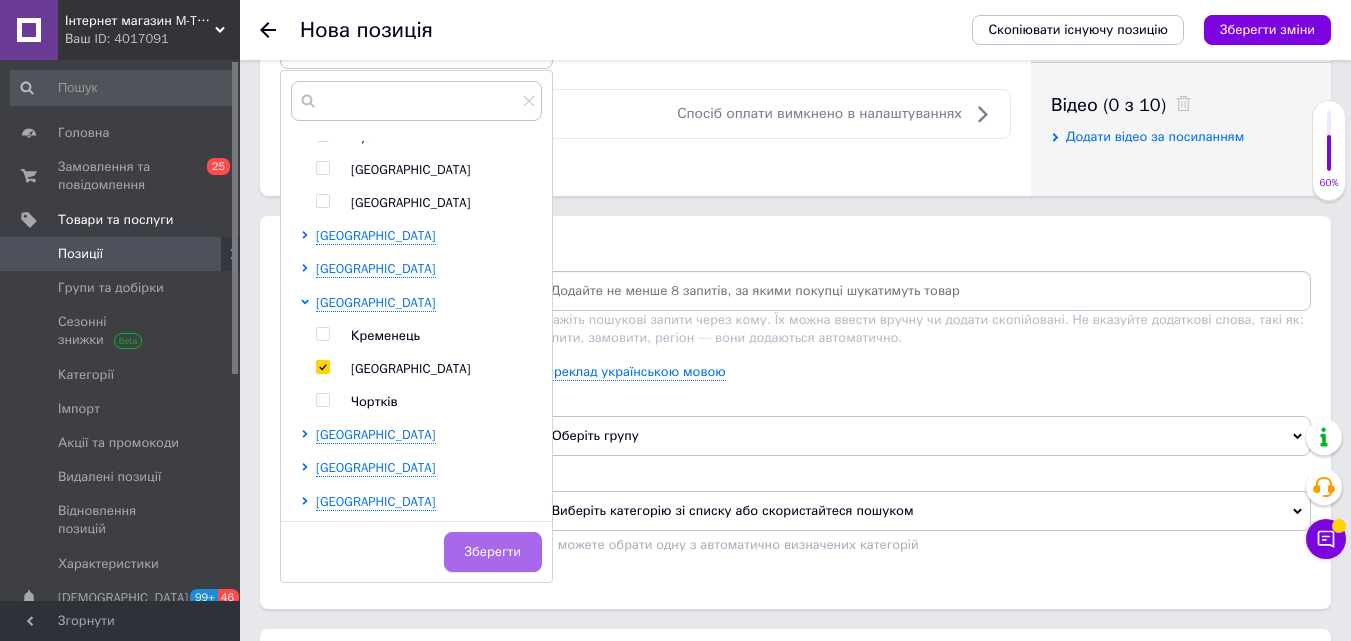 click on "Зберегти" at bounding box center [493, 552] 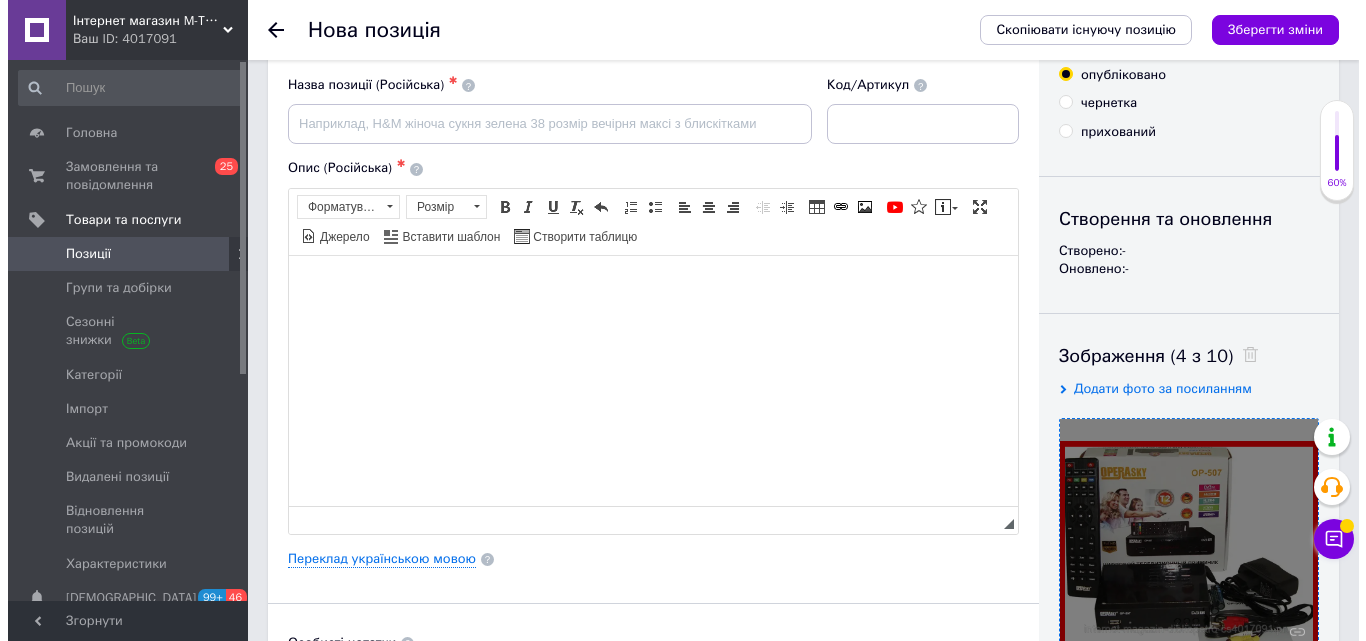 scroll, scrollTop: 200, scrollLeft: 0, axis: vertical 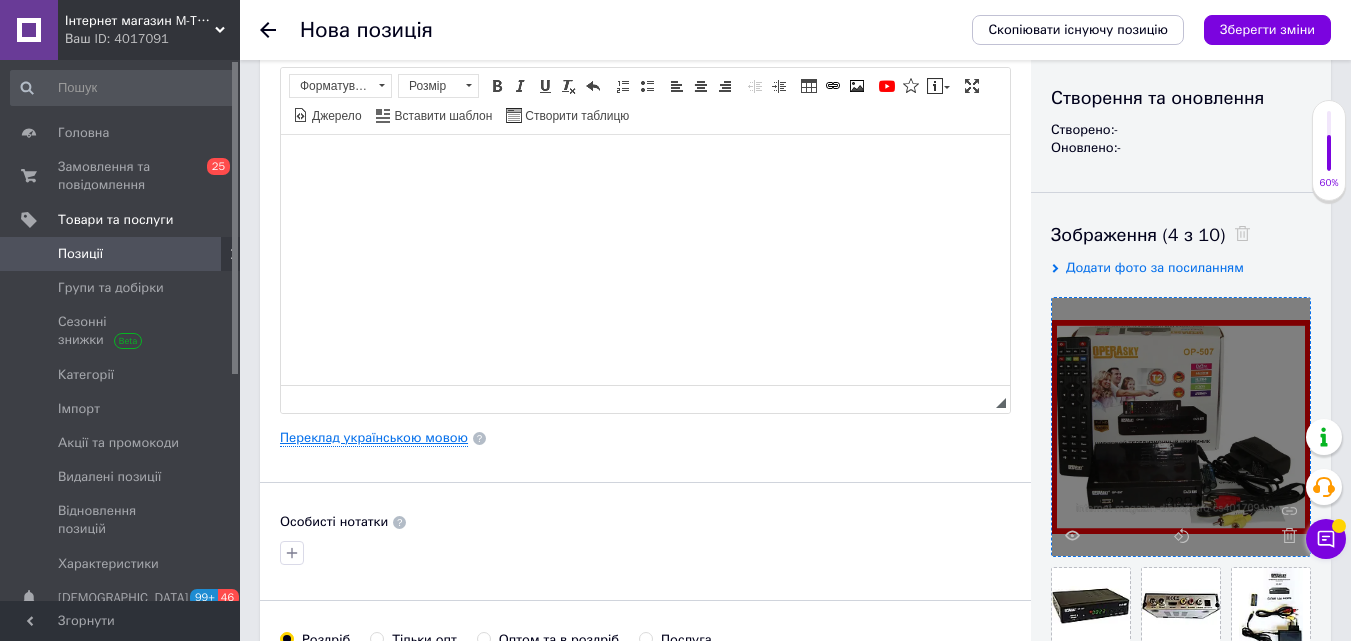 click on "Переклад українською мовою" at bounding box center (374, 438) 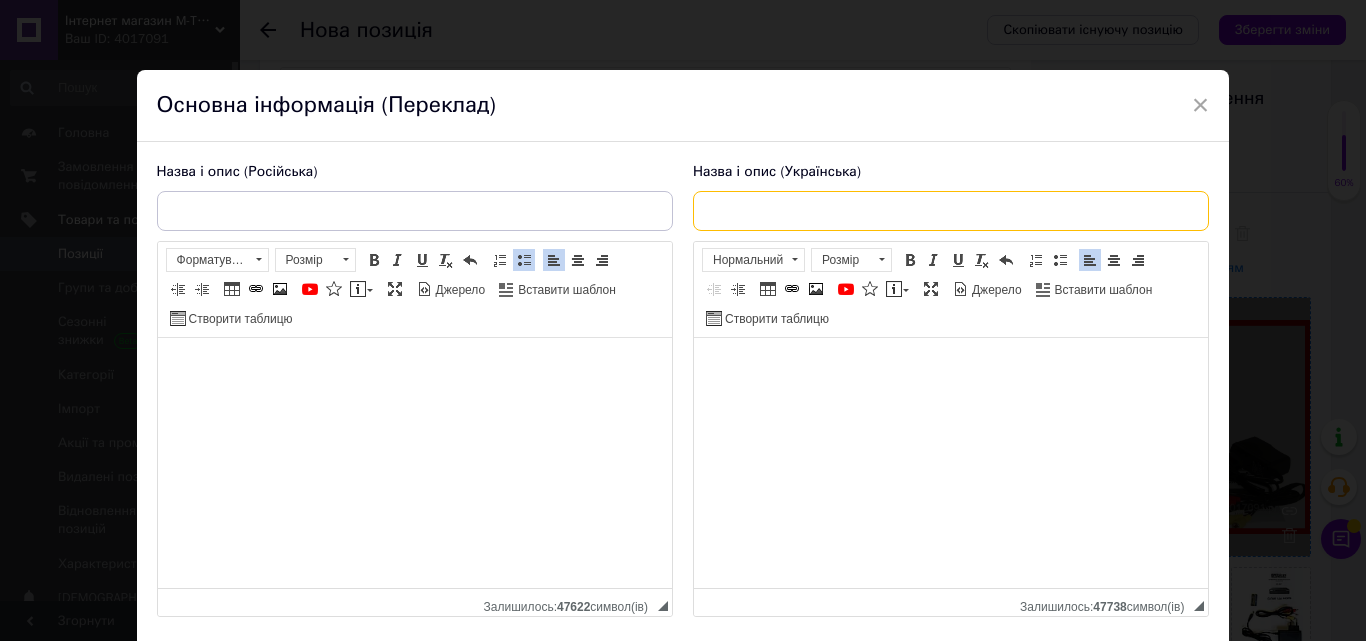 click at bounding box center [951, 211] 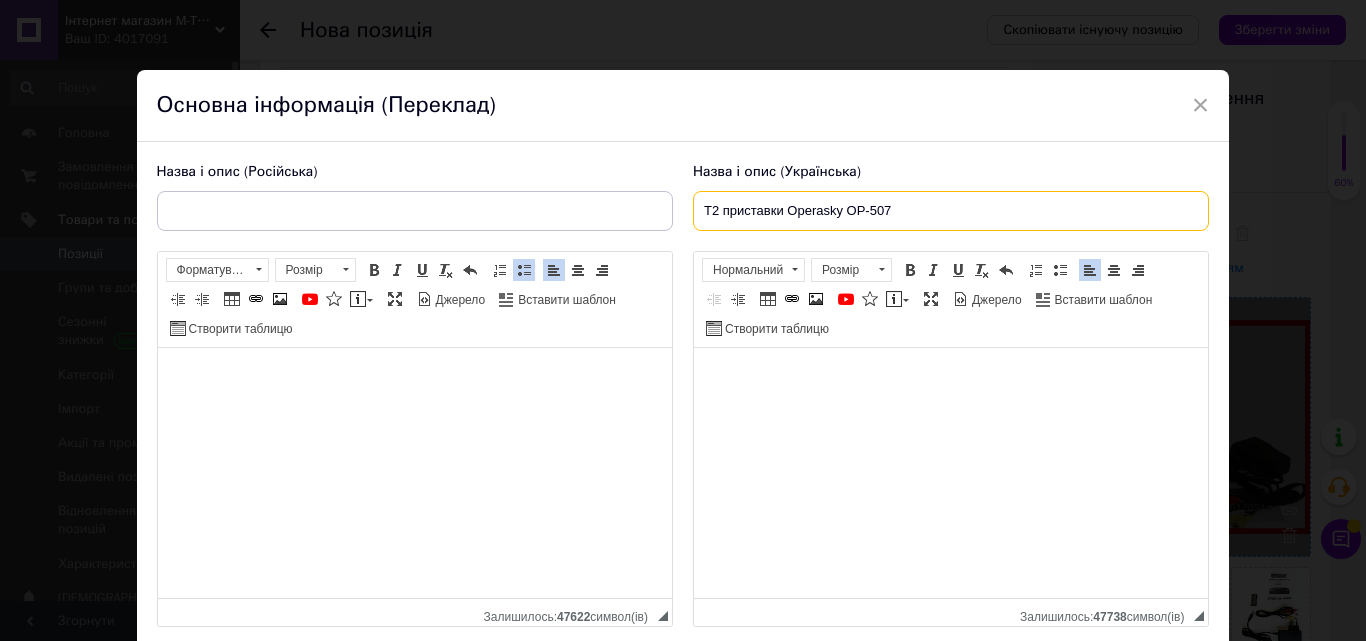 type on "Т2 приставки Operasky OP-507" 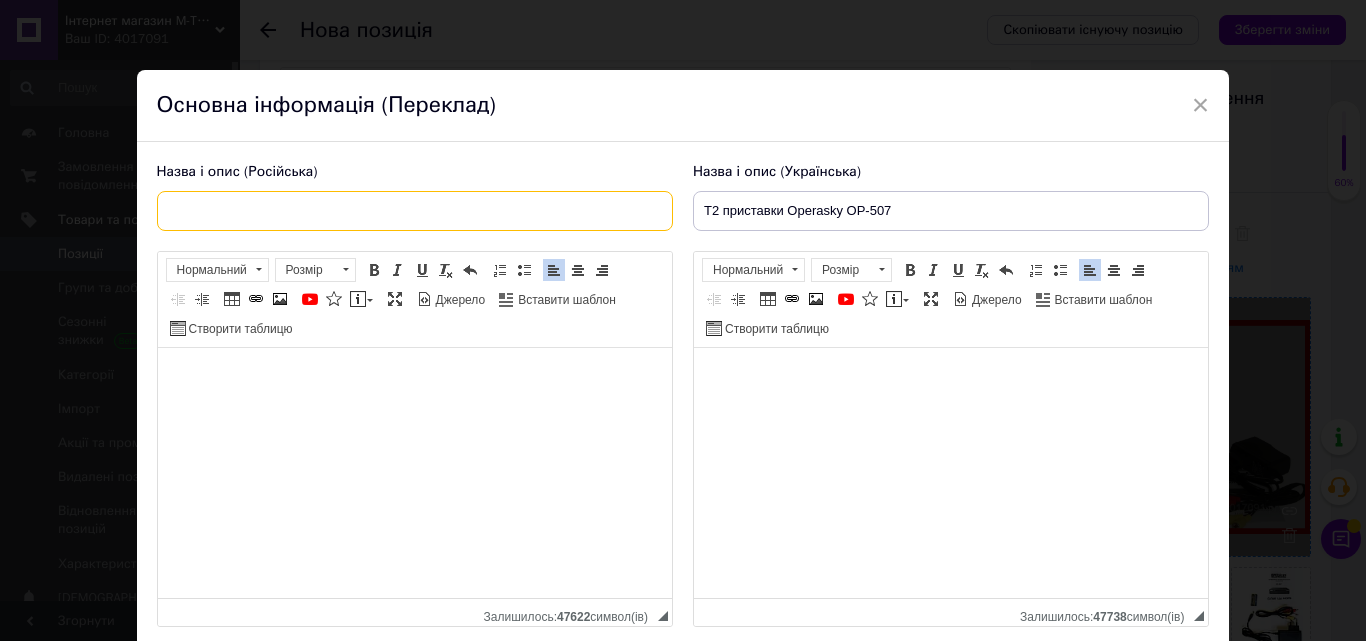 click at bounding box center [415, 211] 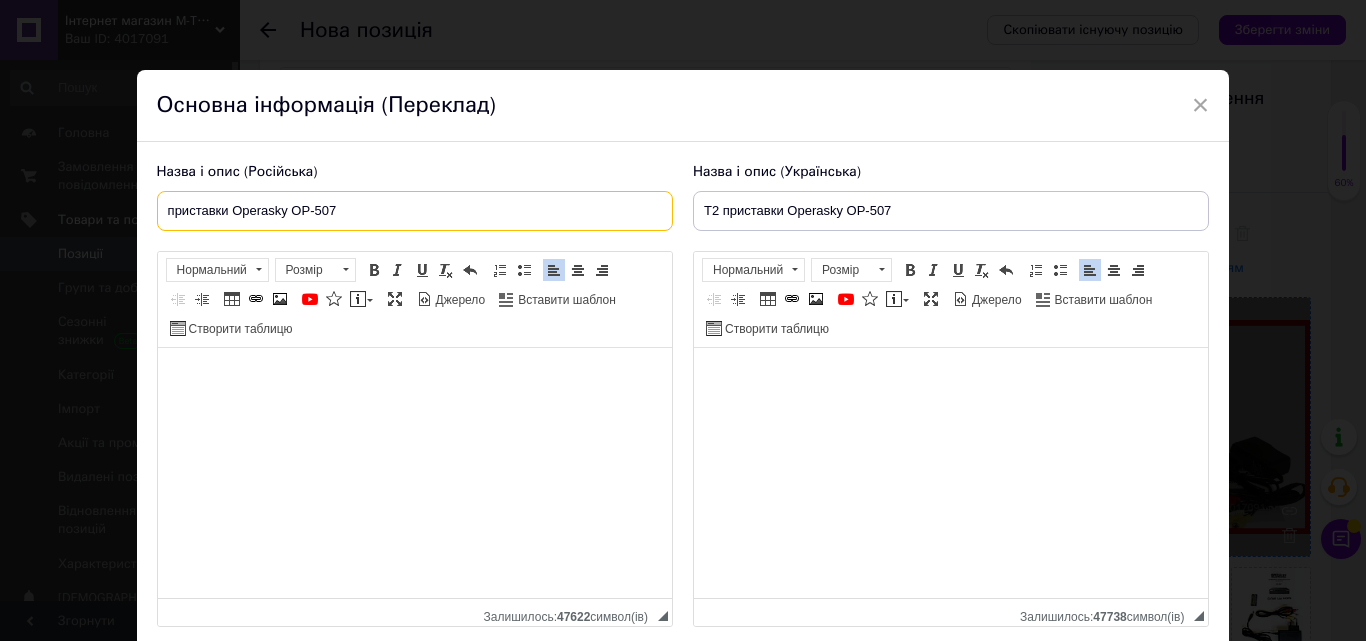 click on "приставки Operasky OP-507" at bounding box center [415, 211] 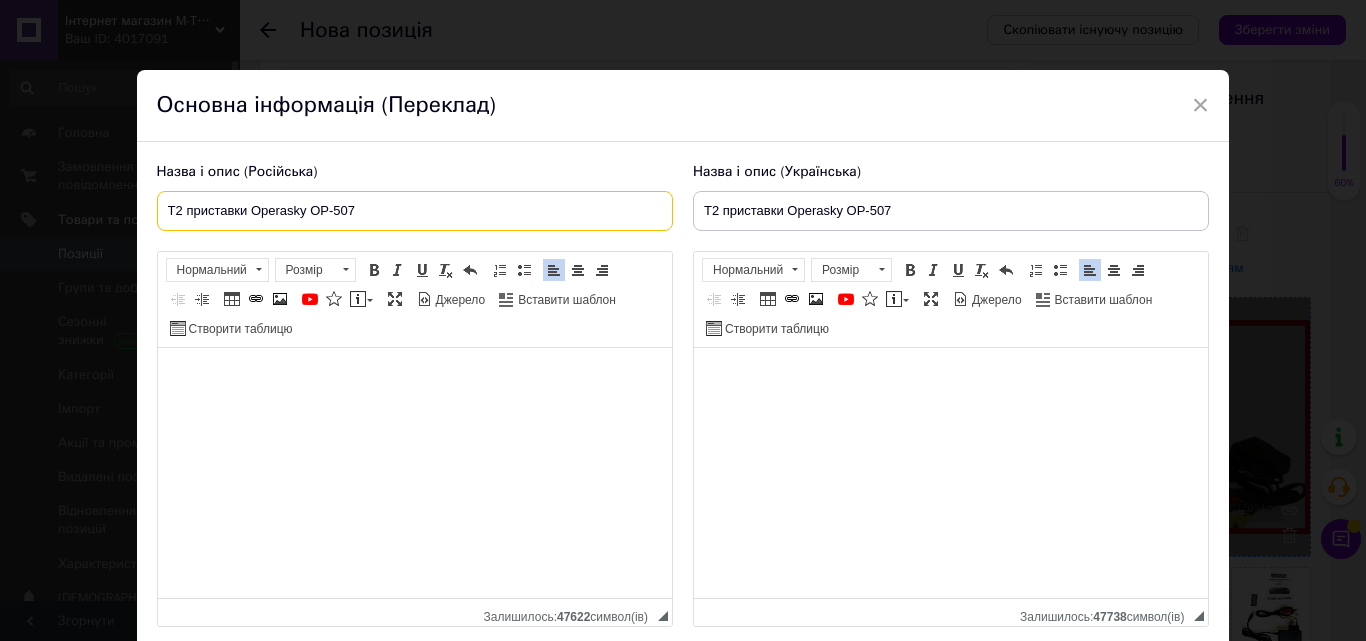 click on "Т2 приставки Operasky OP-507" at bounding box center [415, 211] 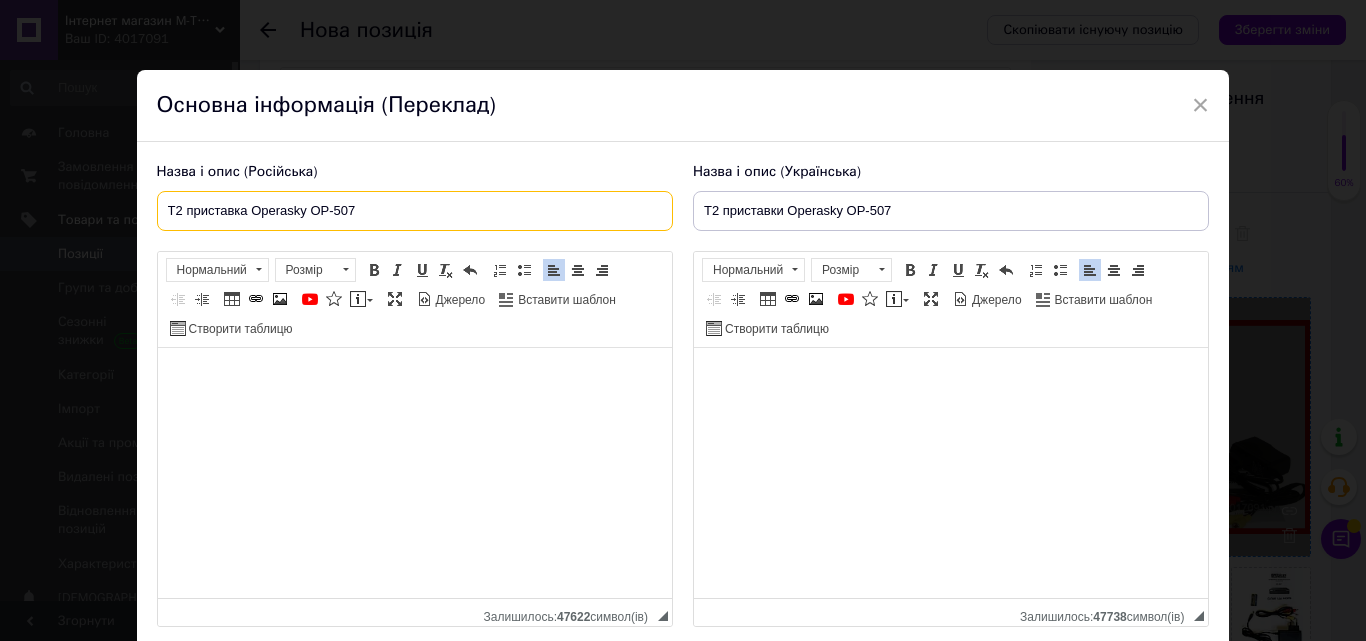 type on "Т2 приставка Operasky OP-507" 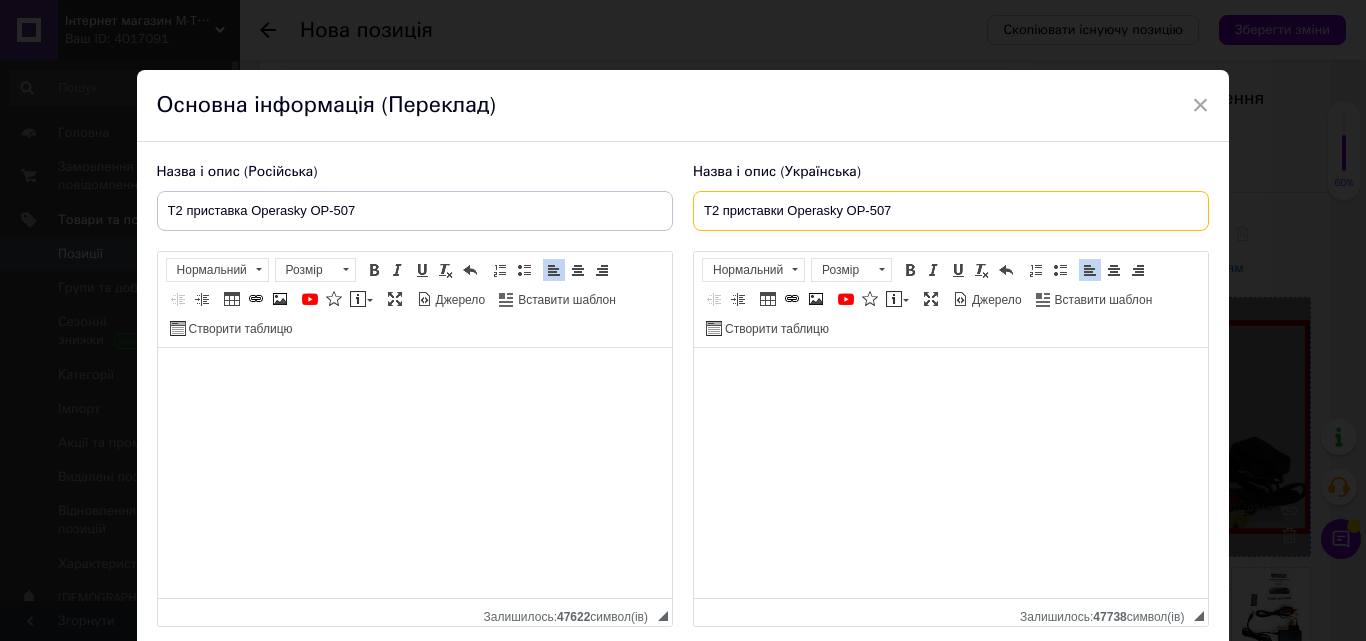 click on "Т2 приставки Operasky OP-507" at bounding box center [951, 211] 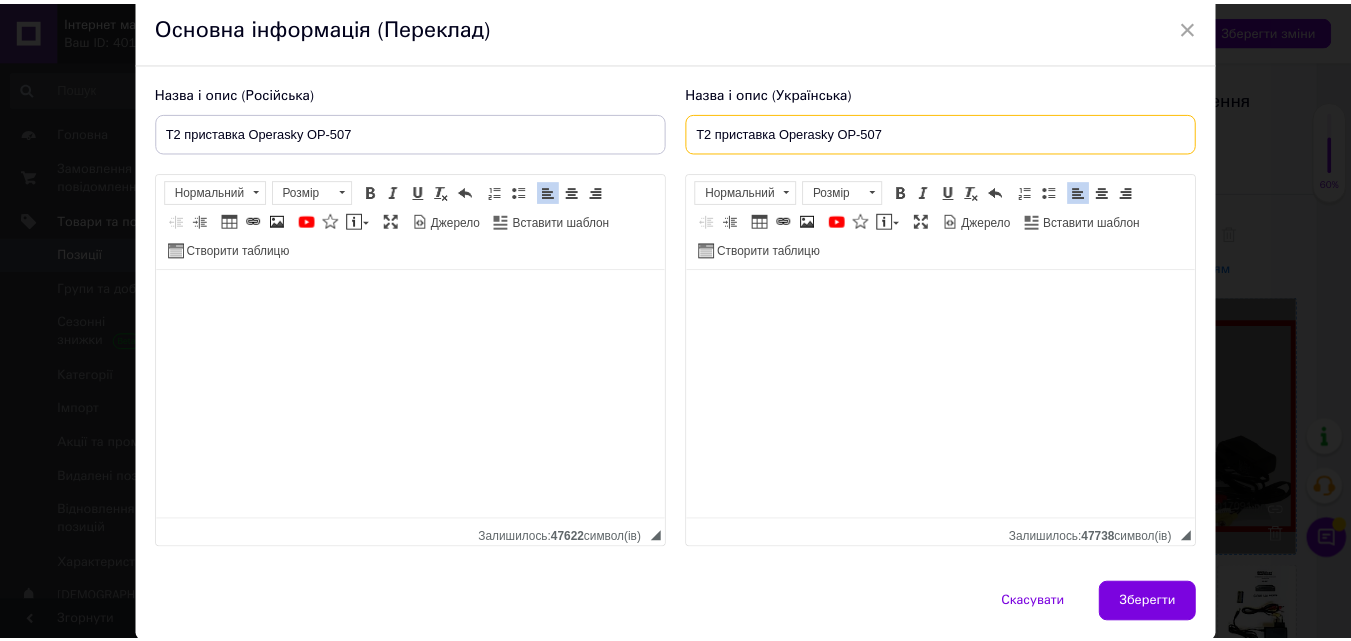 scroll, scrollTop: 151, scrollLeft: 0, axis: vertical 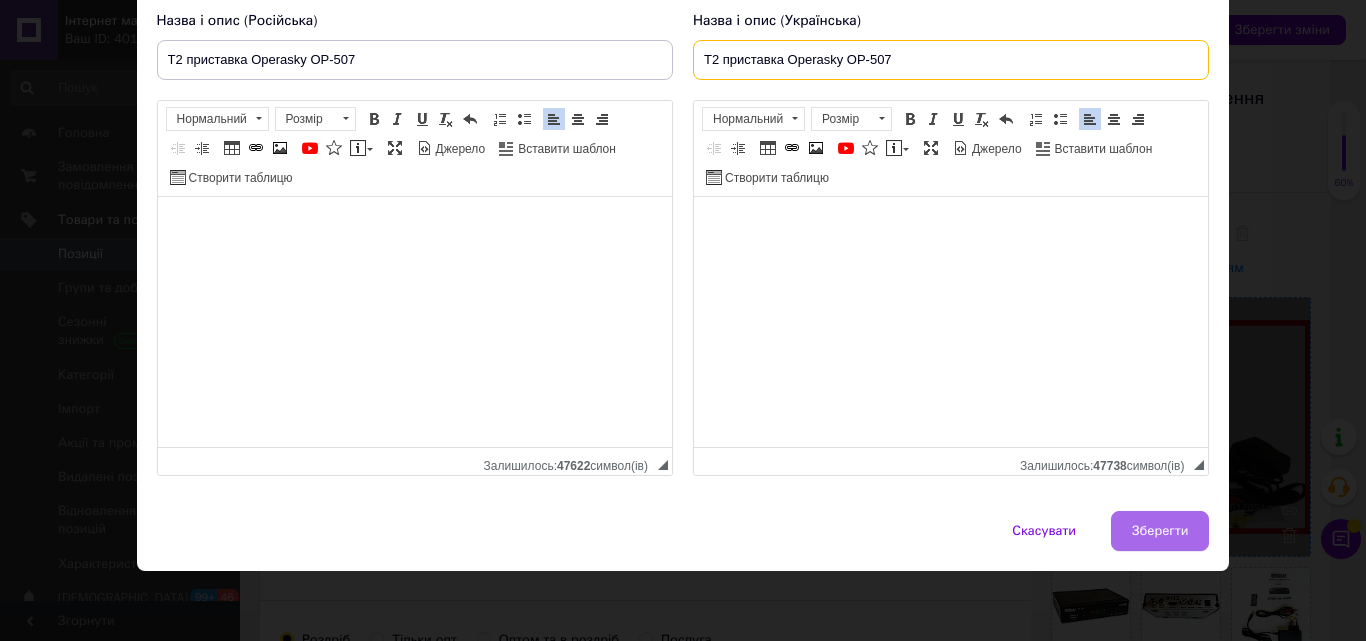 type on "Т2 приставка Operasky OP-507" 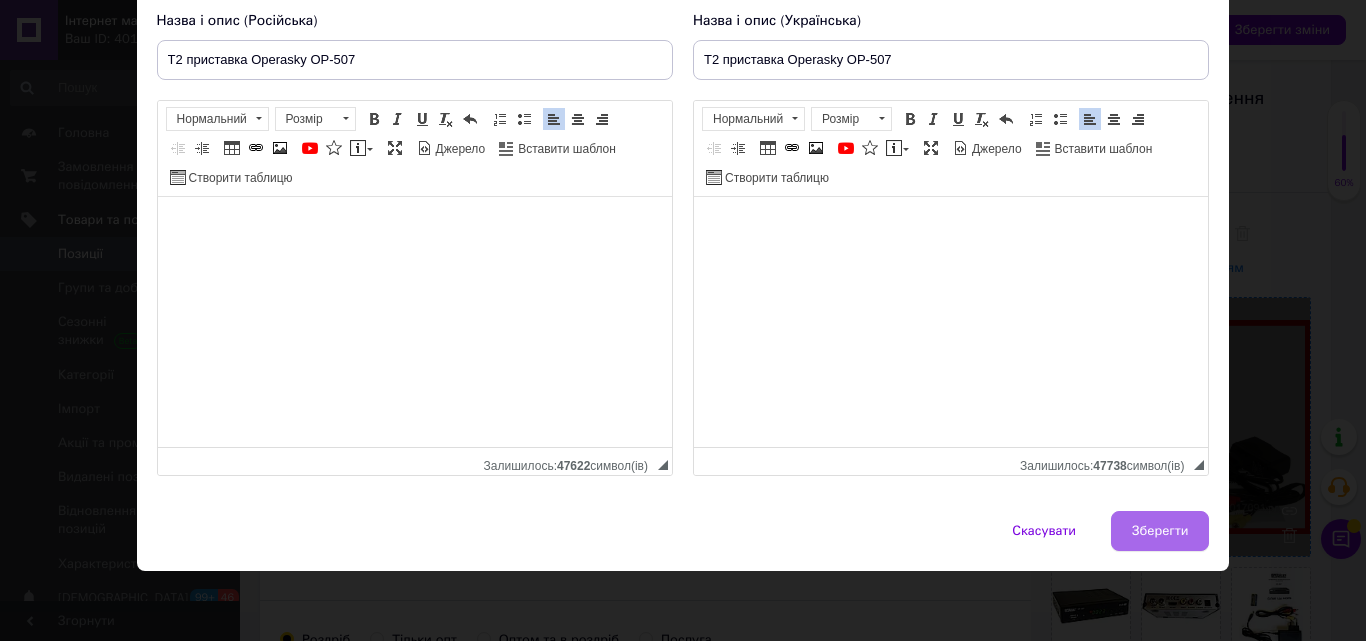 click on "Зберегти" at bounding box center [1160, 531] 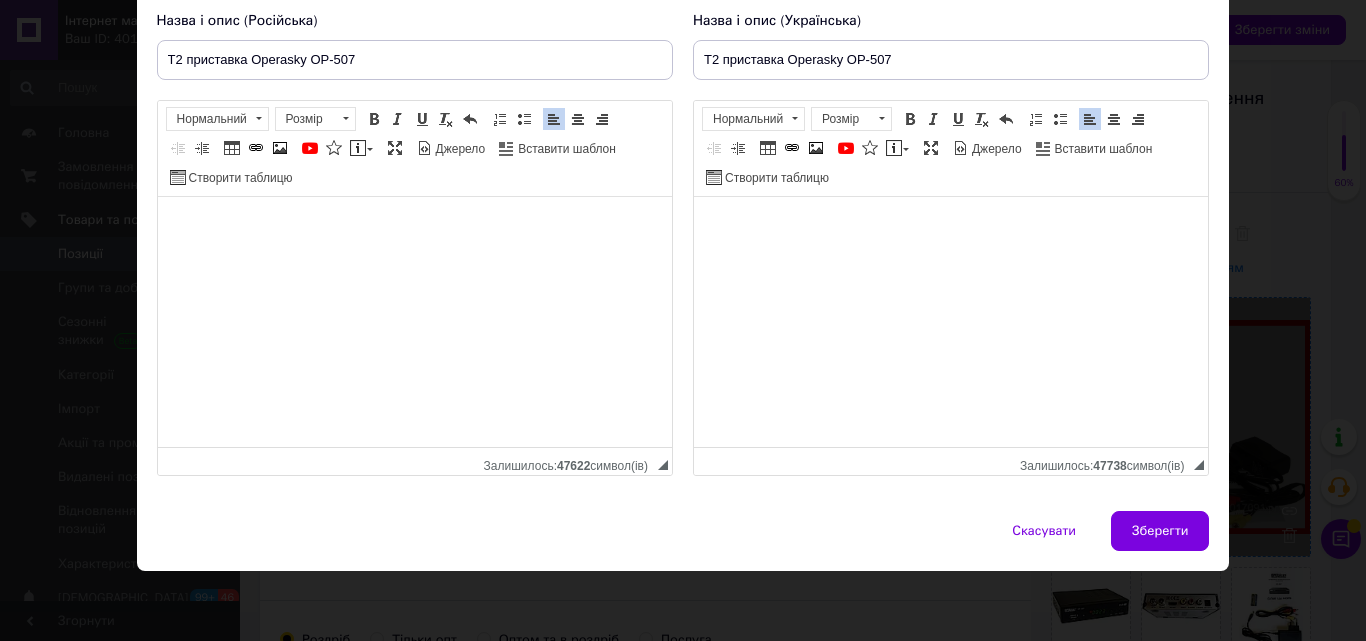type on "Т2 приставка Operasky OP-507" 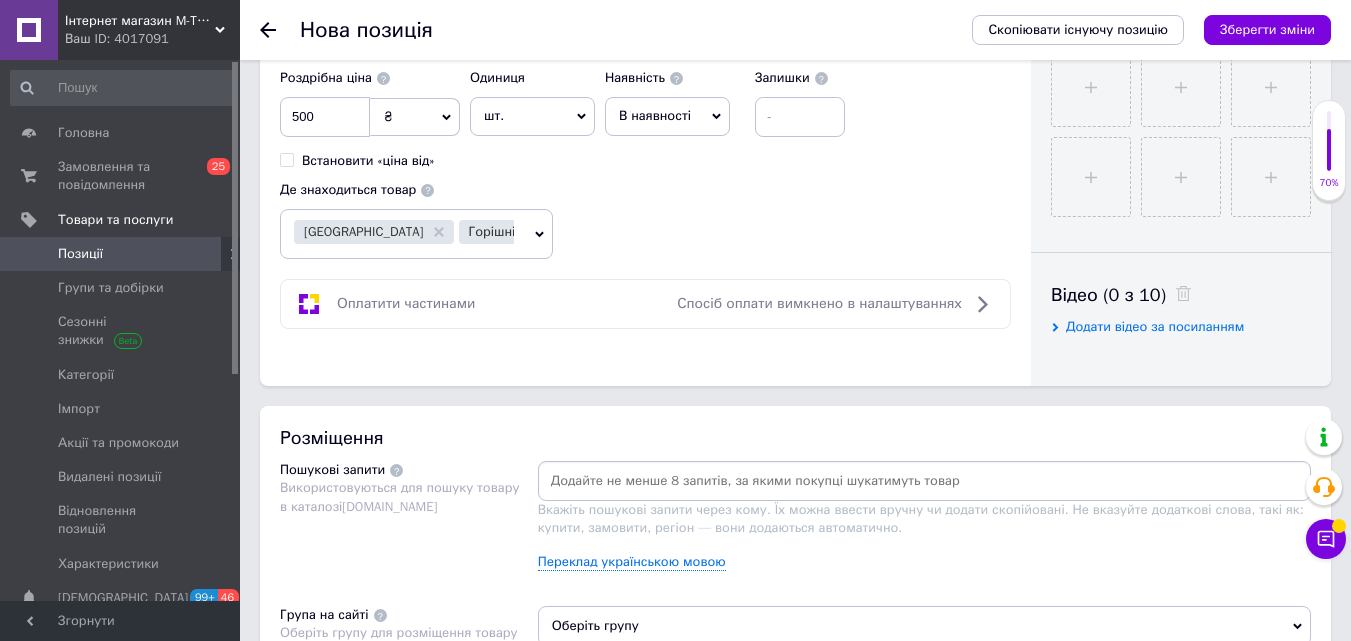 scroll, scrollTop: 1000, scrollLeft: 0, axis: vertical 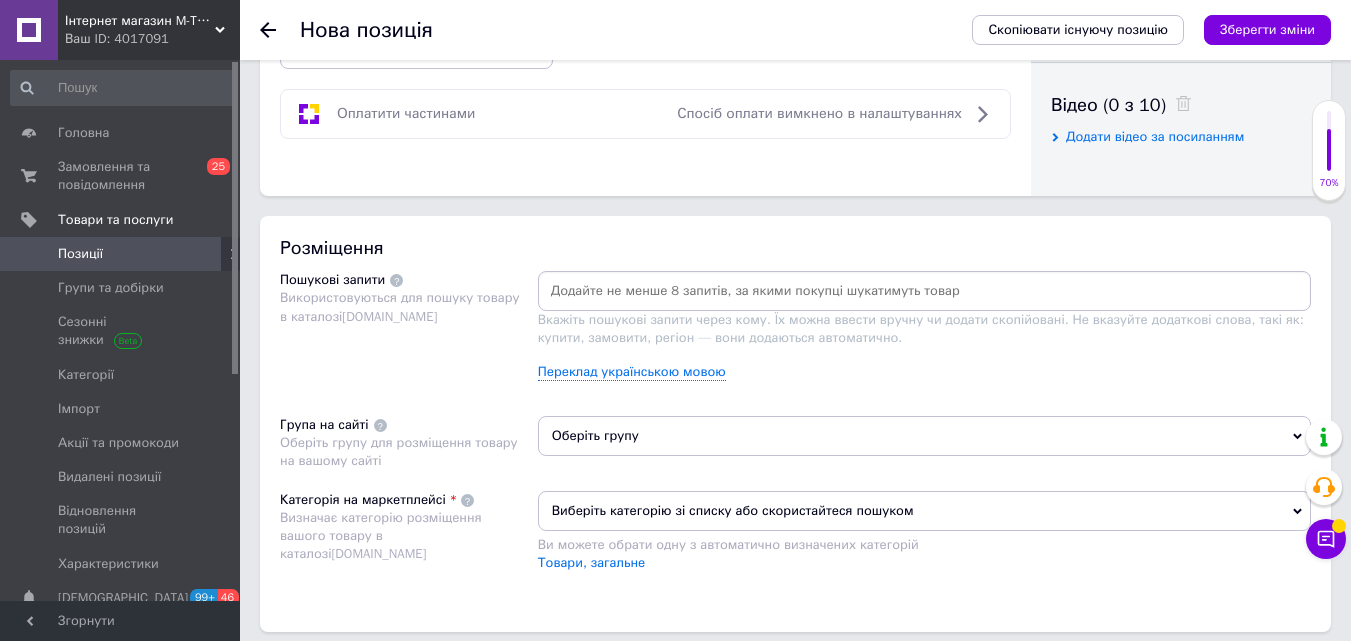 click on "Вкажіть пошукові запити через кому. Їх можна ввести вручну чи додати скопійовані. Не вказуйте додаткові слова, такі як: купити, замовити, регіон — вони додаються автоматично. Переклад українською мовою" at bounding box center (924, 333) 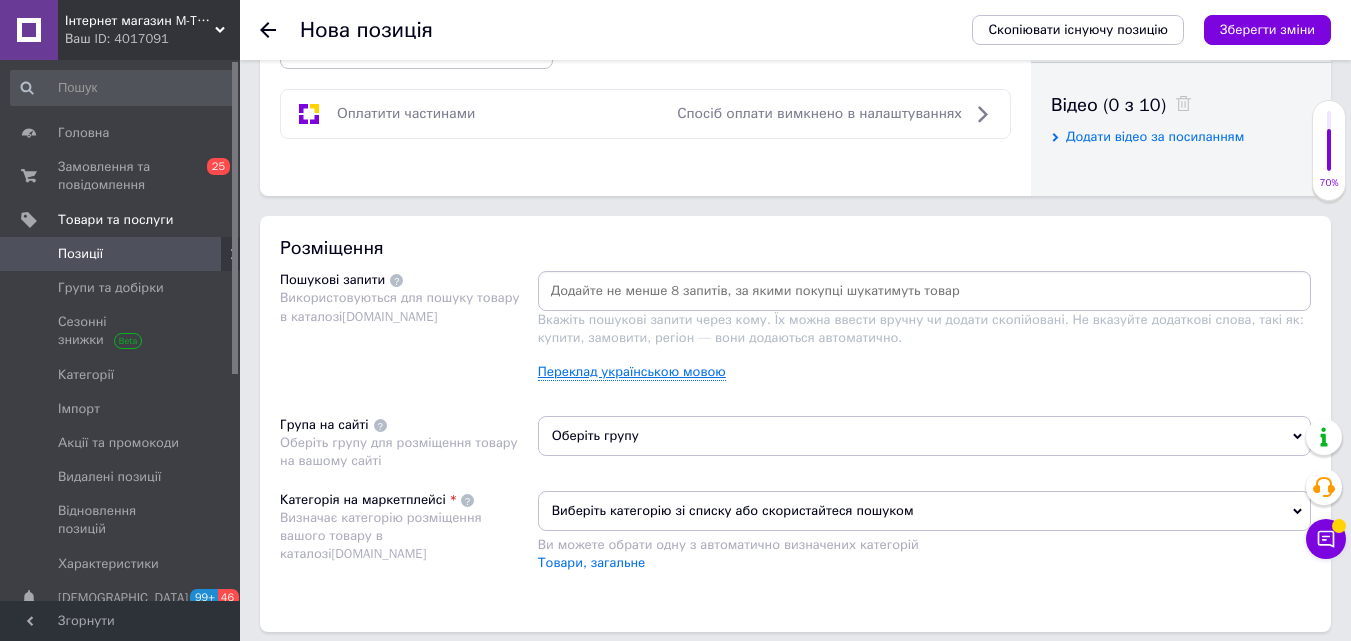 click on "Переклад українською мовою" at bounding box center [632, 372] 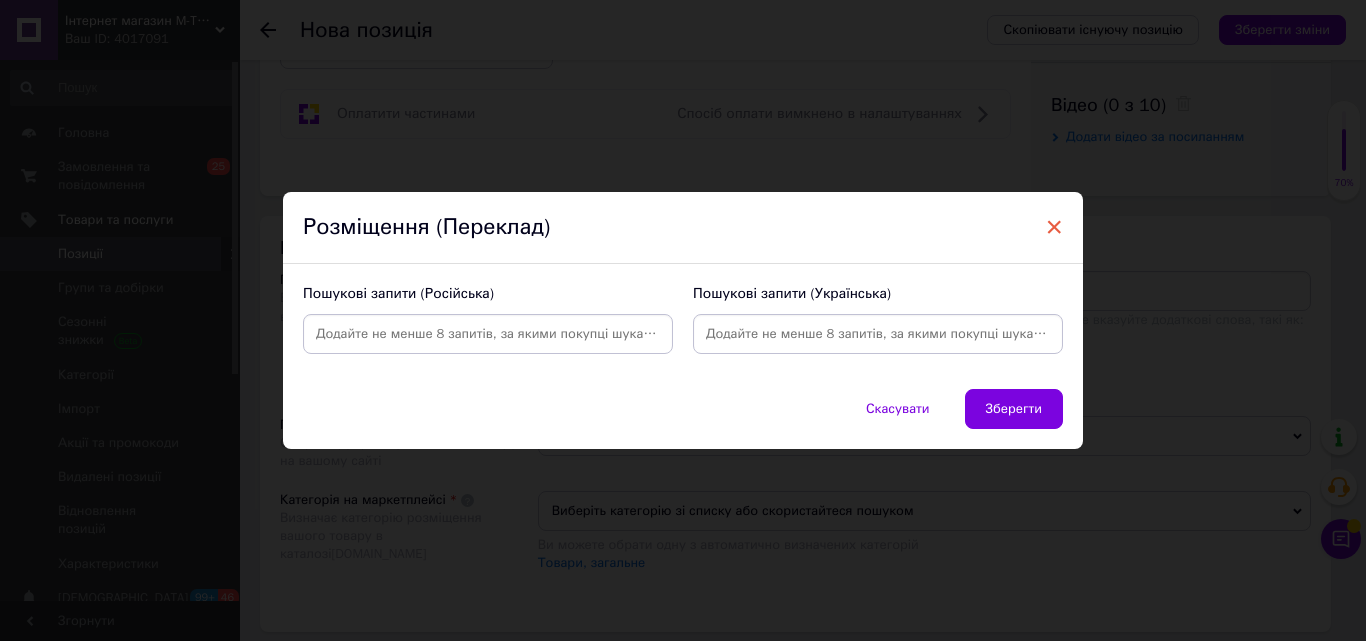 click on "×" at bounding box center (1054, 227) 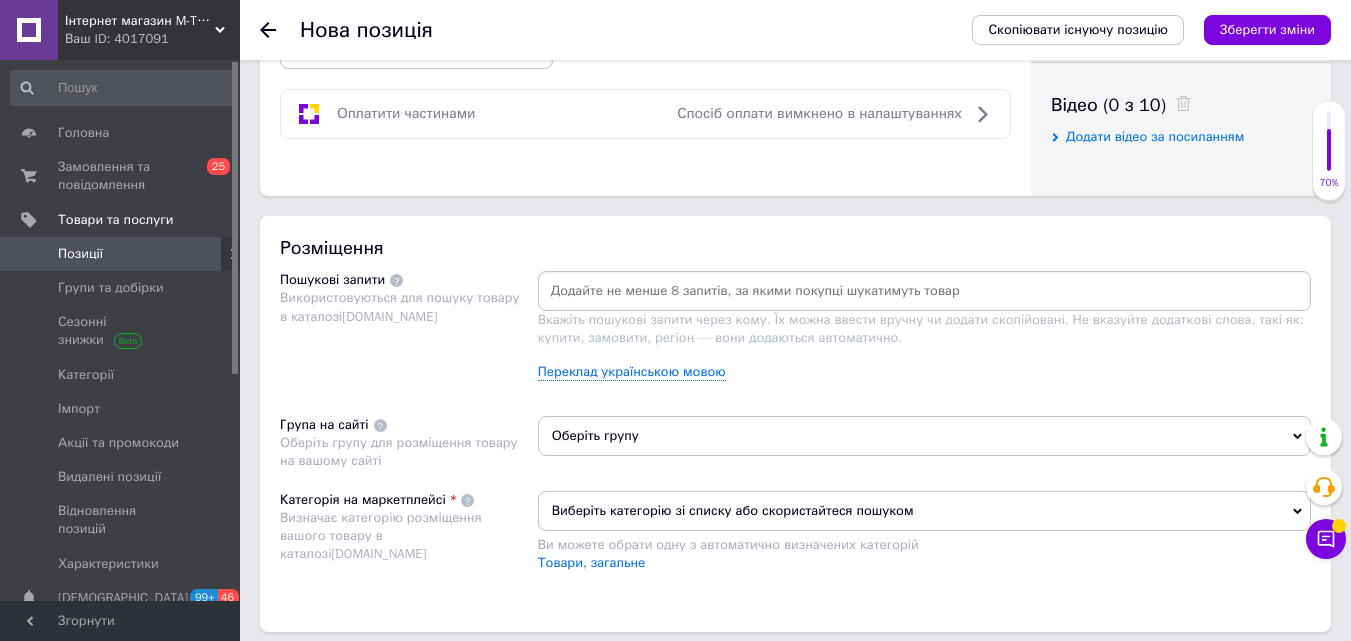 click at bounding box center (924, 291) 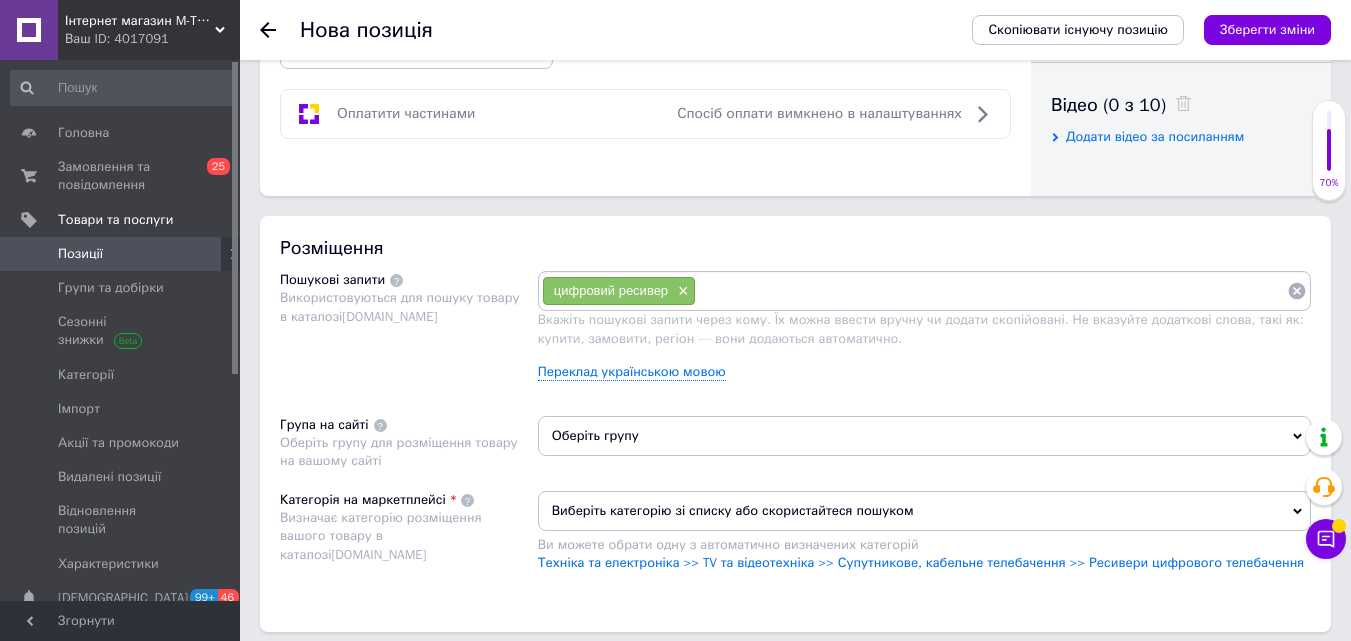 paste on "DVB-T2 ресивер" 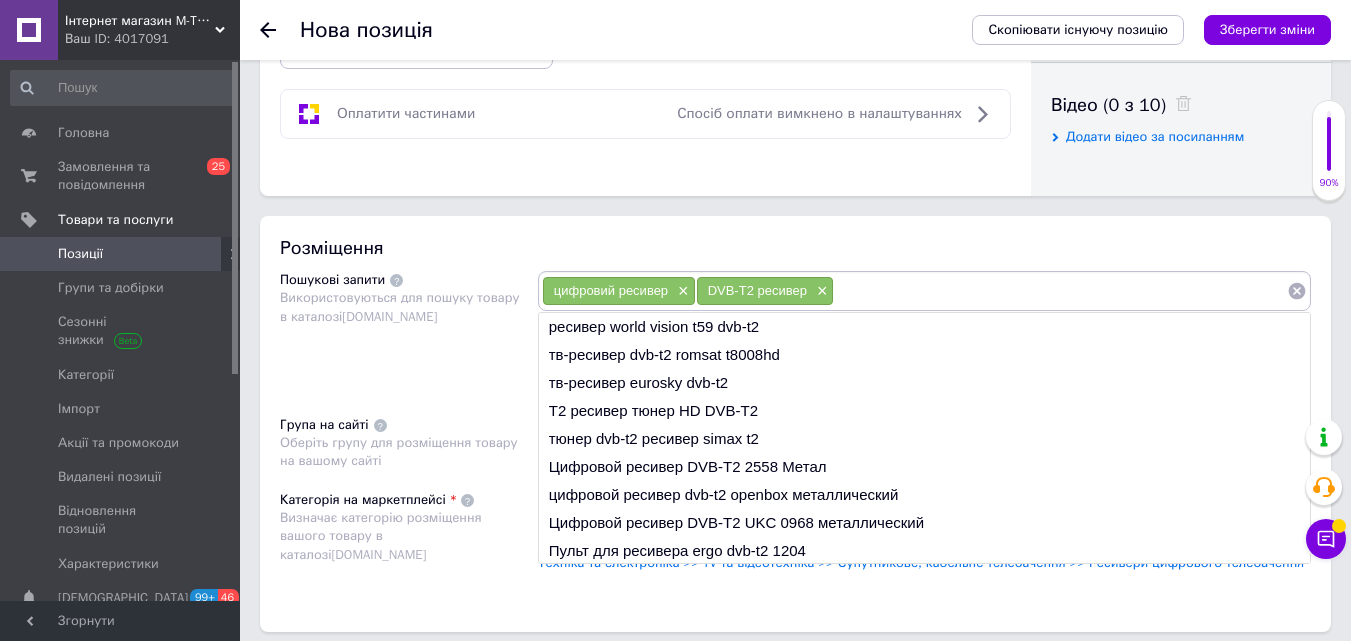 paste on "Operasky OP-507" 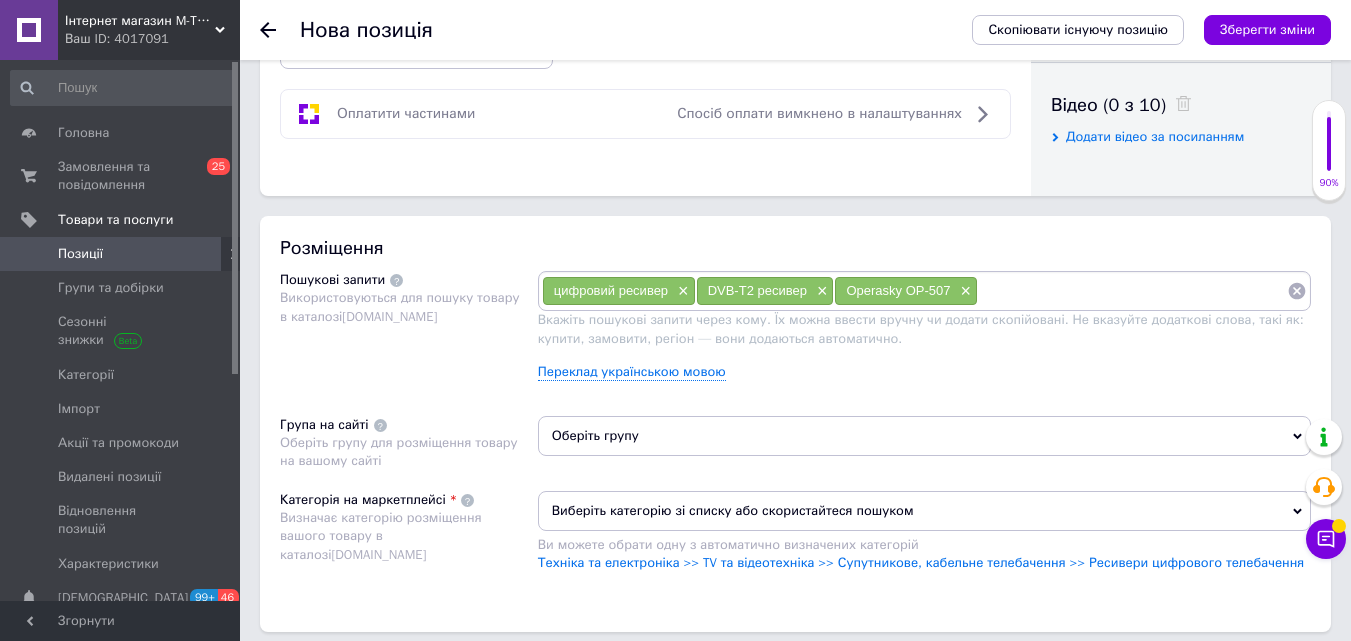 paste on "тюнер для цифрового ТБ" 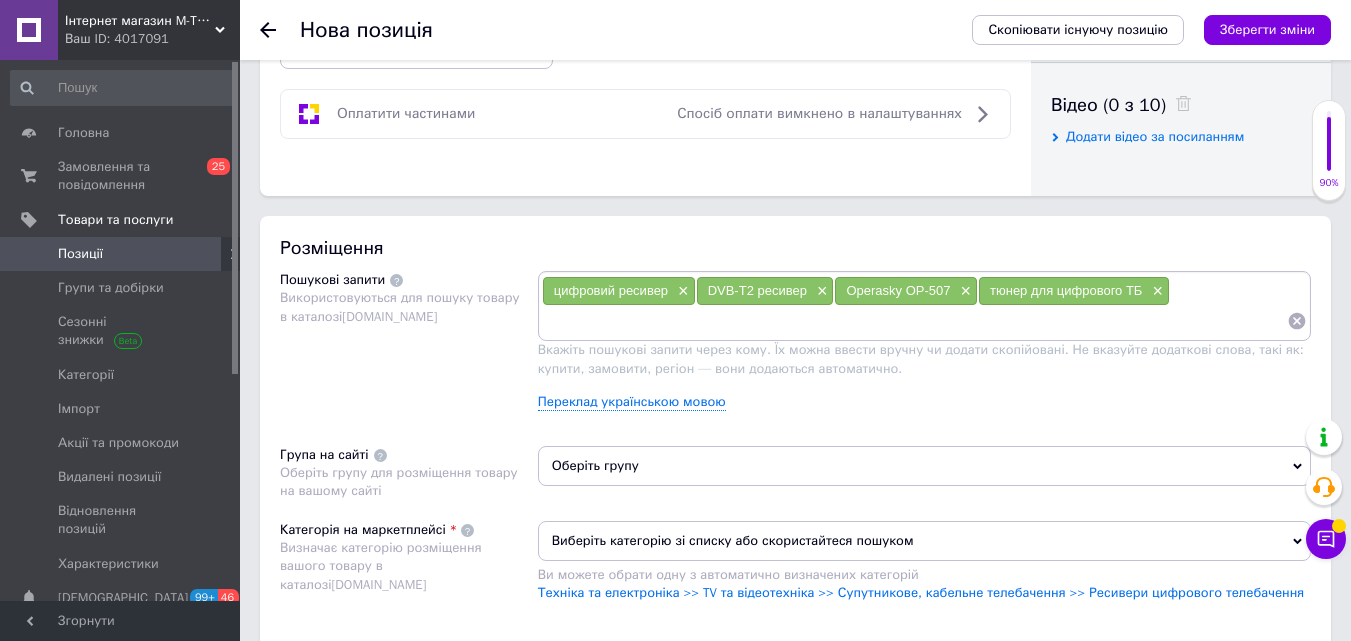 paste on "приставка для Т2" 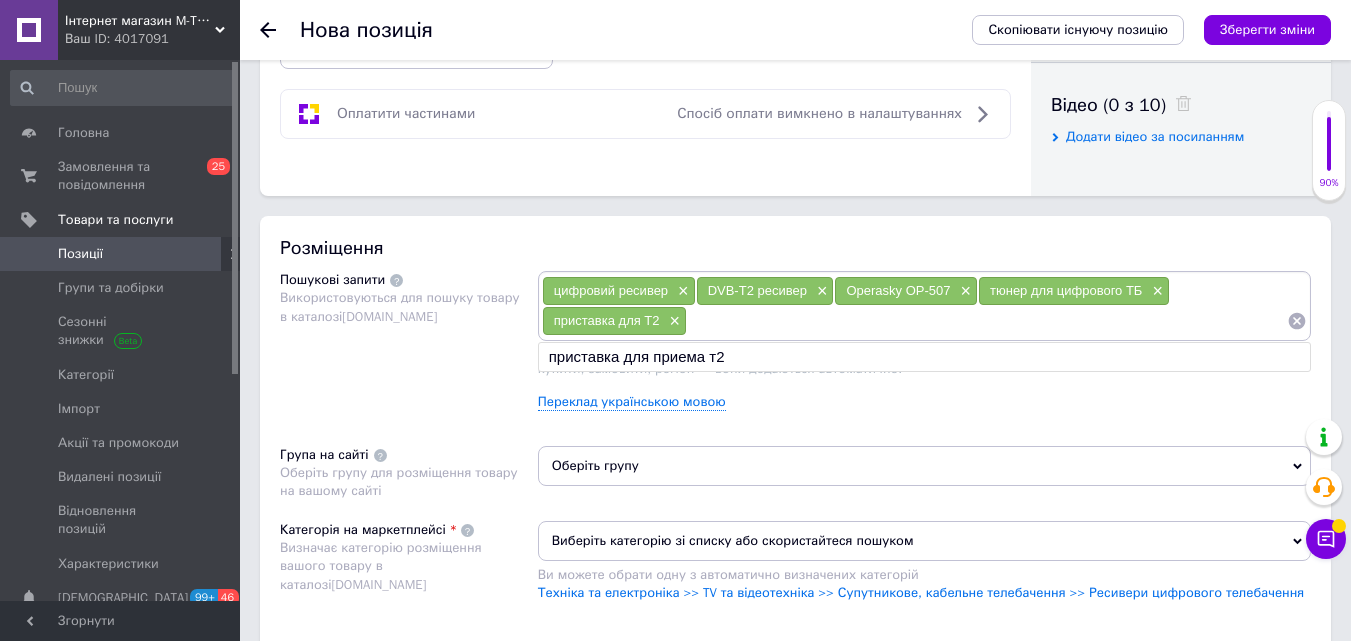 paste on "ефірний ресивер" 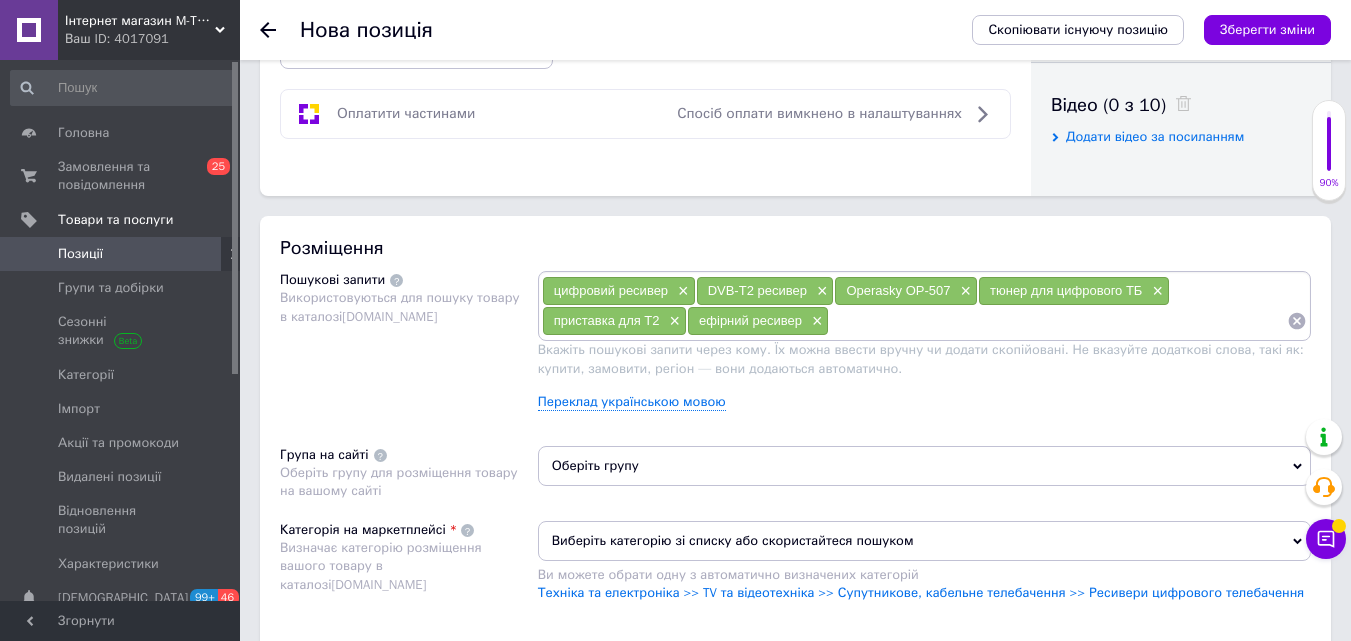 paste on "цифрове телебачення" 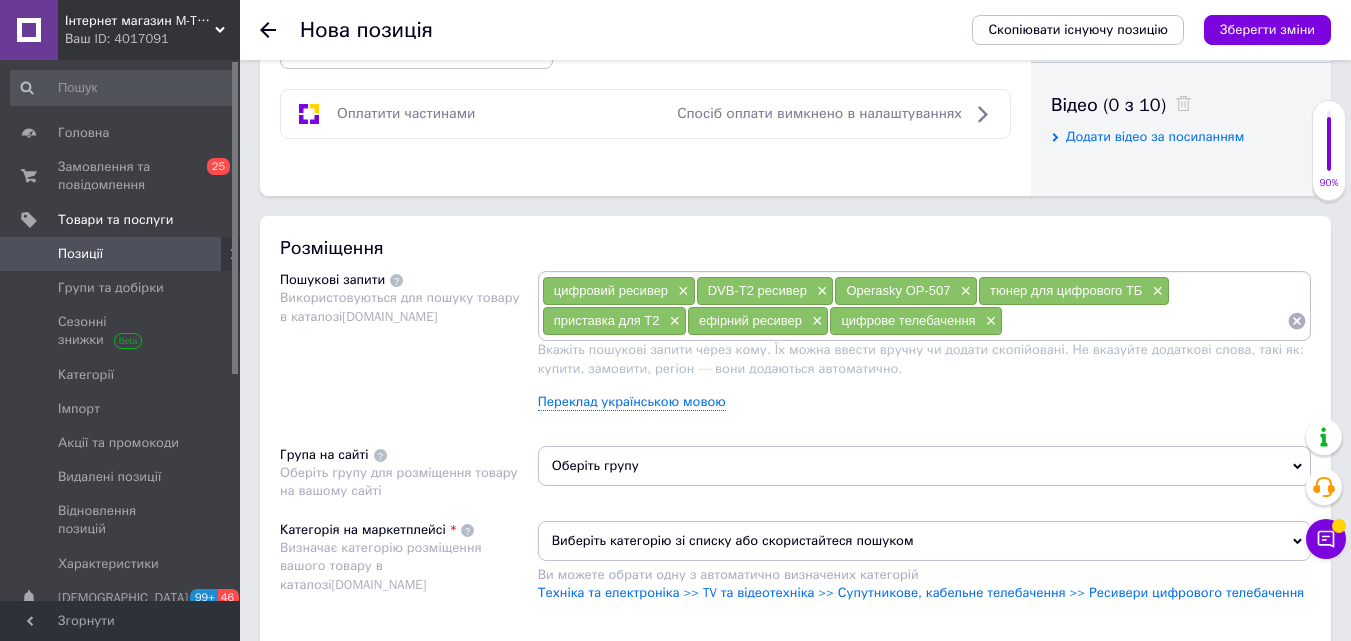 paste on "тюнер DVB-T2" 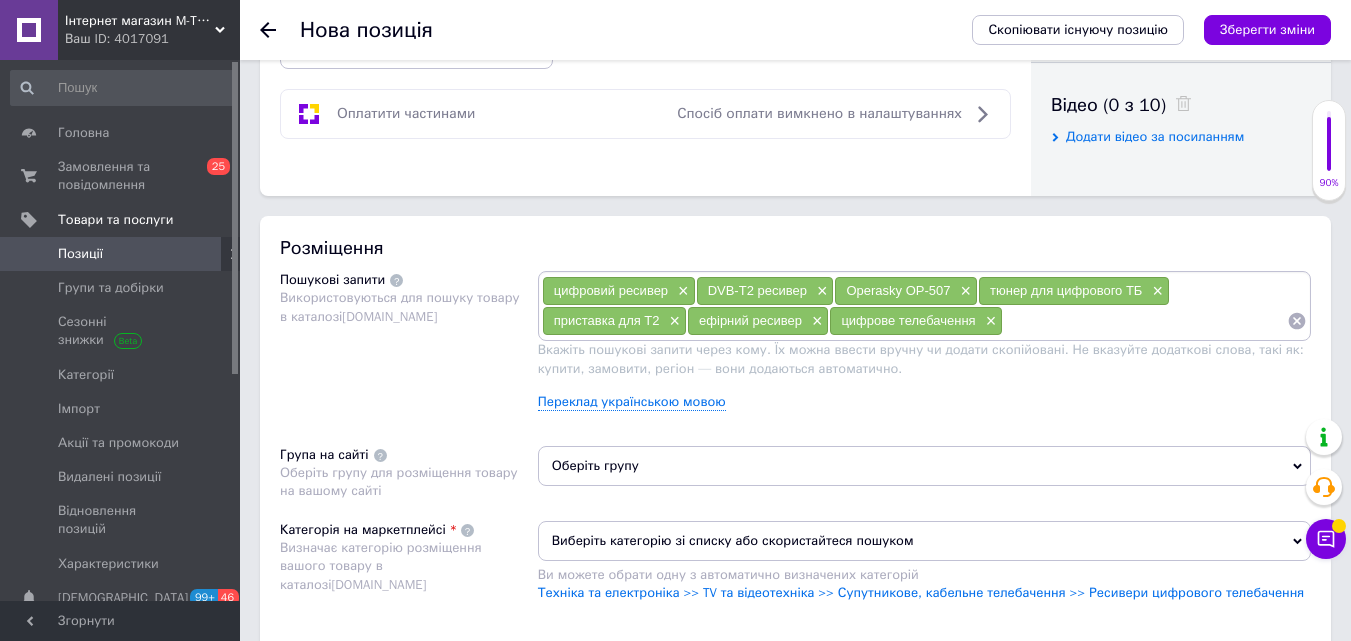 type on "тюнер DVB-T2" 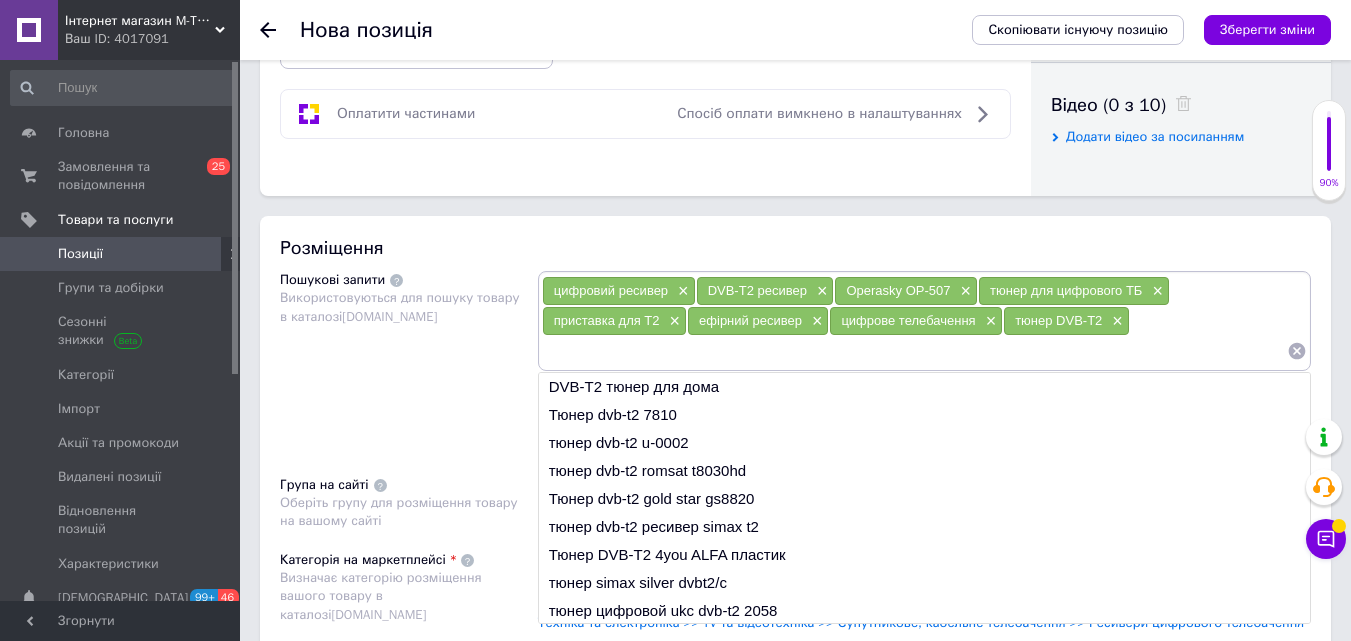 paste on "телевізійна приставка" 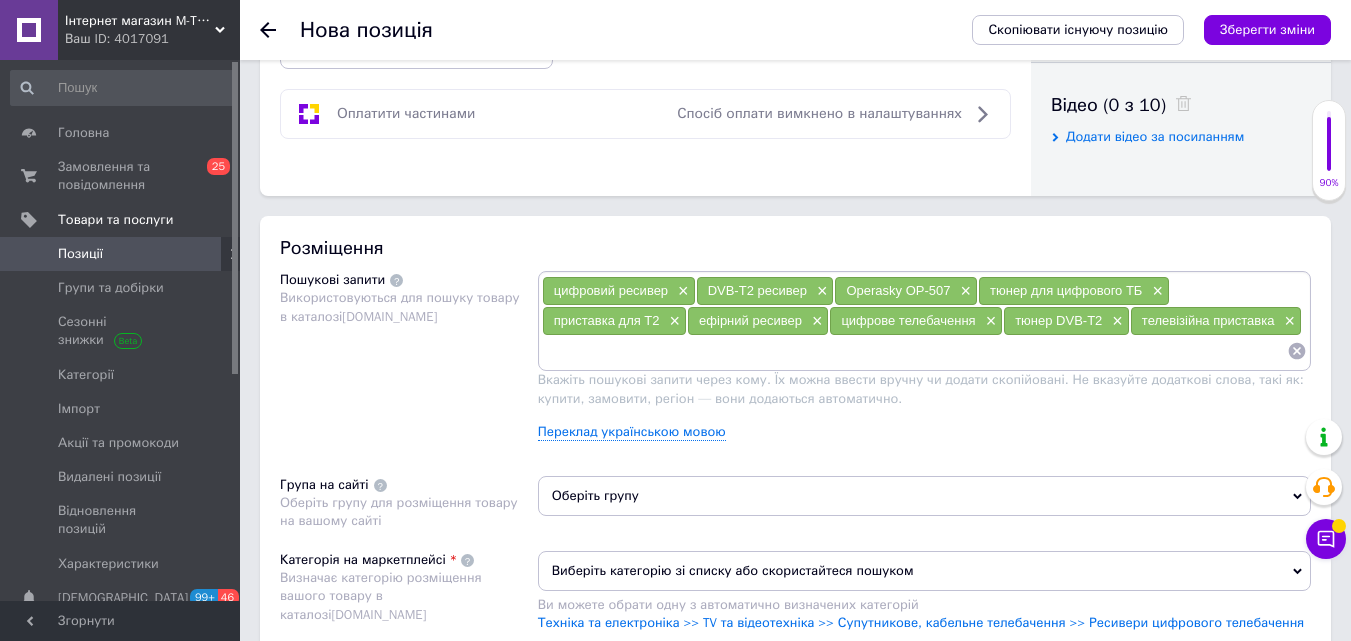 paste on "приставка до телевізора" 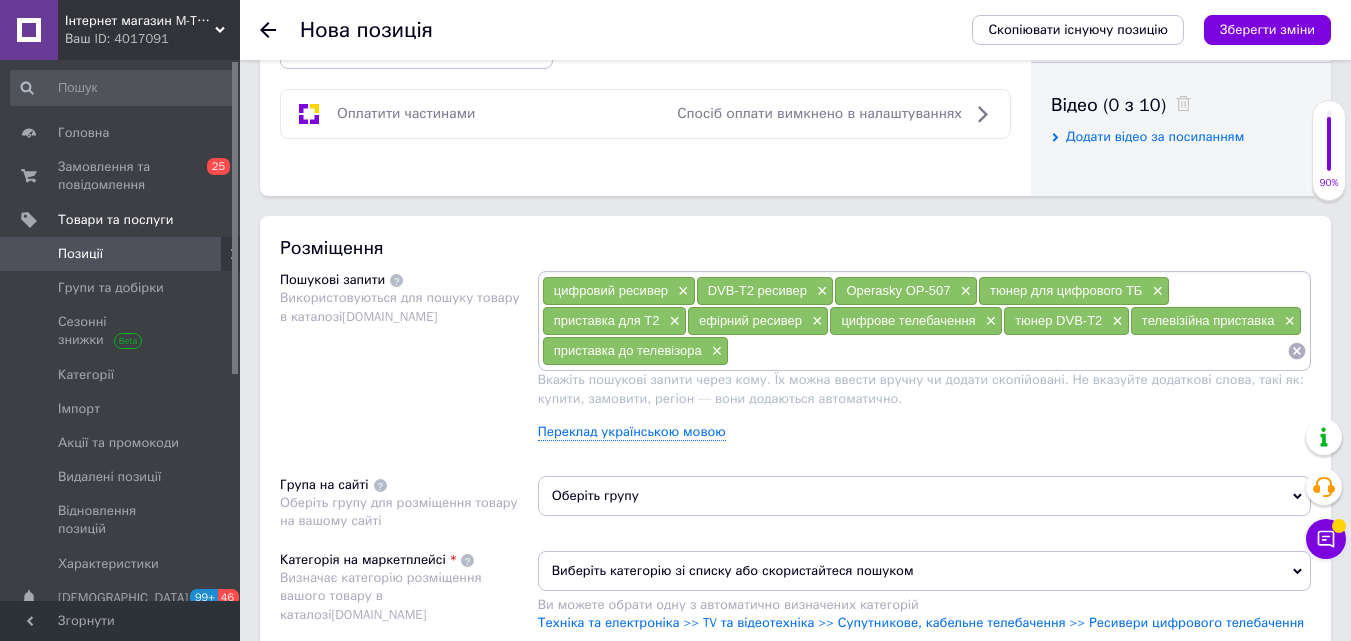 paste on "декодер Т2" 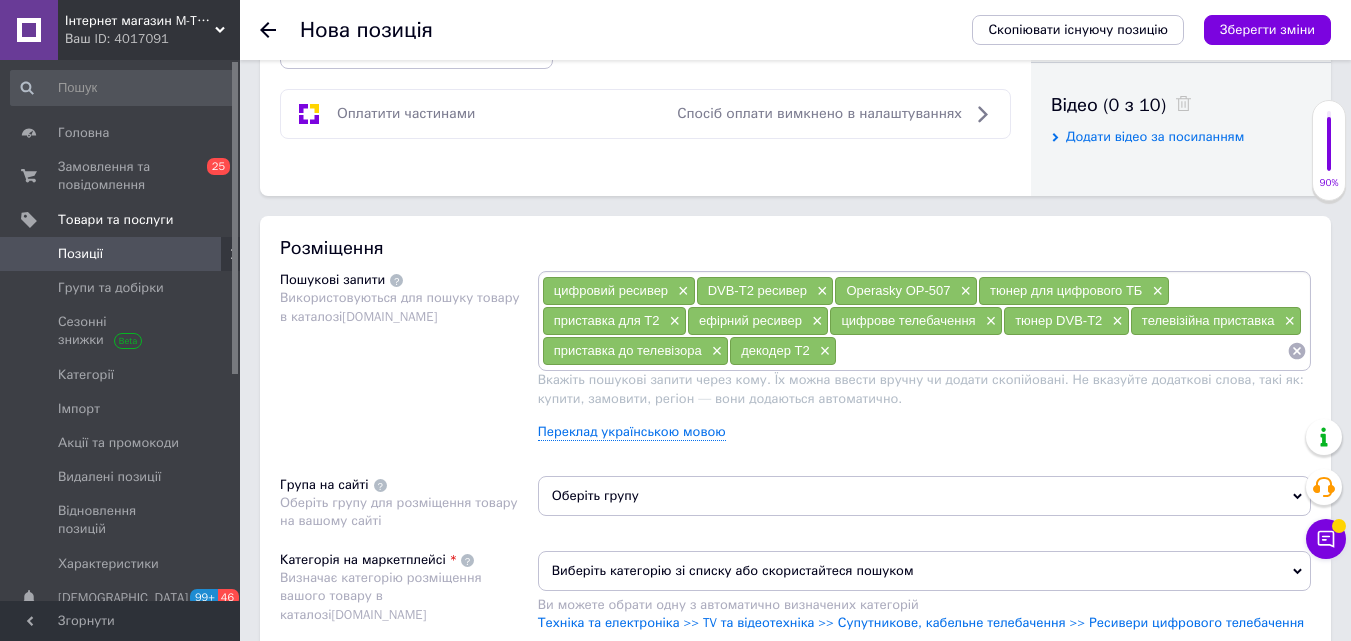 paste on "ресивер для ефірного ТБ" 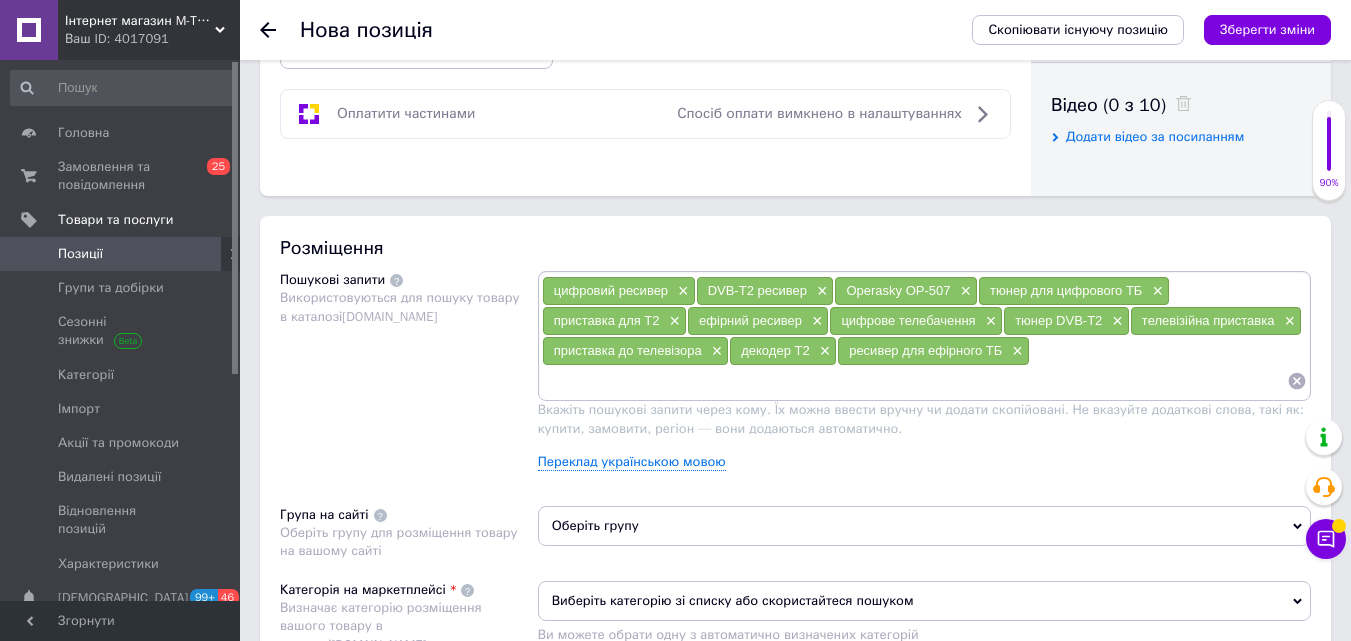 paste on "операскай ресивер" 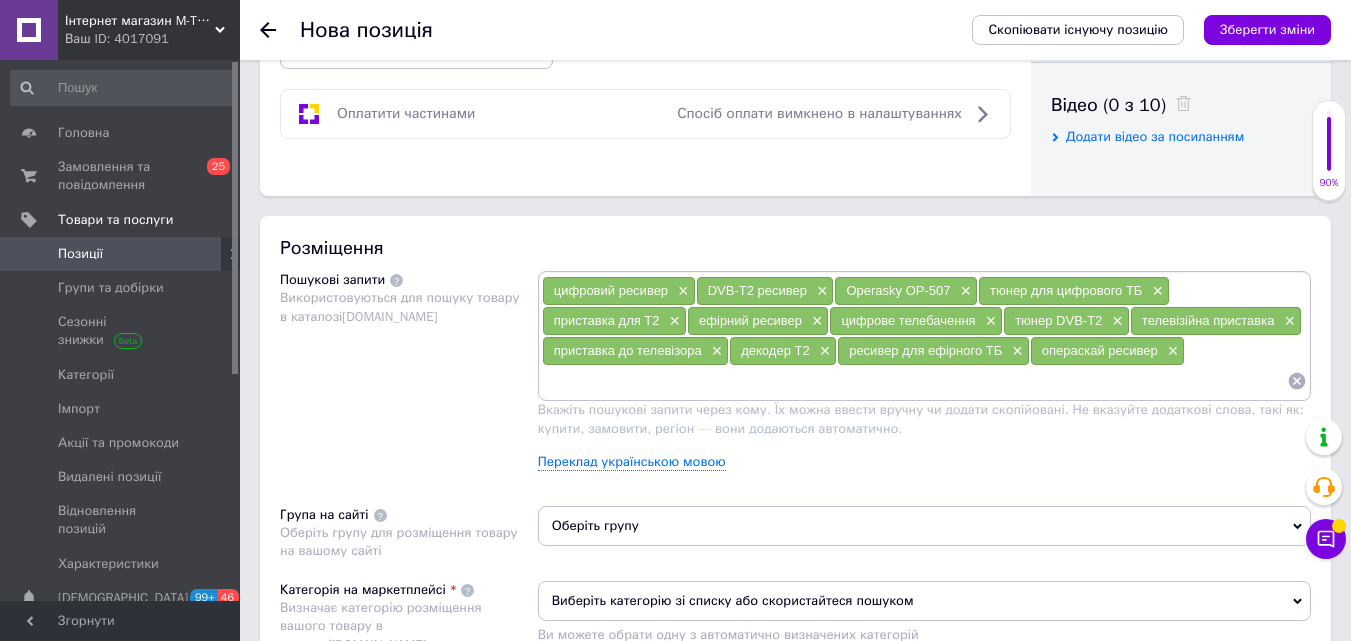 paste on "цифрова приставка Т2" 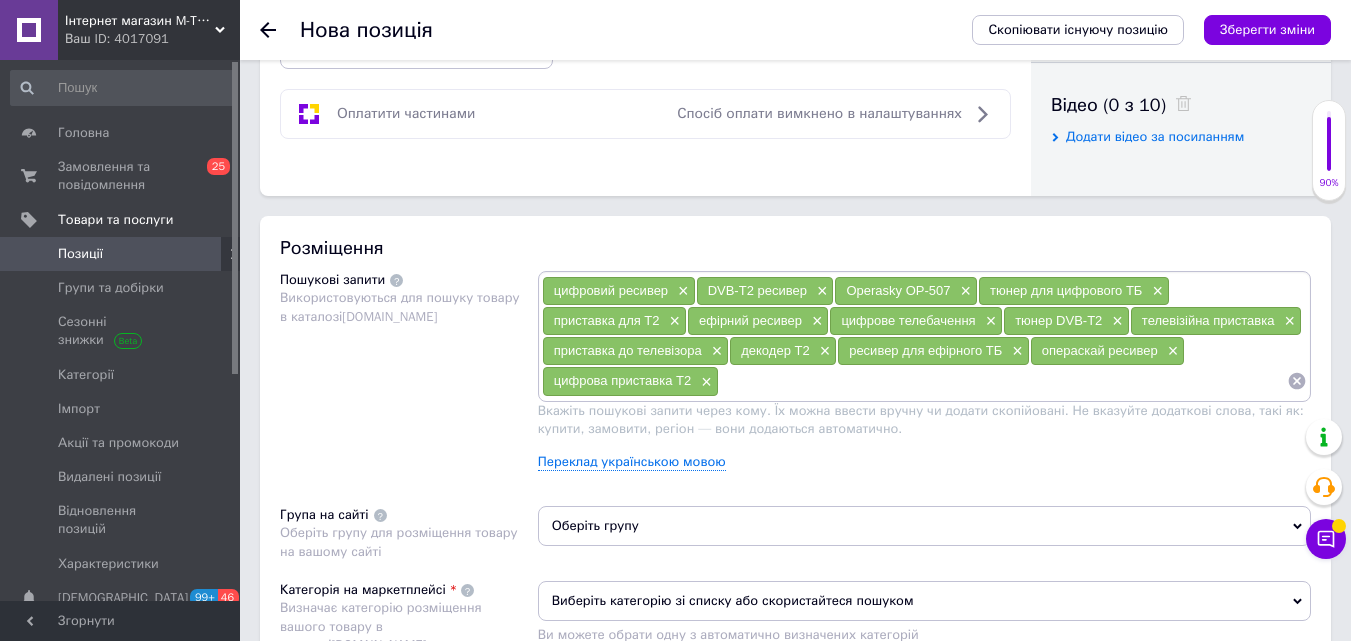 paste on "ресивер з пультом" 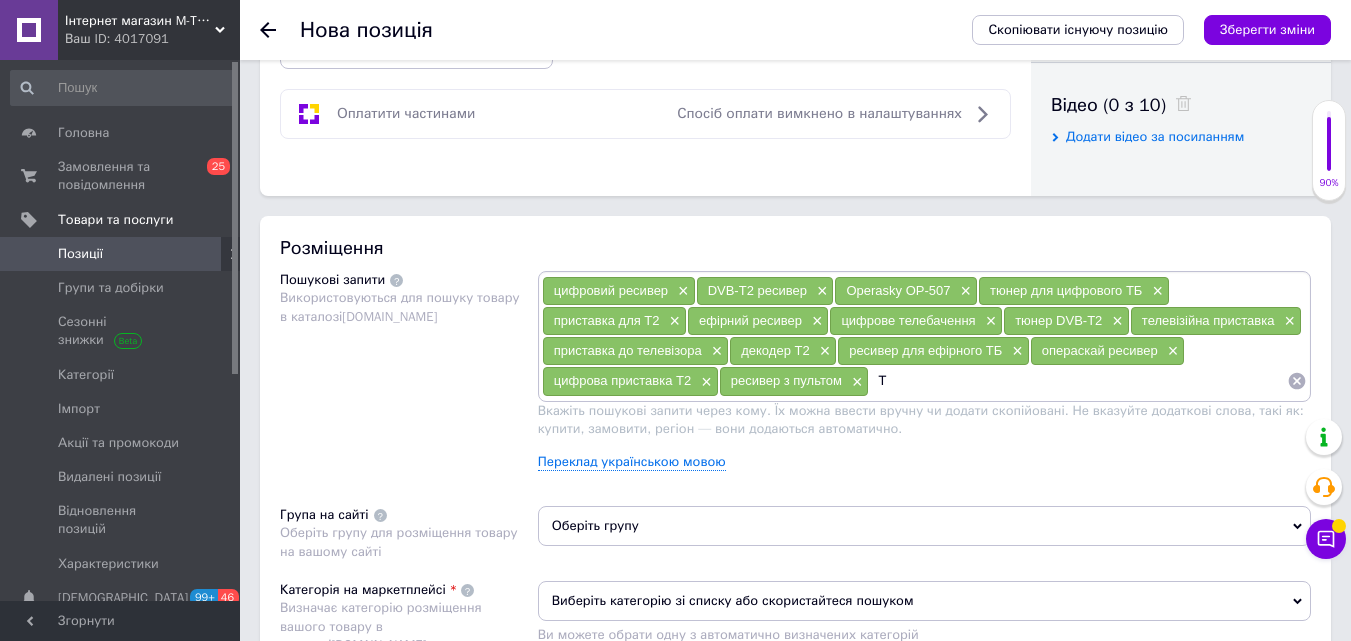 type on "Т2" 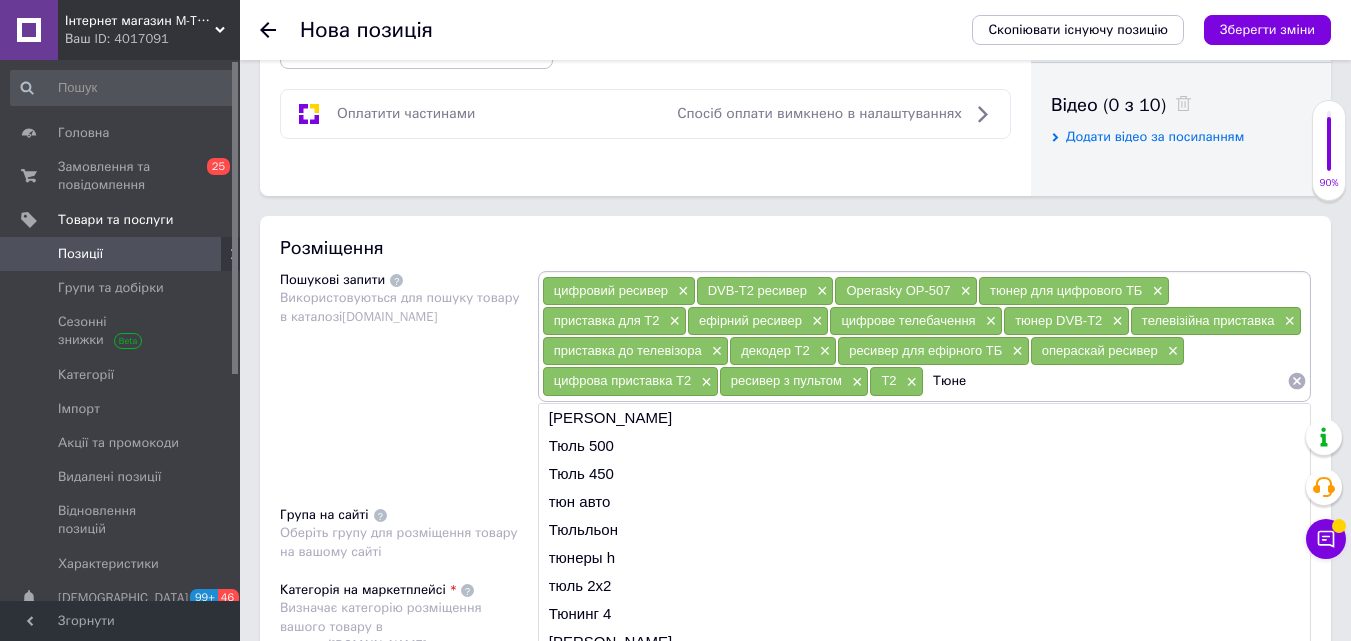 type on "Тюнер" 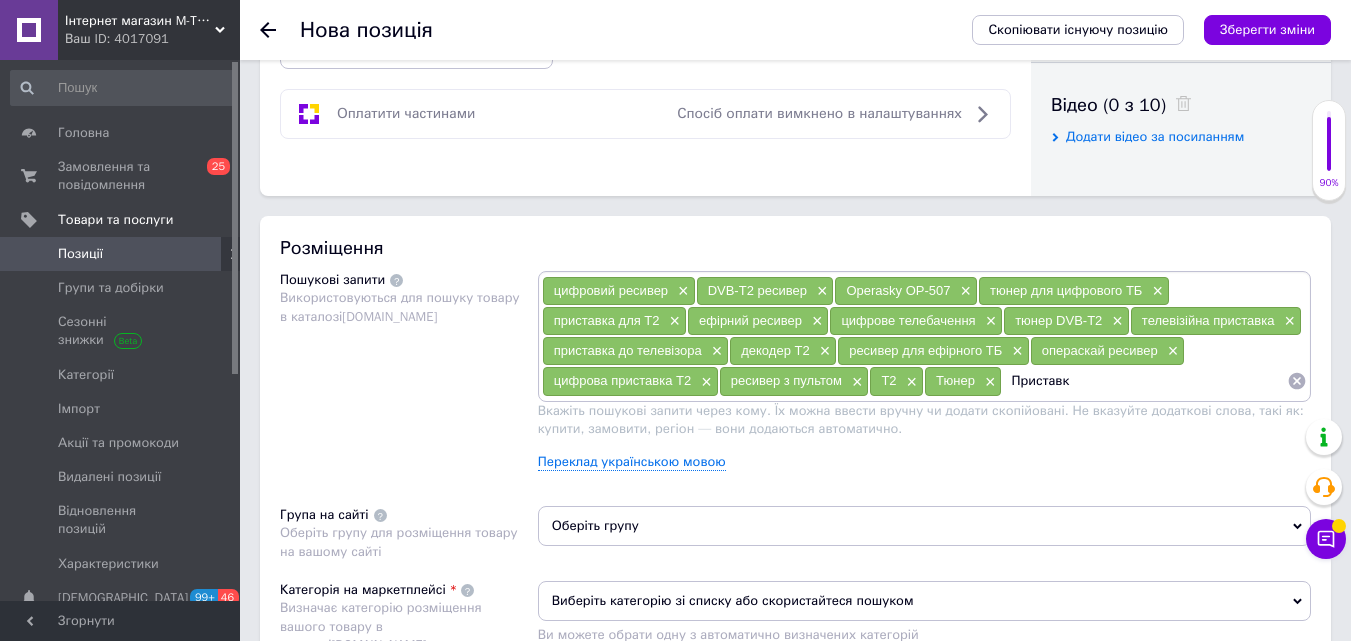 type on "Приставка" 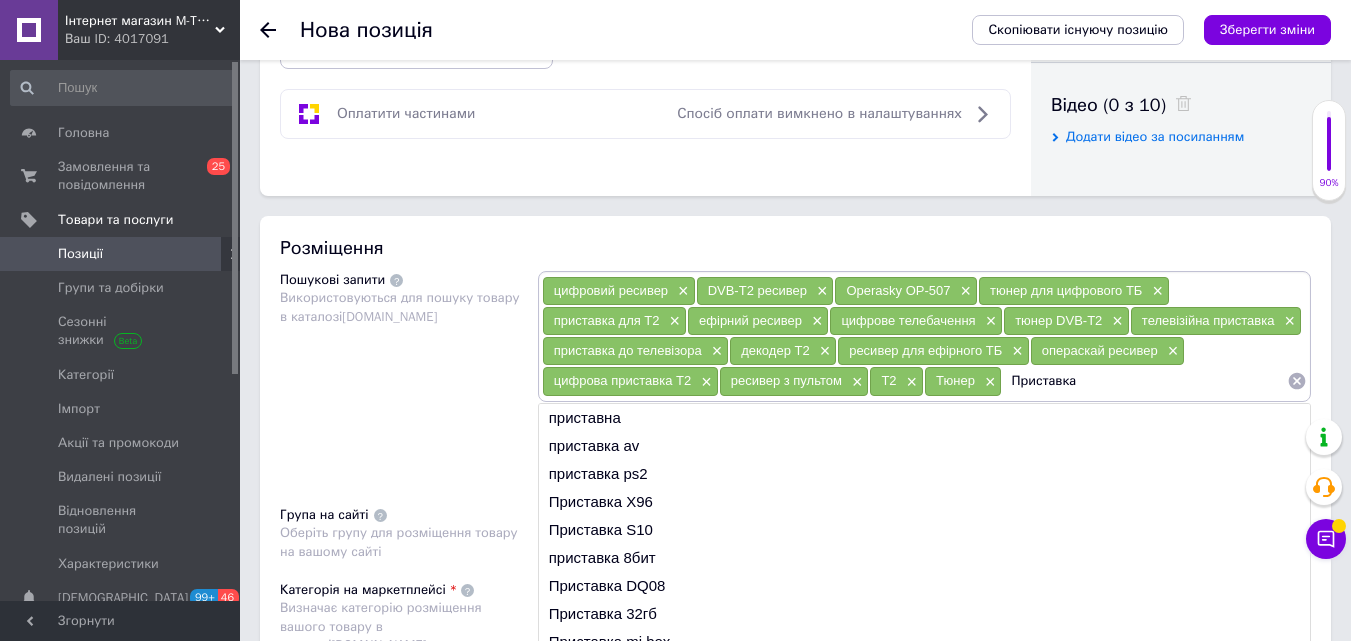 type 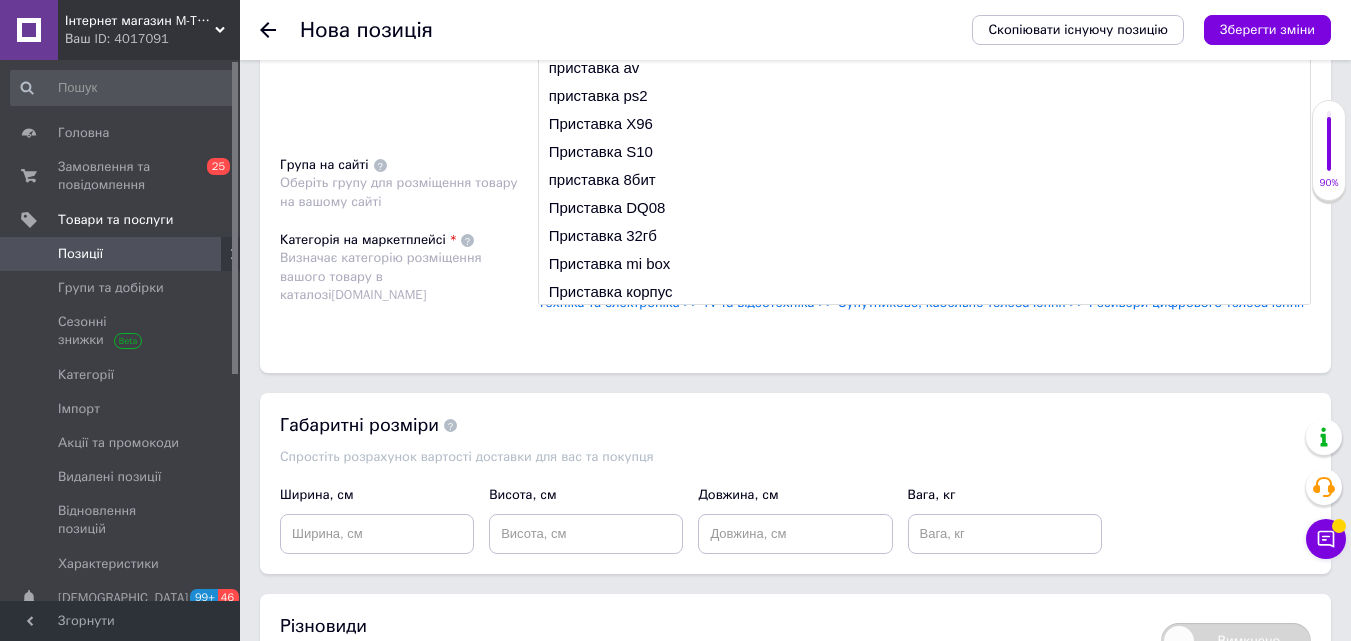 scroll, scrollTop: 1400, scrollLeft: 0, axis: vertical 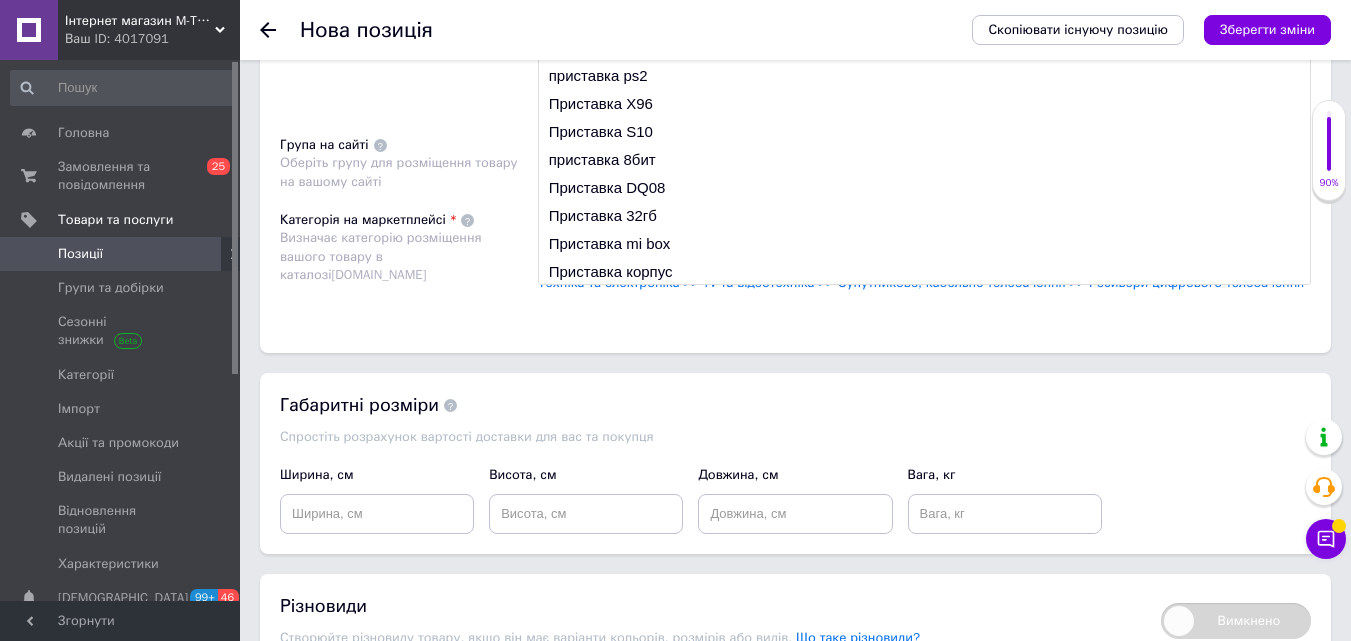 click on "Розміщення Пошукові запити Використовуються для пошуку товару в каталозі  [DOMAIN_NAME] цифровий ресивер × DVB-T2 ресивер × Operasky OP-507 × тюнер для цифрового ТБ × приставка для Т2 × ефірний ресивер × цифрове телебачення × тюнер DVB-T2 × телевізійна приставка × приставка до телевізора × декодер Т2 × ресивер для ефірного ТБ × операскай ресивер × цифрова приставка Т2 × ресивер з пультом × Т2 × Тюнер × Приставка × приставка av приставка ps2 Приставка X96 Приставка S10 приставка 8бит Приставка DQ08 Приставка 32гб Приставка mi box Приставка корпус Приставка т2 т62д Переклад українською мовою" at bounding box center [795, 84] 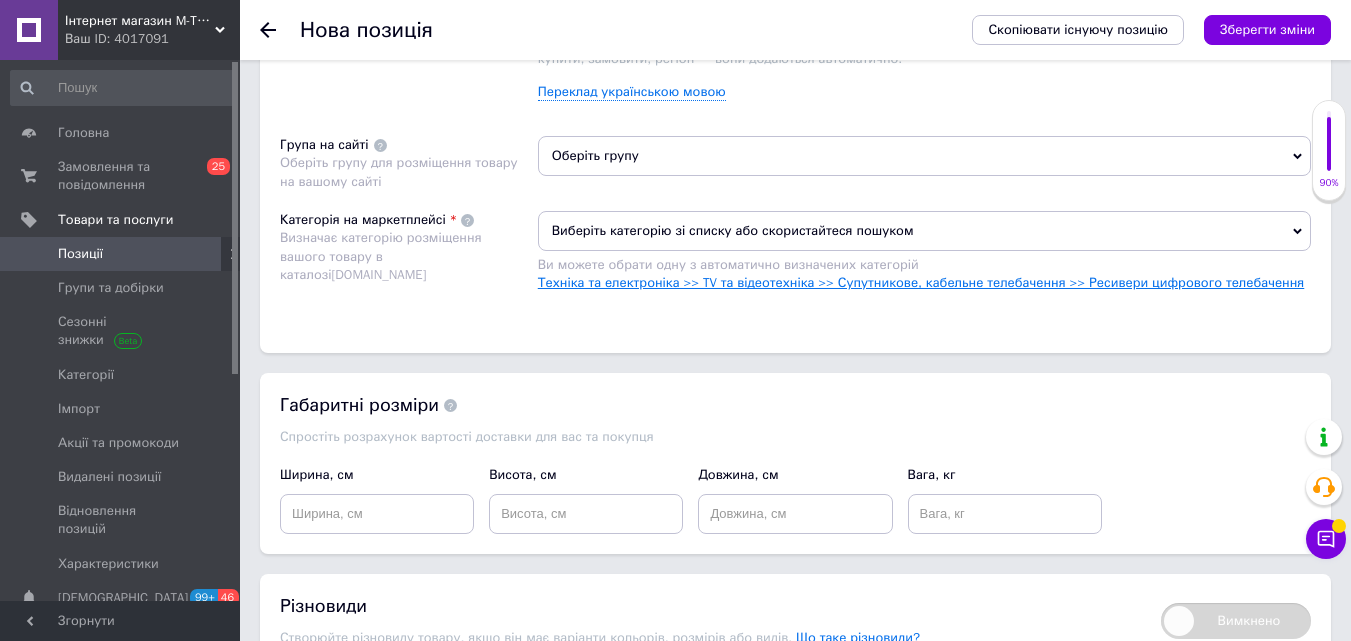 click on "Техніка та електроніка >> TV та відеотехніка >> Супутникове, кабельне телебачення >> Ресивери цифрового телебачення" at bounding box center [921, 282] 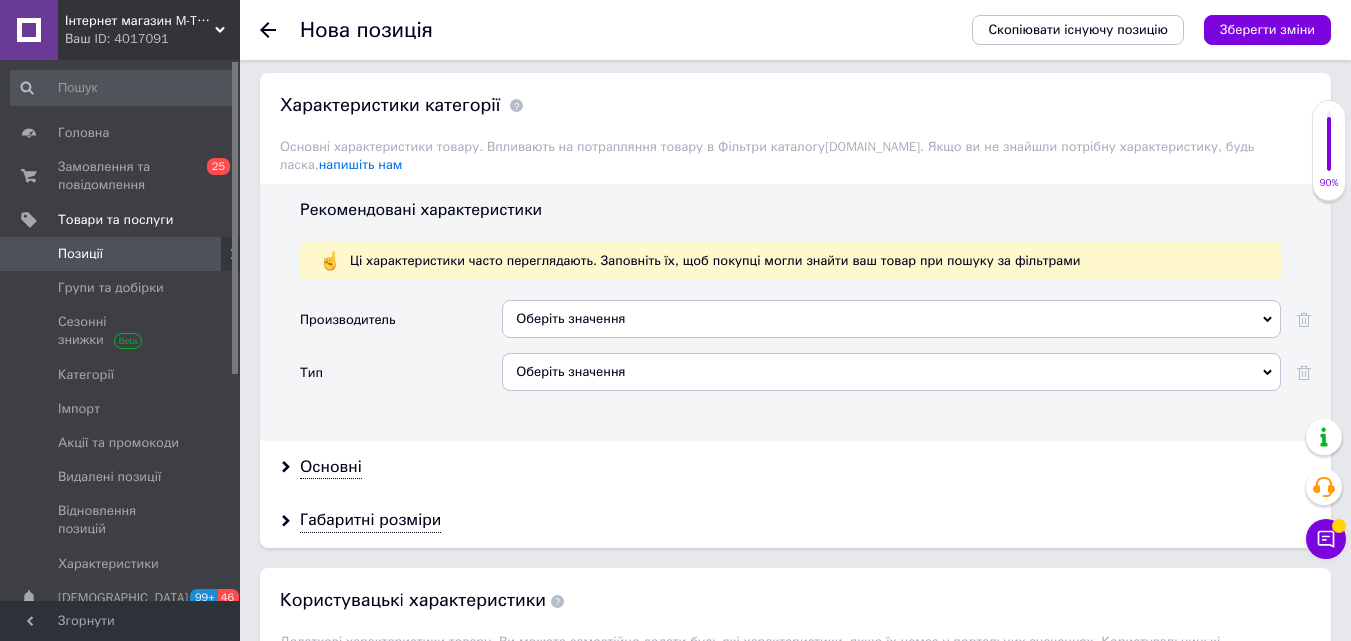 scroll, scrollTop: 1800, scrollLeft: 0, axis: vertical 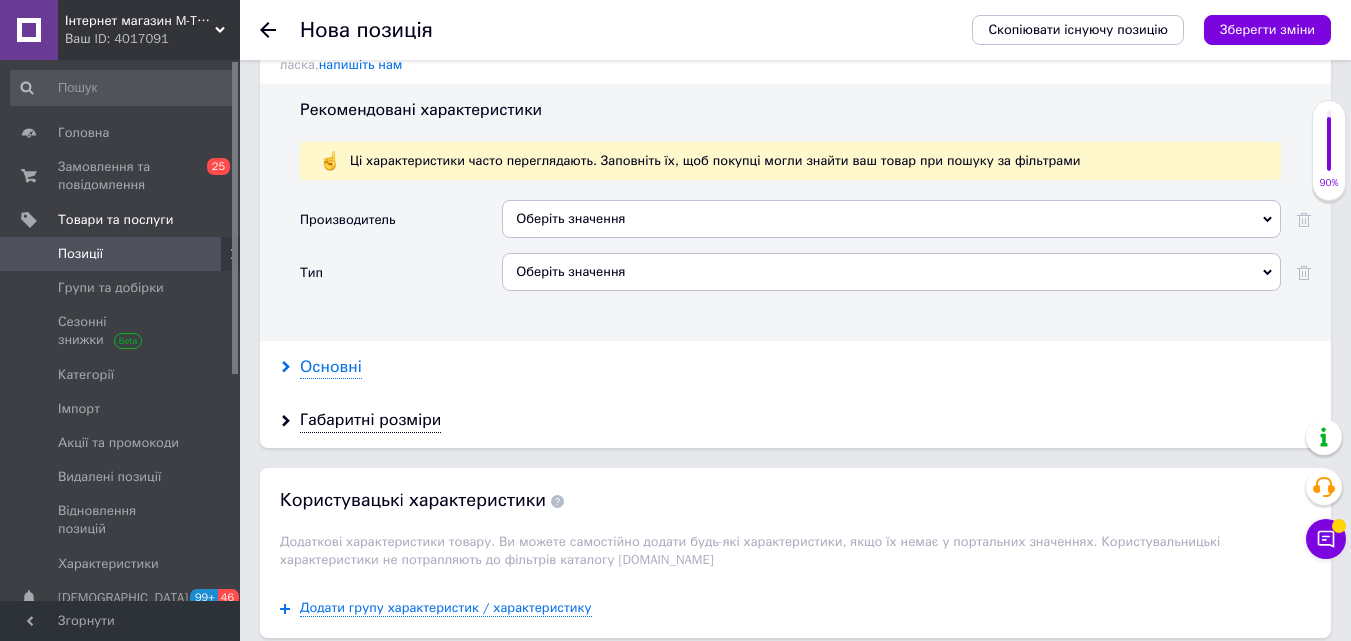 click on "Основні" at bounding box center [331, 367] 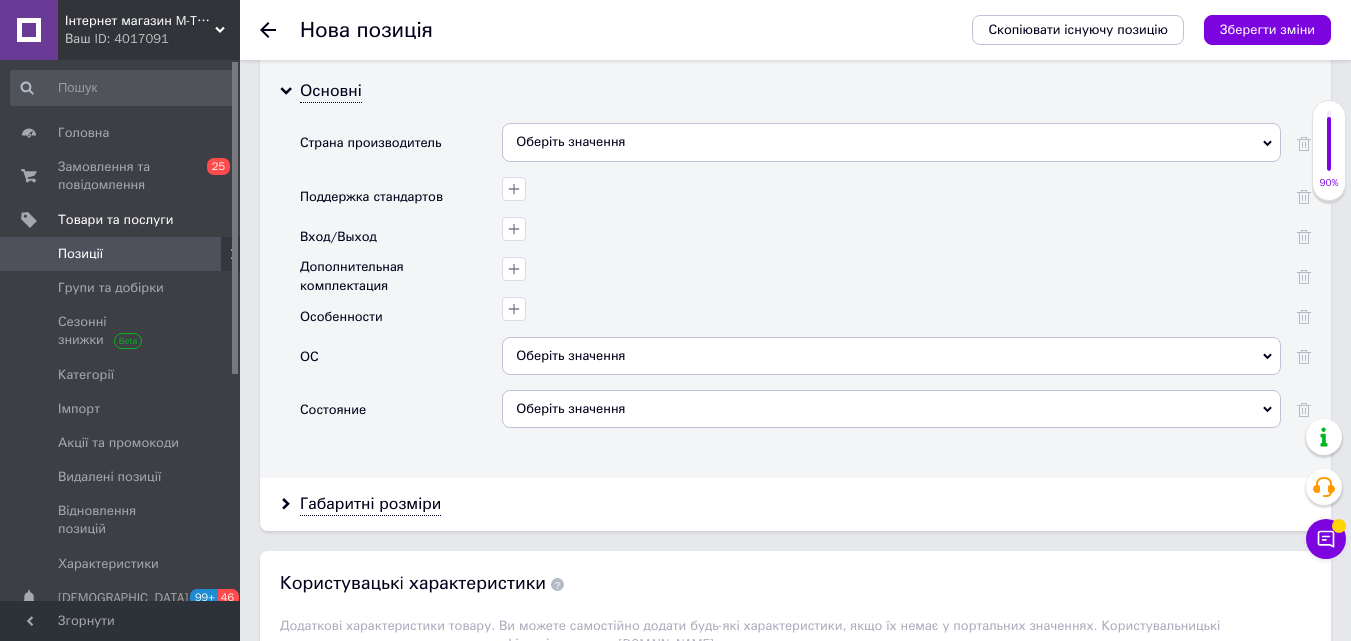 scroll, scrollTop: 2100, scrollLeft: 0, axis: vertical 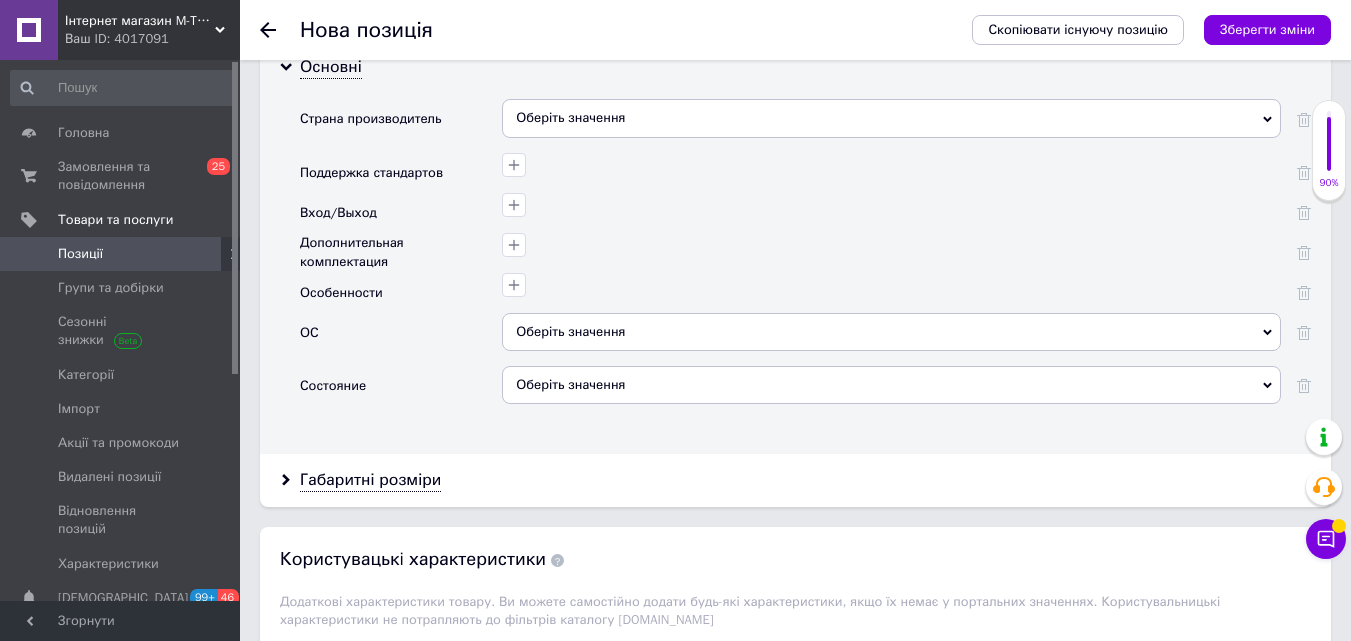 click on "Оберіть значення" at bounding box center [891, 385] 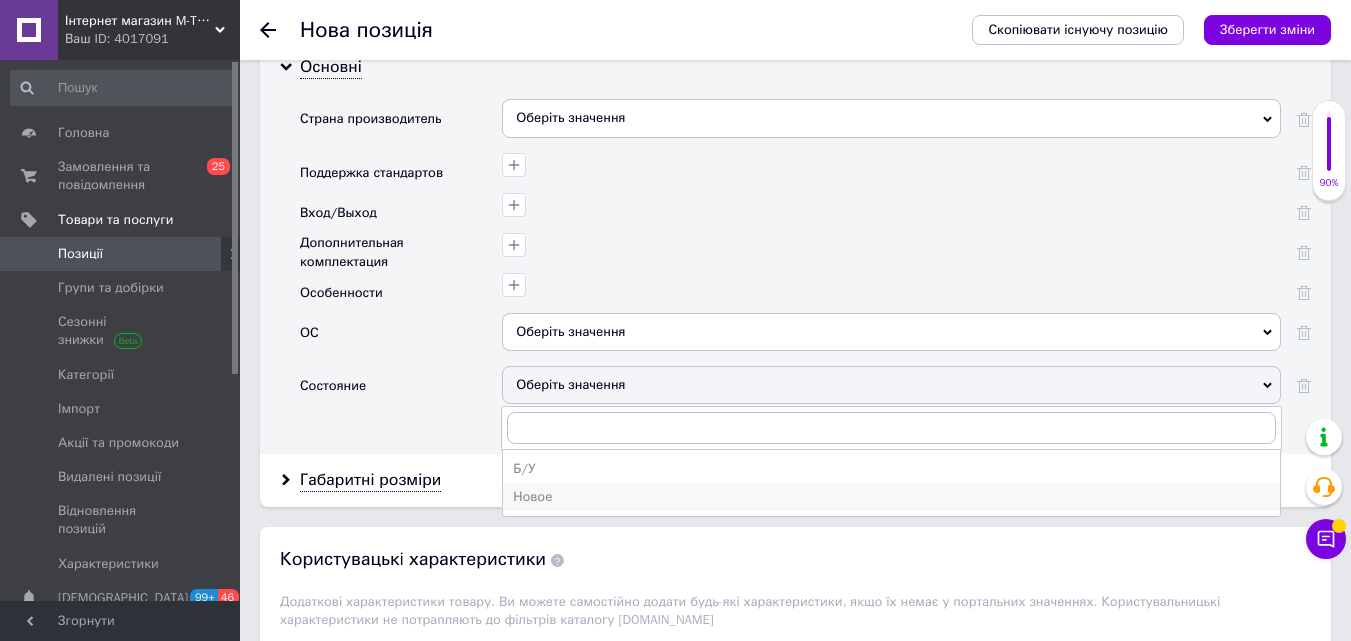 click on "Новое" at bounding box center (891, 497) 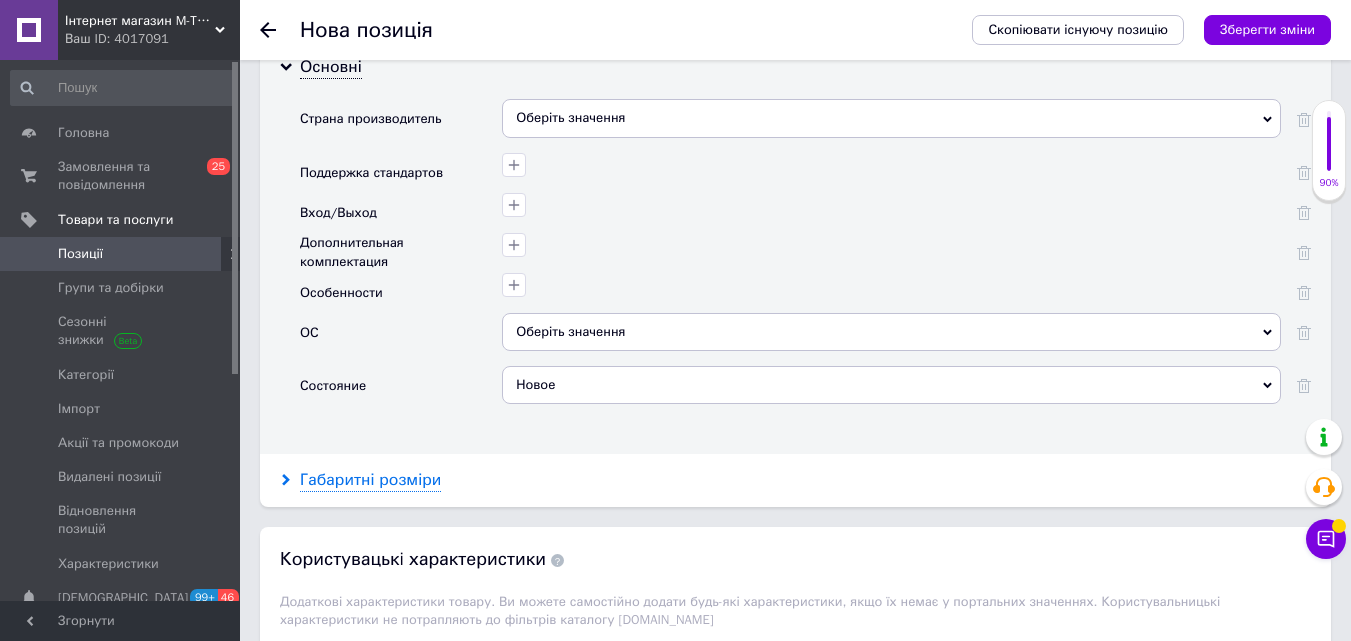 click on "Габаритні розміри" at bounding box center (370, 480) 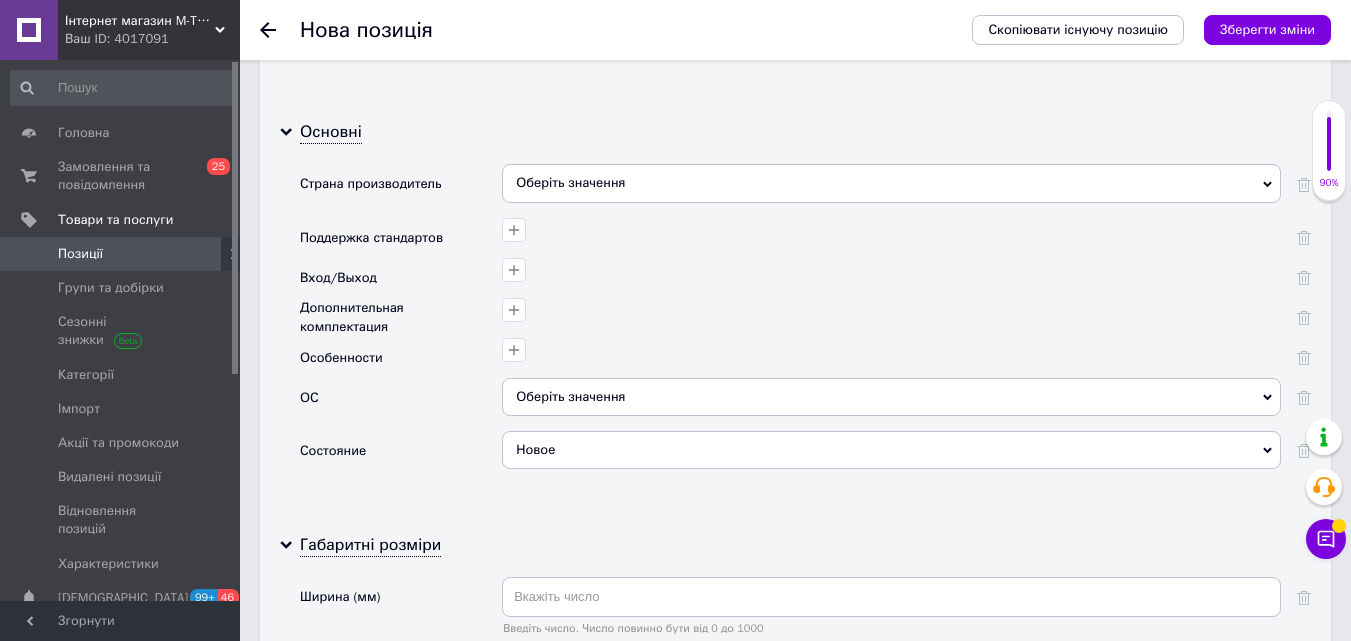 scroll, scrollTop: 2000, scrollLeft: 0, axis: vertical 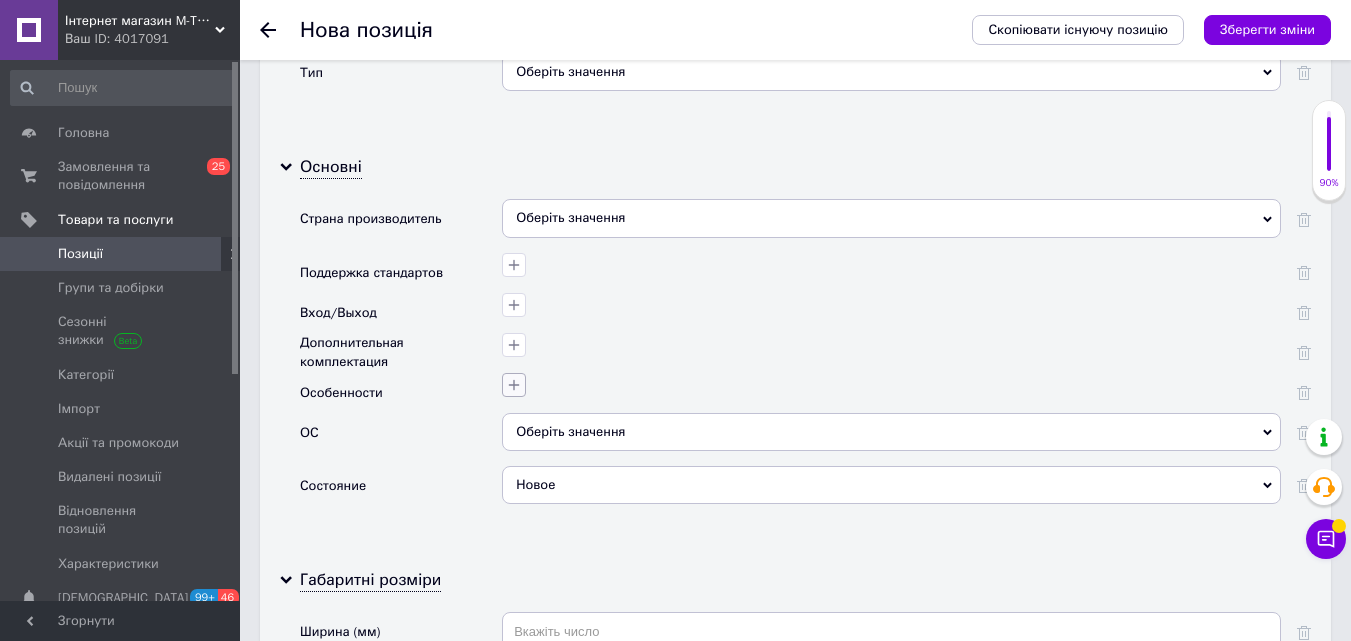 click 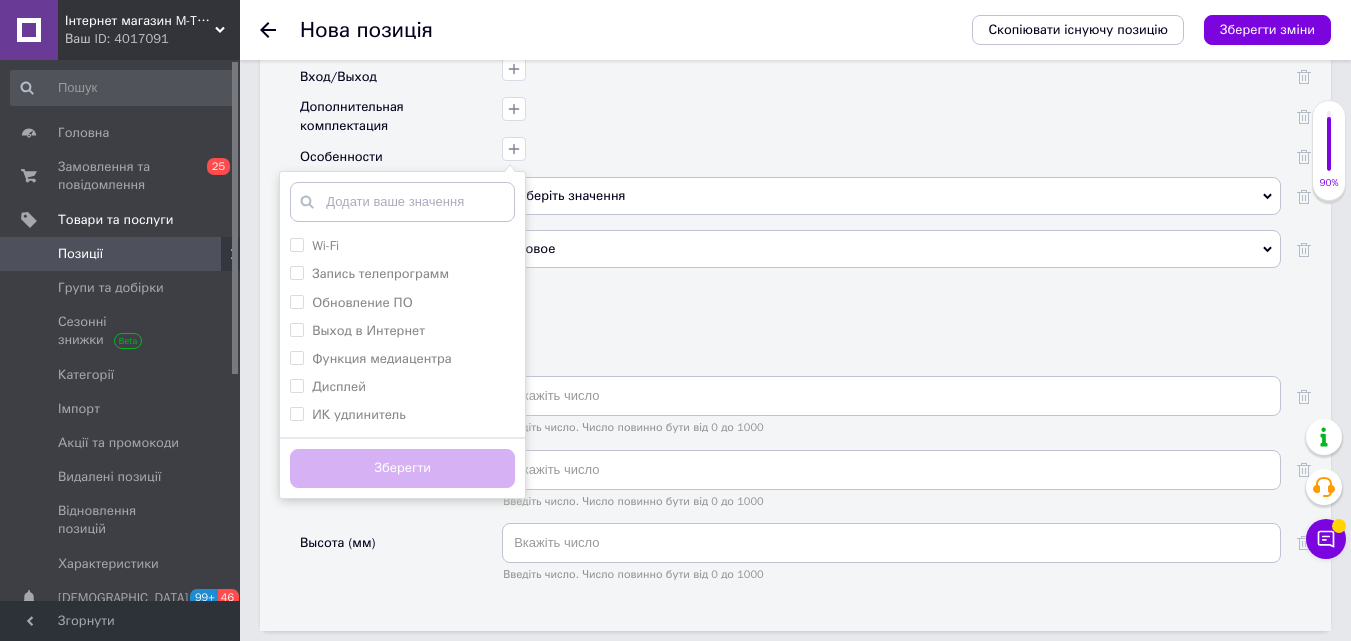scroll, scrollTop: 2200, scrollLeft: 0, axis: vertical 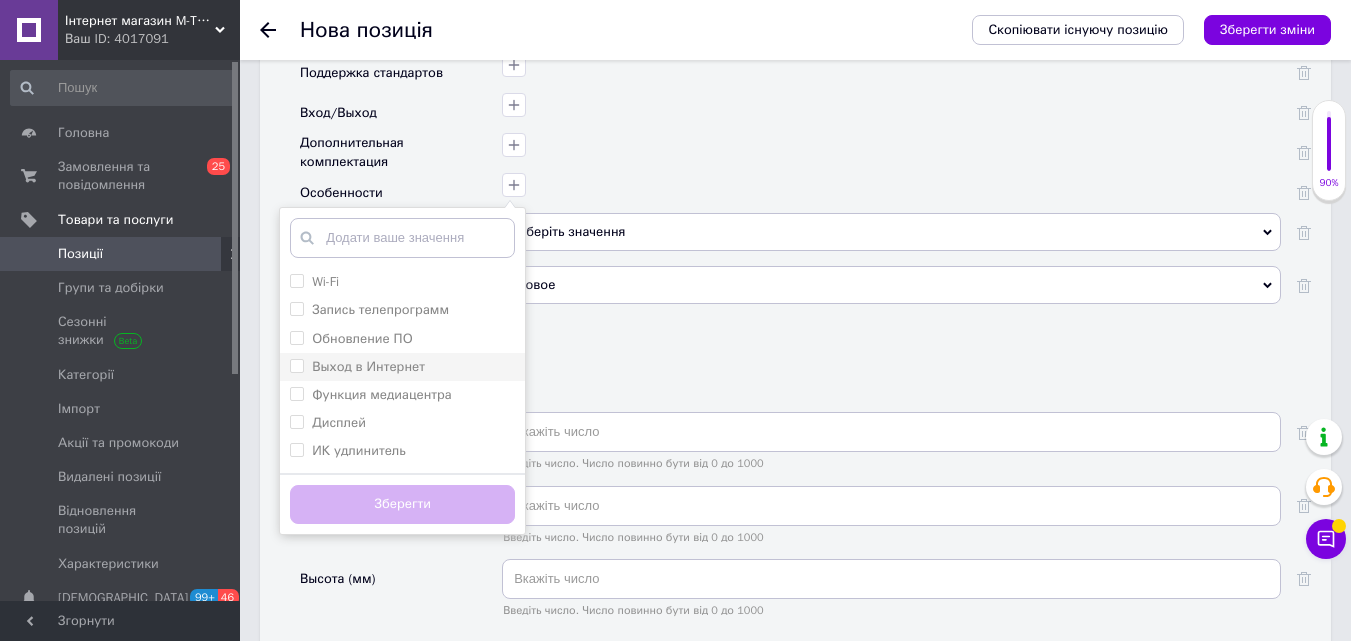 click on "Выход в Интернет" at bounding box center (368, 366) 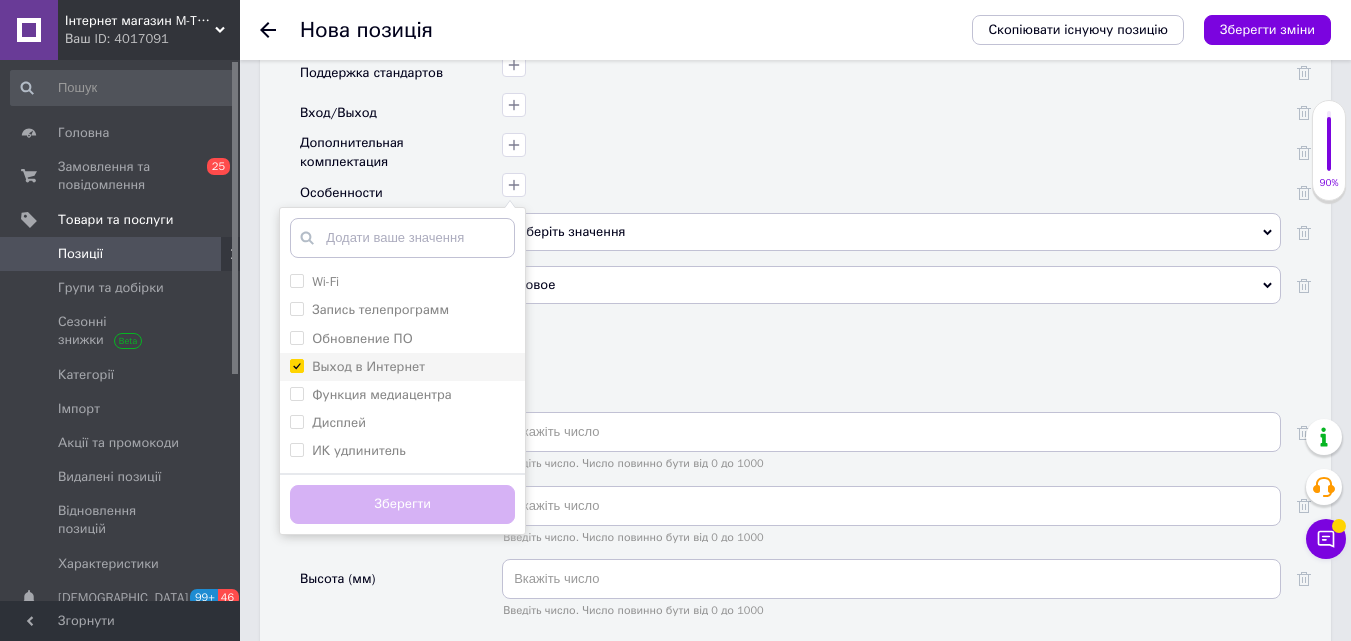 checkbox on "true" 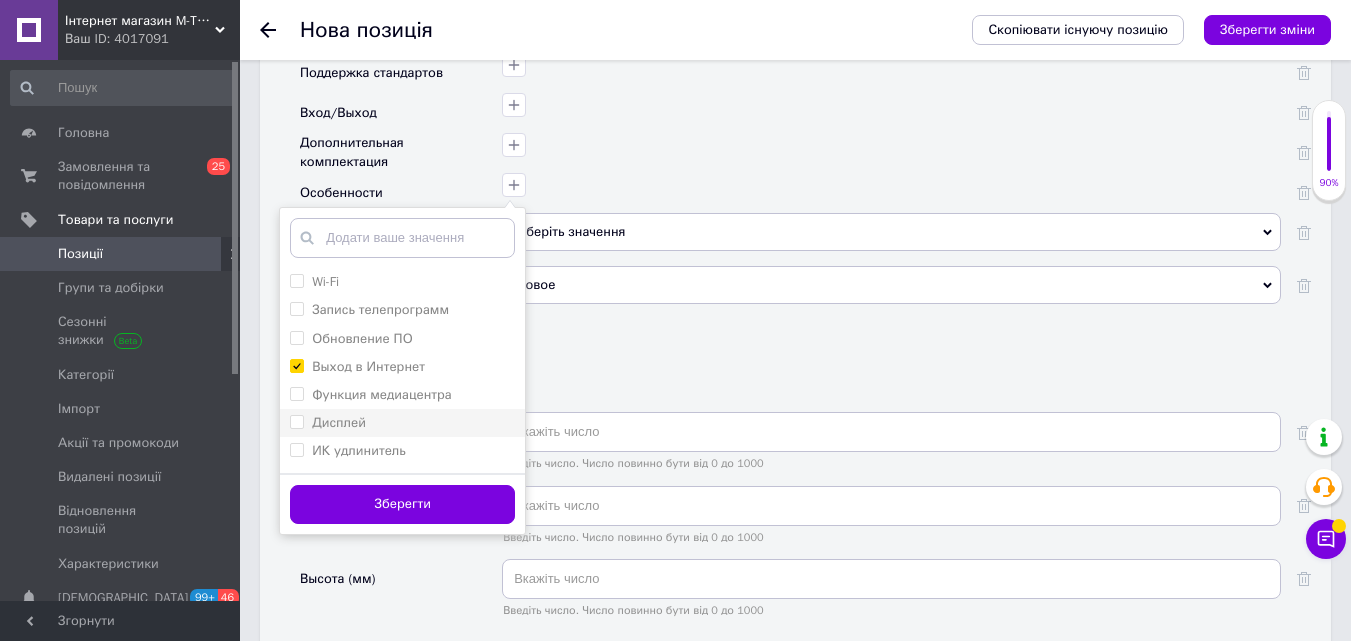 click on "Дисплей" at bounding box center (339, 422) 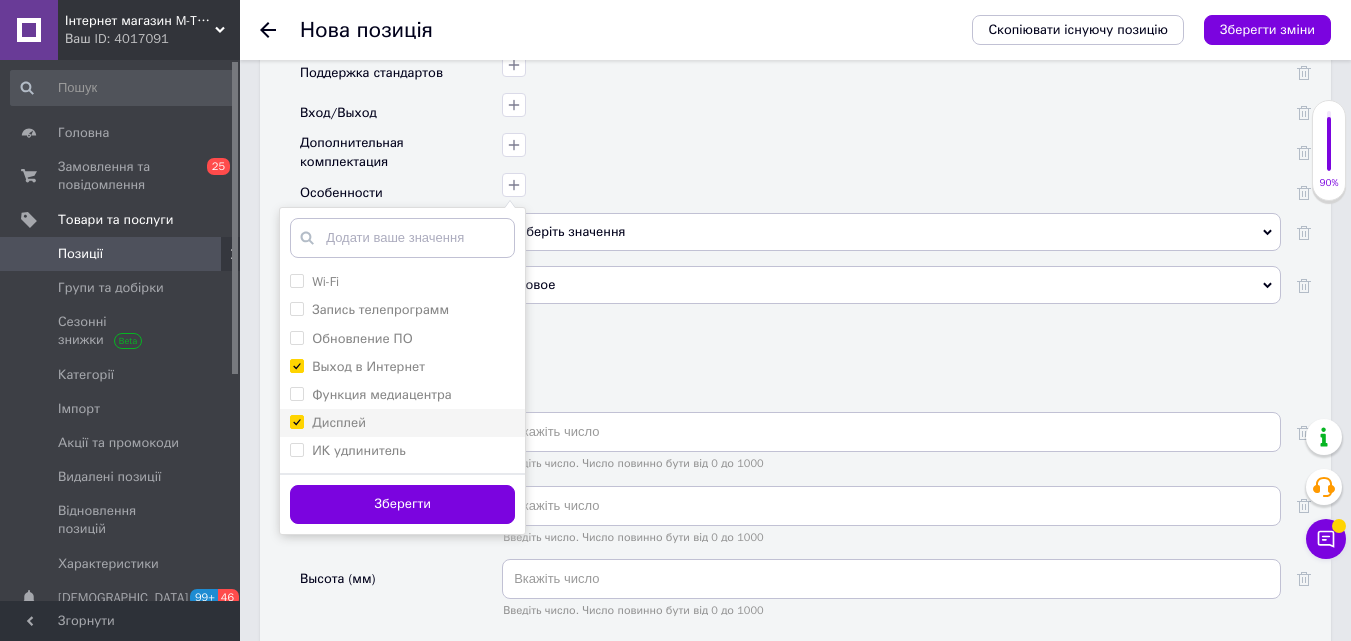 checkbox on "true" 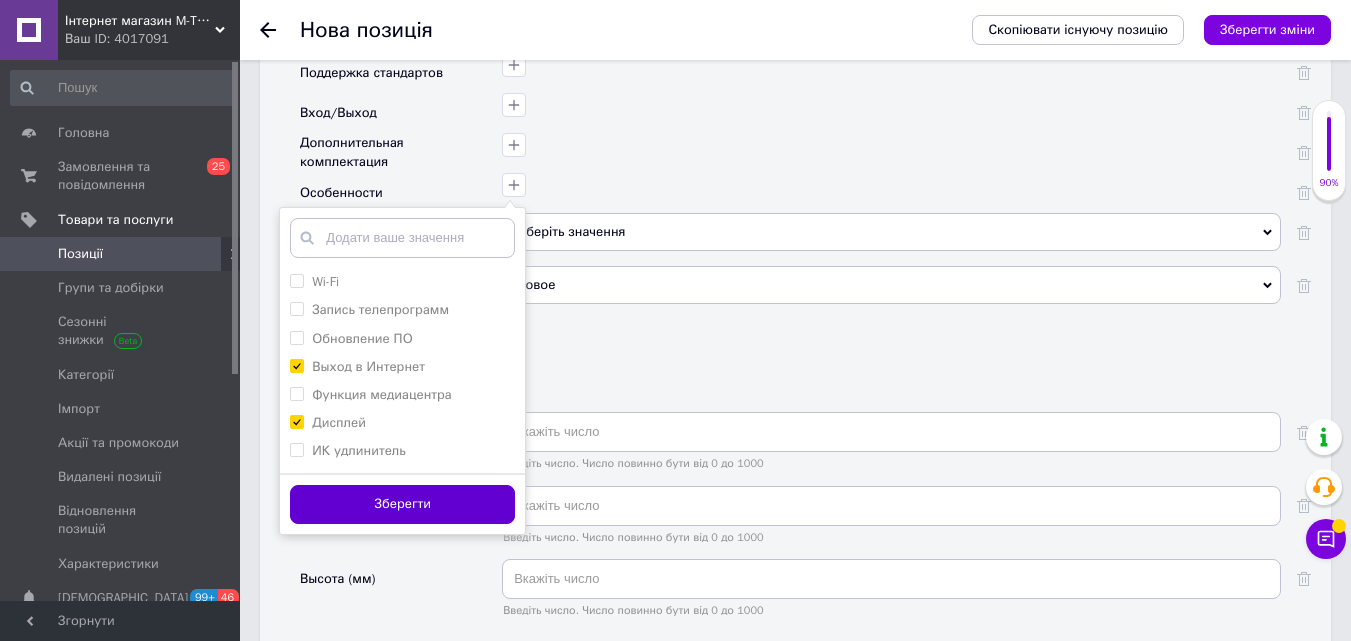 click on "Зберегти" at bounding box center (402, 504) 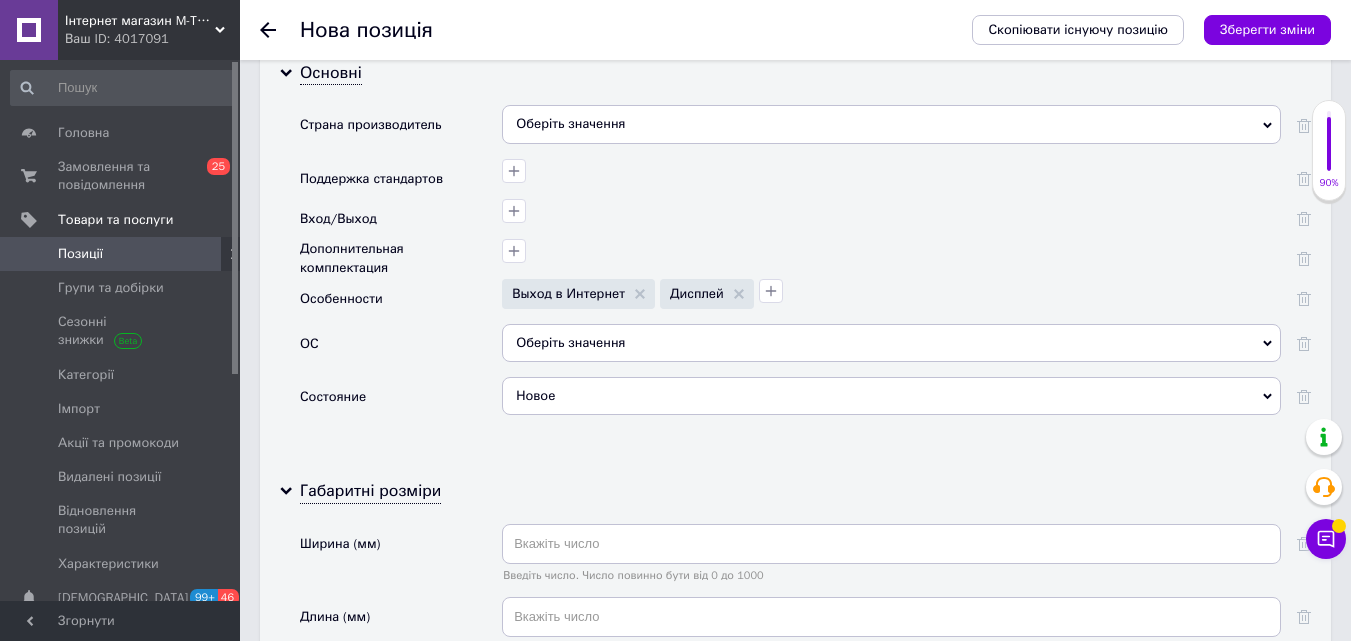 scroll, scrollTop: 2000, scrollLeft: 0, axis: vertical 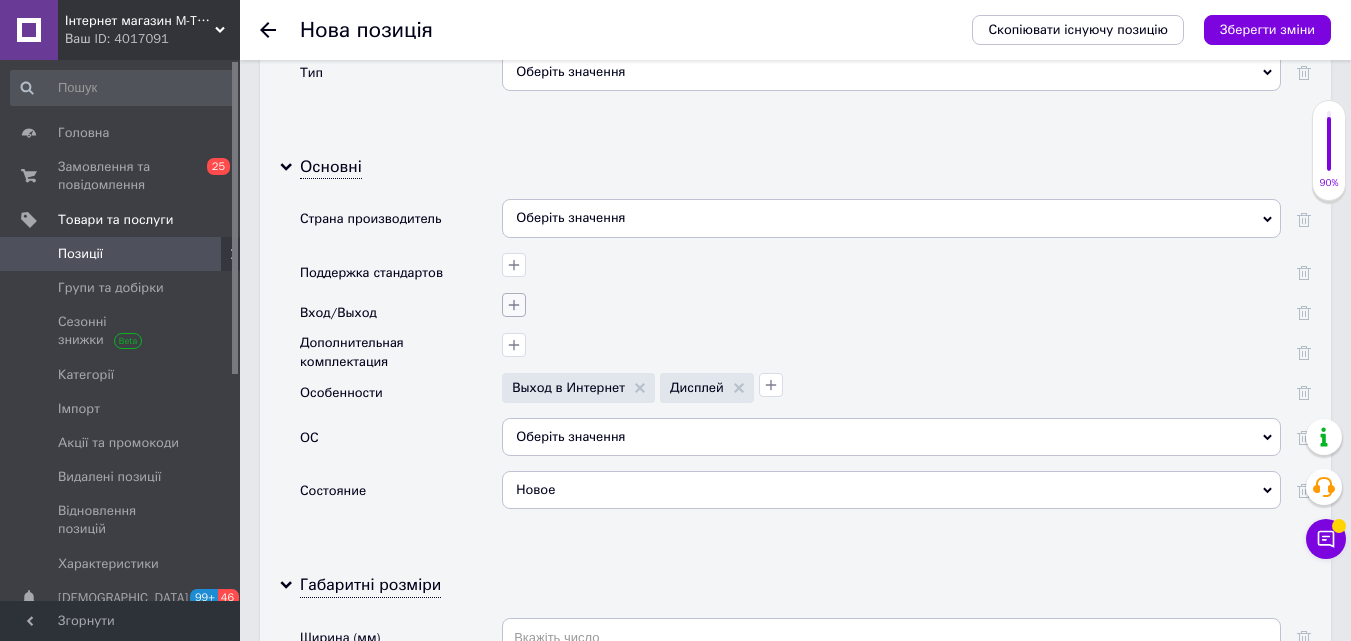 click 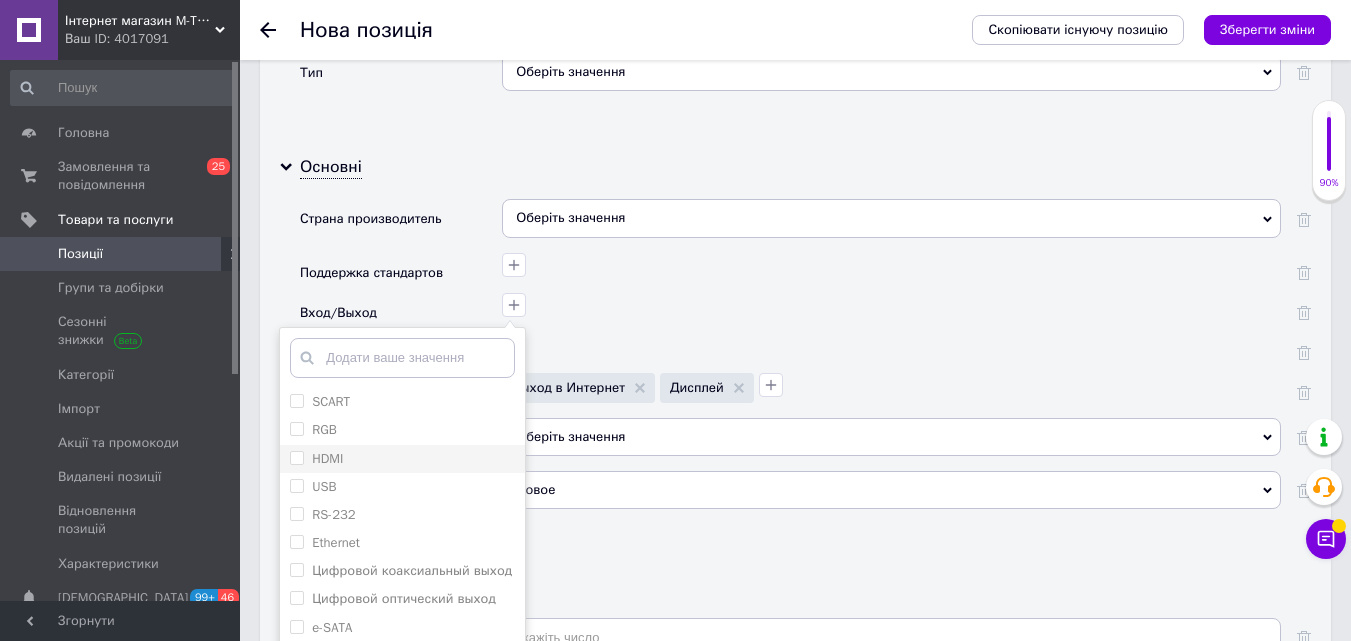 scroll, scrollTop: 10, scrollLeft: 0, axis: vertical 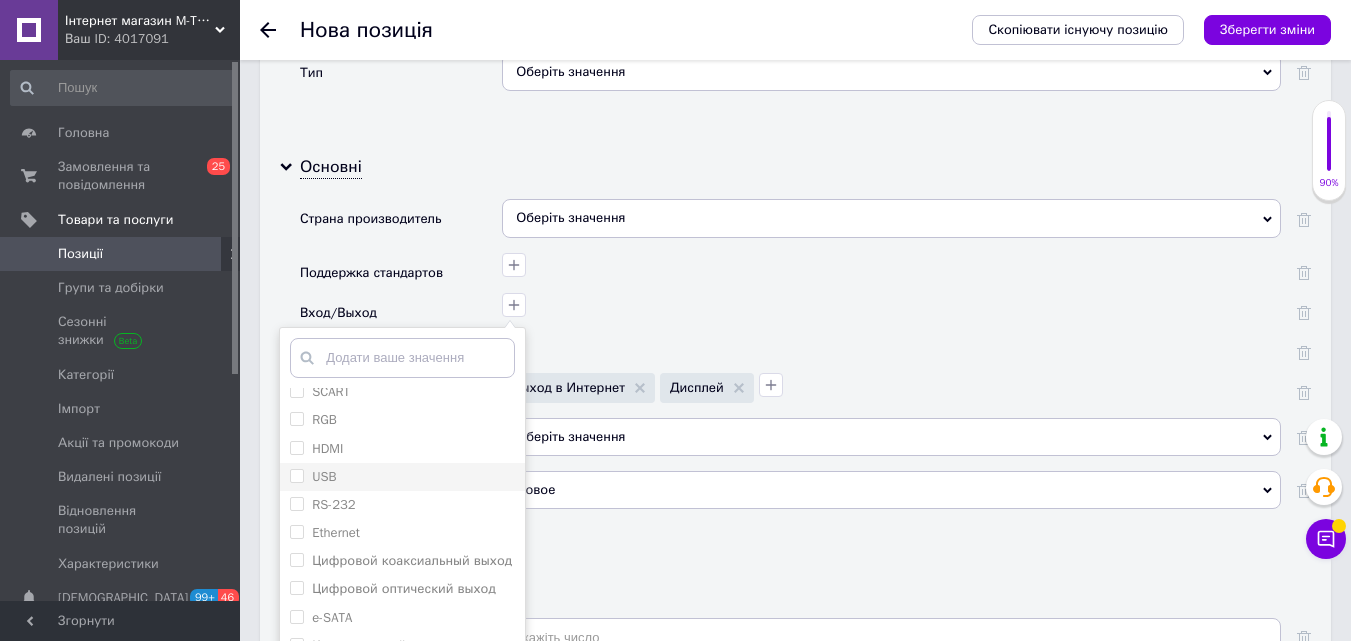 click on "USB" at bounding box center [402, 477] 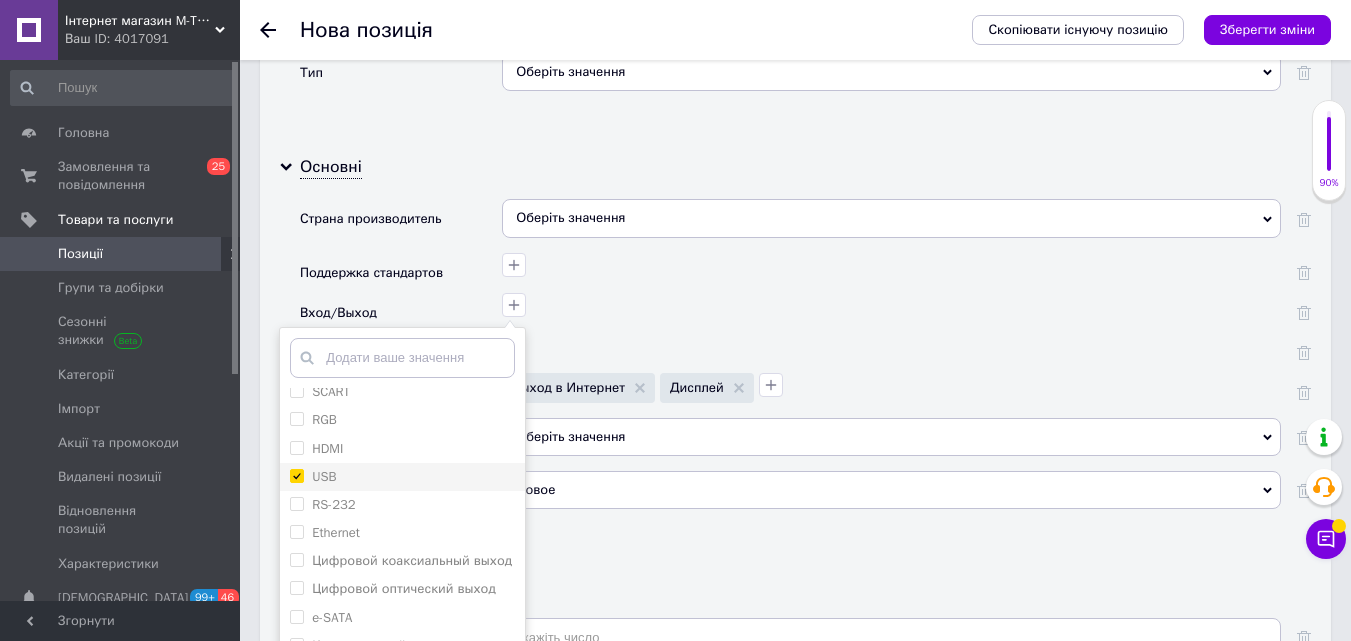 checkbox on "true" 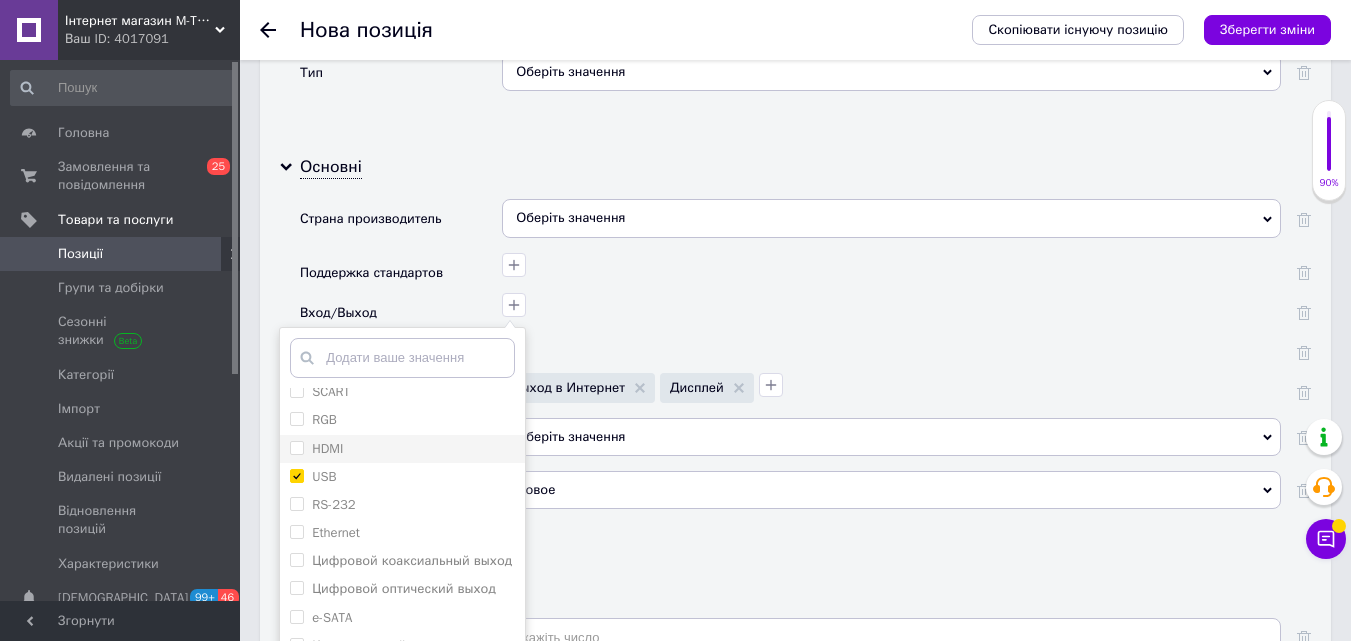 click on "HDMI" at bounding box center [402, 449] 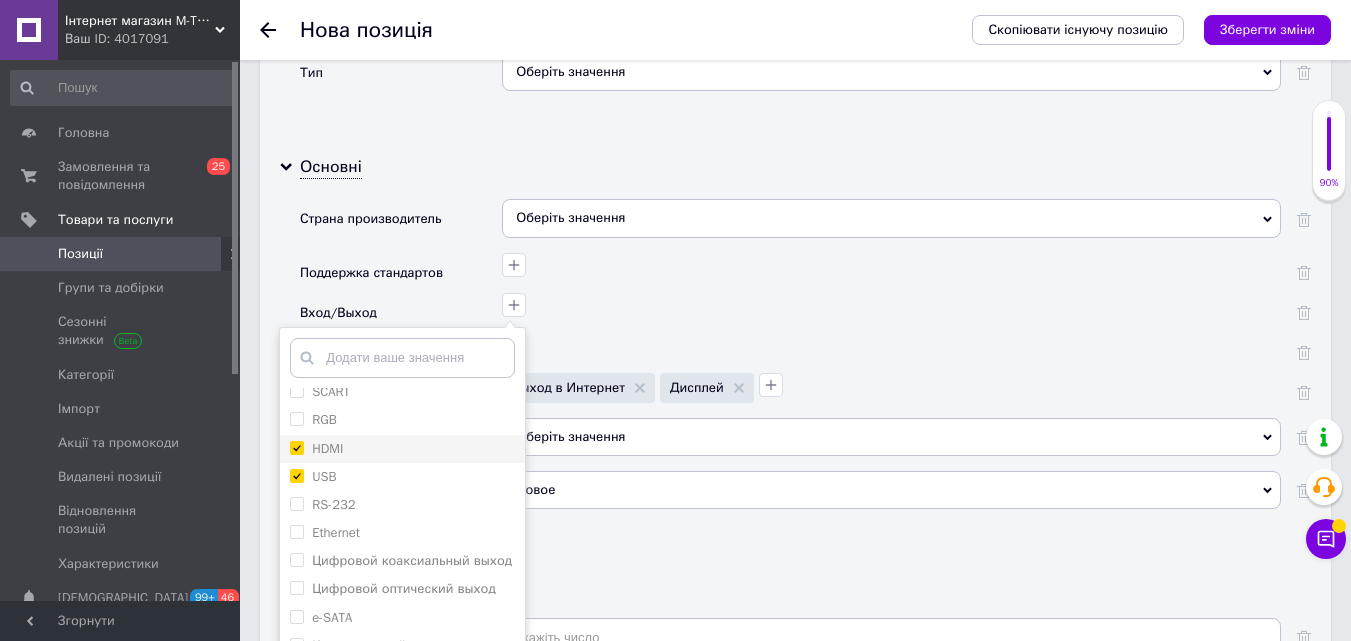 checkbox on "true" 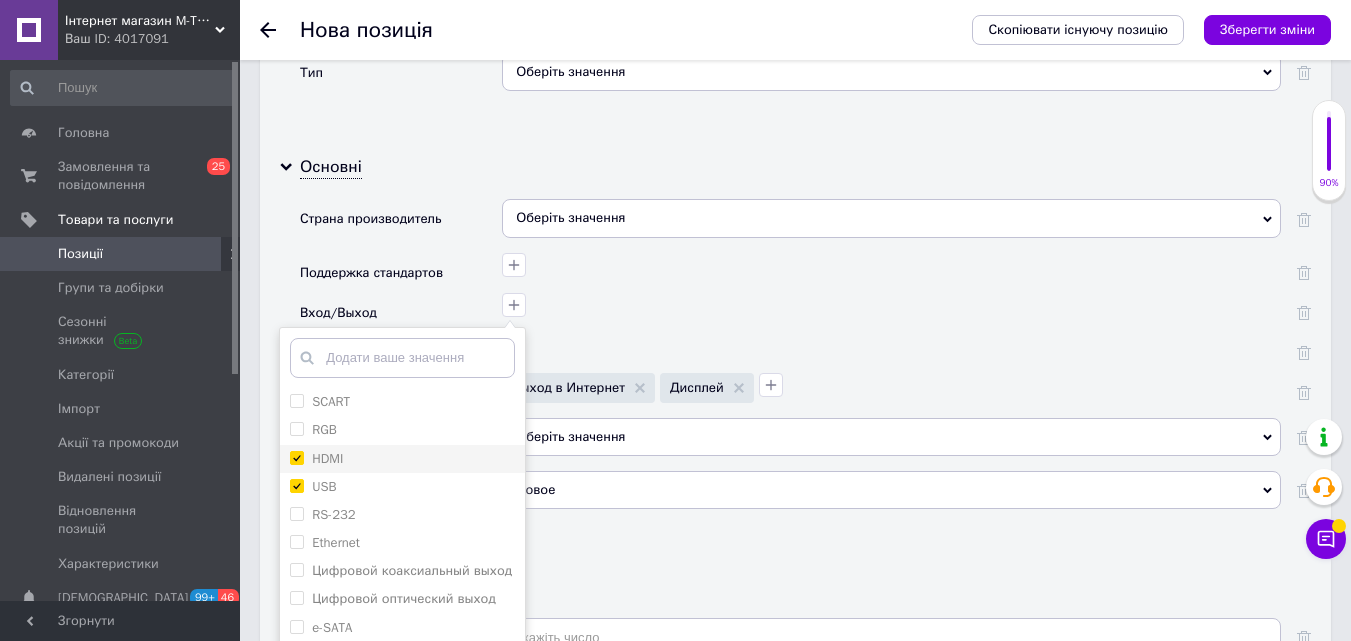 scroll, scrollTop: 10, scrollLeft: 0, axis: vertical 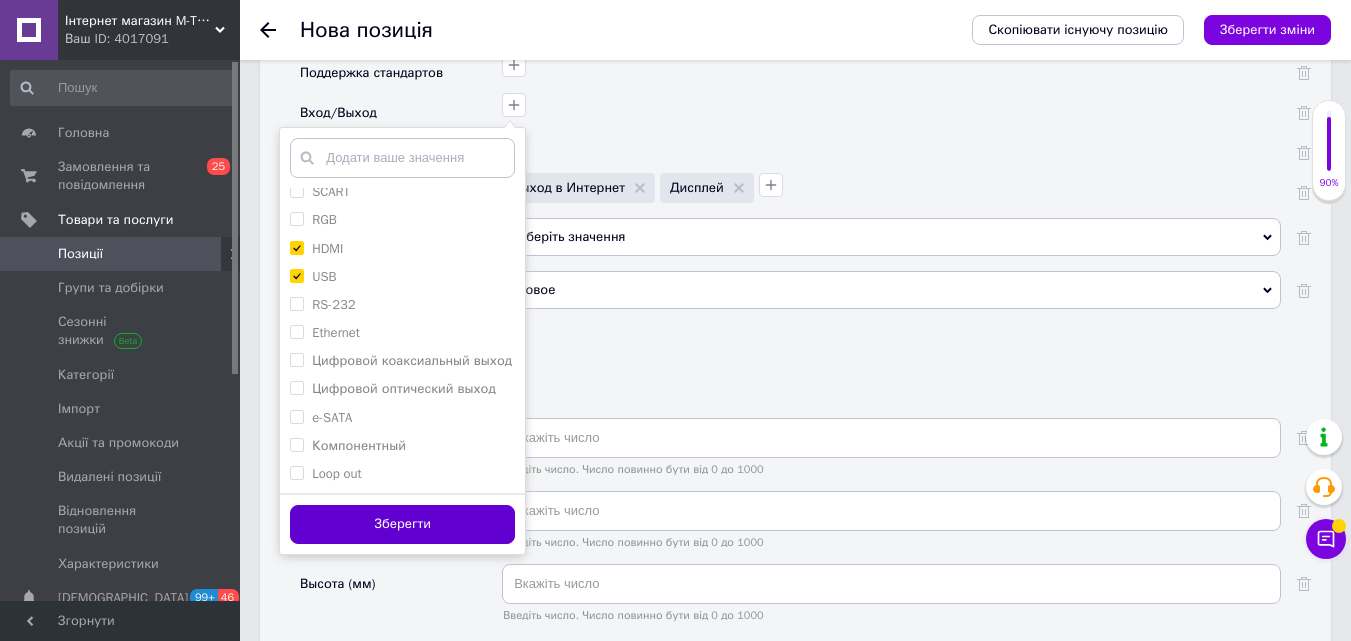 click on "Зберегти" at bounding box center [402, 524] 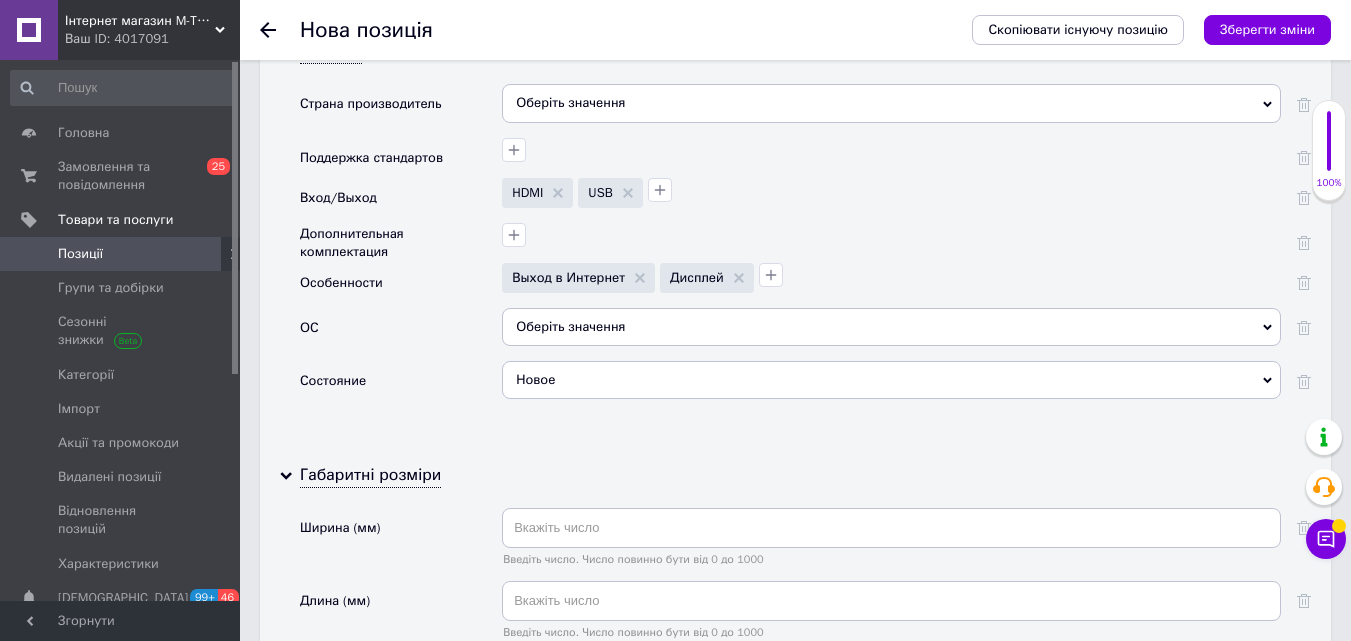 scroll, scrollTop: 2000, scrollLeft: 0, axis: vertical 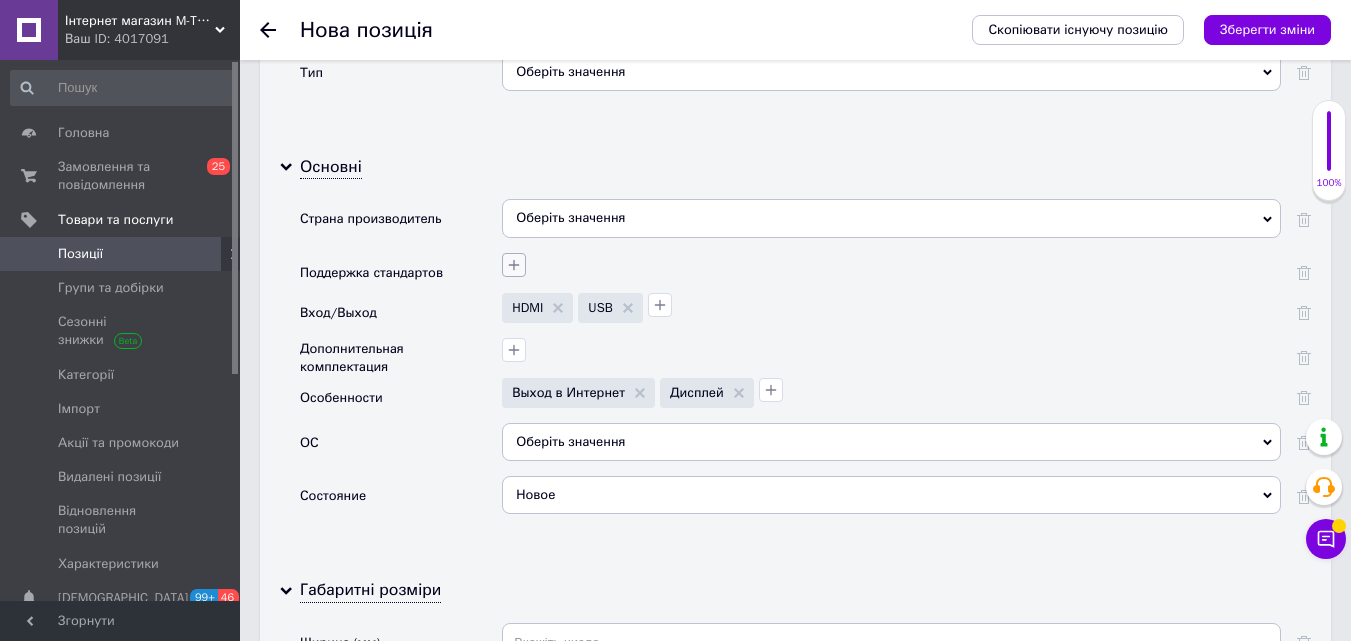 click at bounding box center [514, 265] 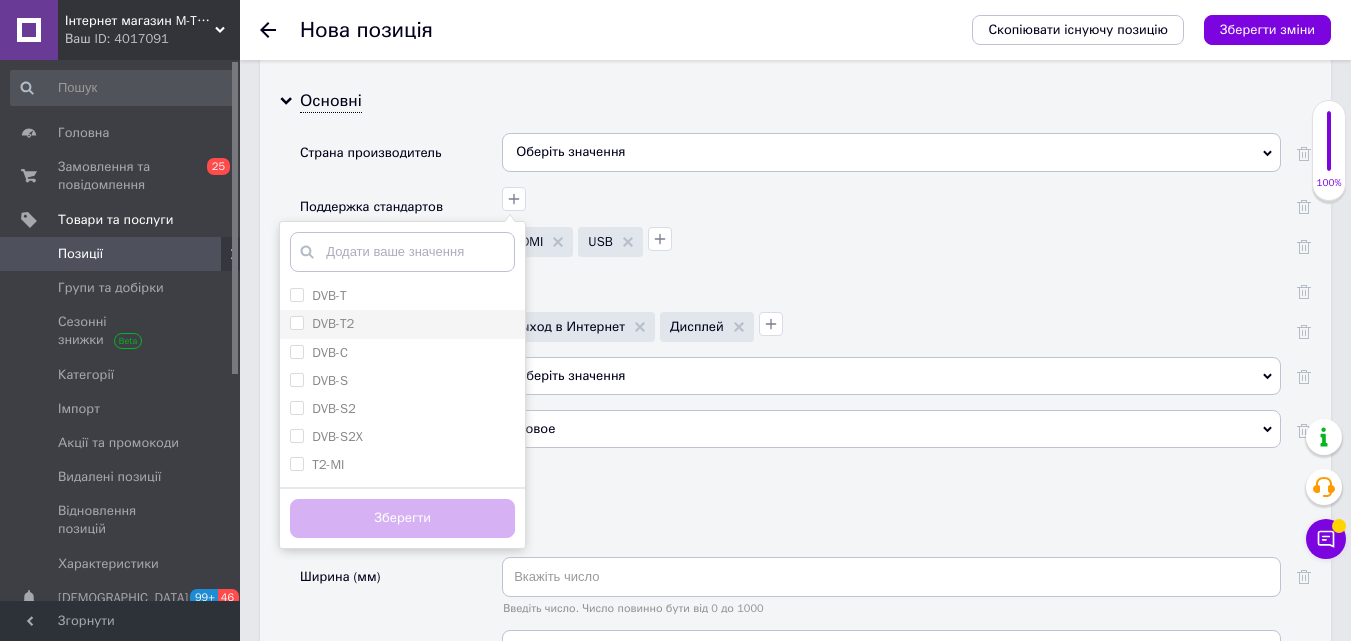 scroll, scrollTop: 2100, scrollLeft: 0, axis: vertical 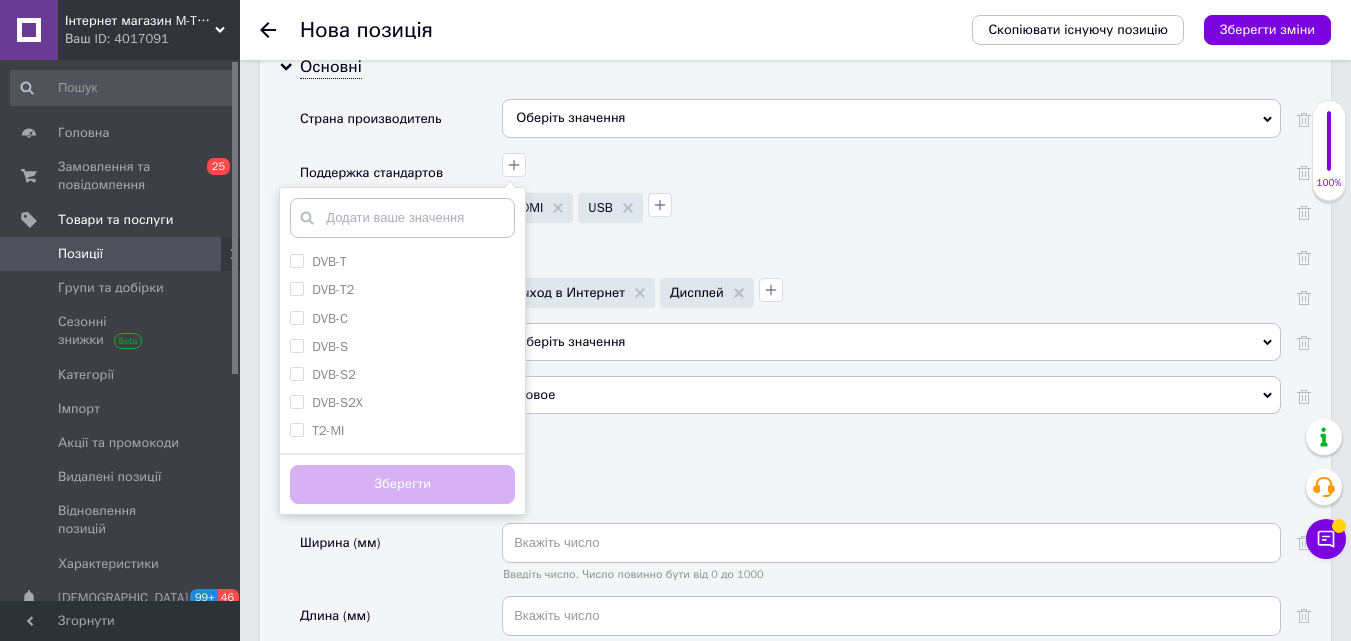click on "Основні Страна производитель Оберіть значення Поддержка стандартов DVB-T DVB-T2 DVB-C DVB-S DVB-S2 DVB-S2X T2-MI Додати ваше значення   Зберегти Вход/Выход HDMI USB Дополнительная комплектация Особенности Выход в Интернет Дисплей ОС Оберіть значення Состояние Новое Б/У Новое" at bounding box center [795, 252] 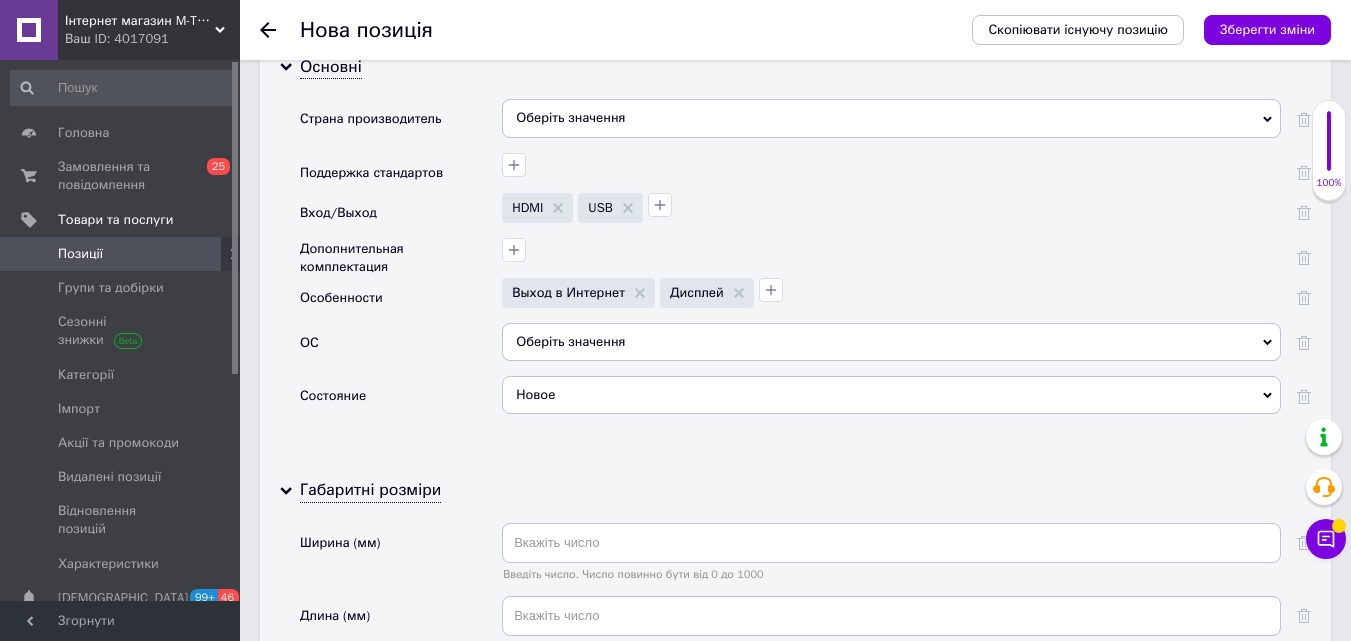 click on "Оберіть значення" at bounding box center [891, 342] 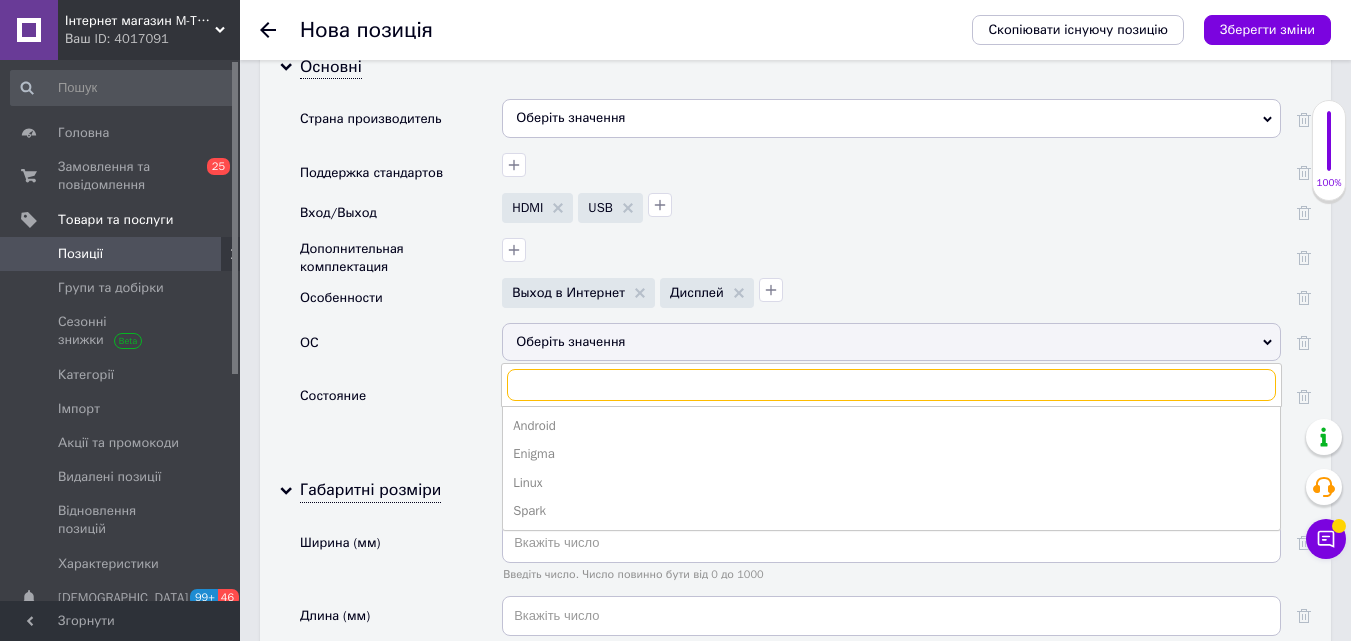 scroll, scrollTop: 2200, scrollLeft: 0, axis: vertical 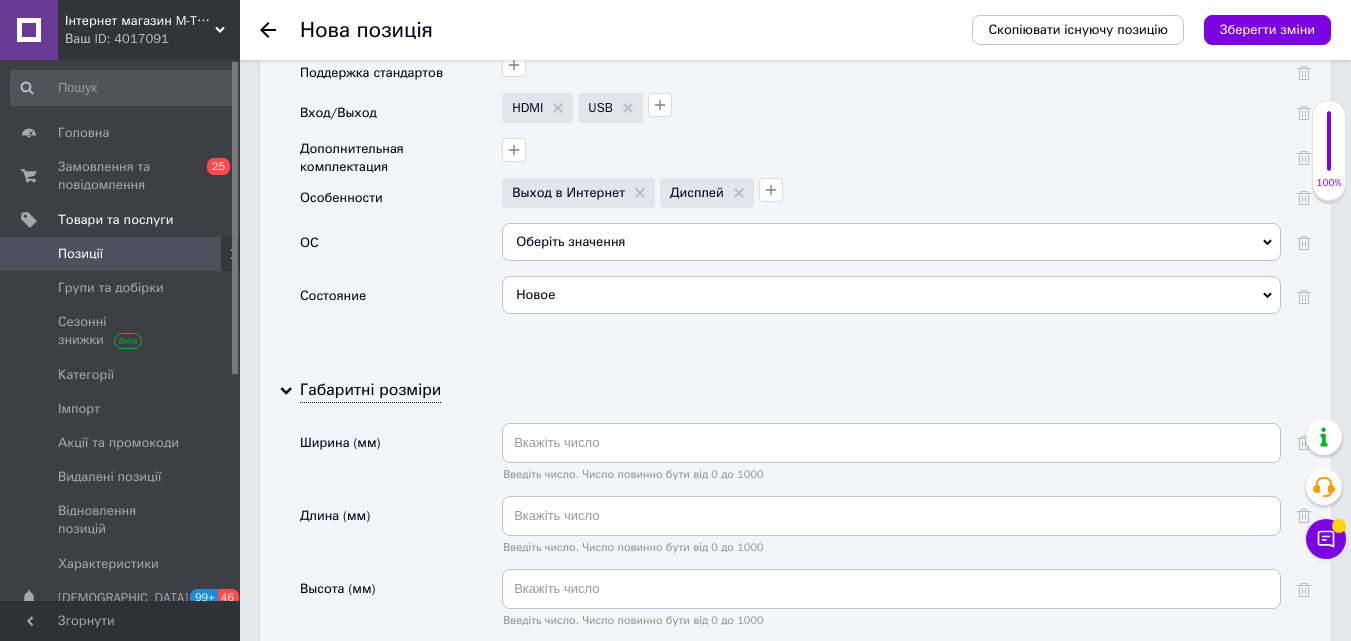 click on "Состояние" at bounding box center [401, 302] 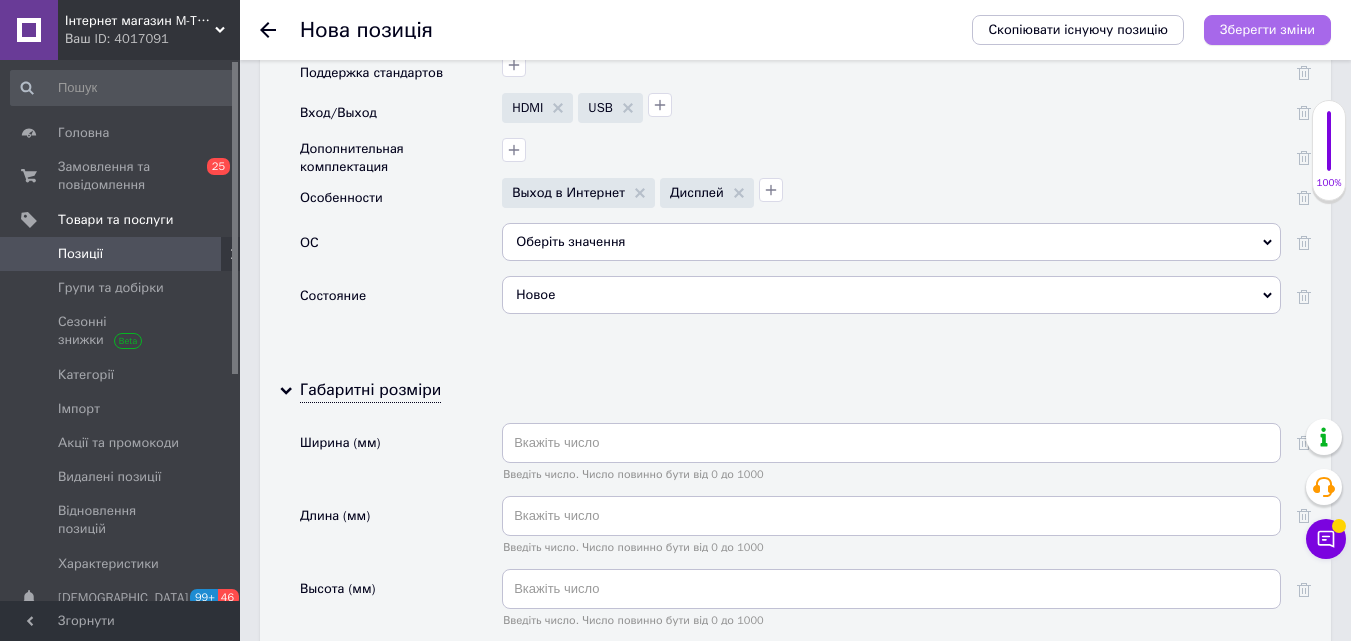 click on "Зберегти зміни" at bounding box center (1267, 29) 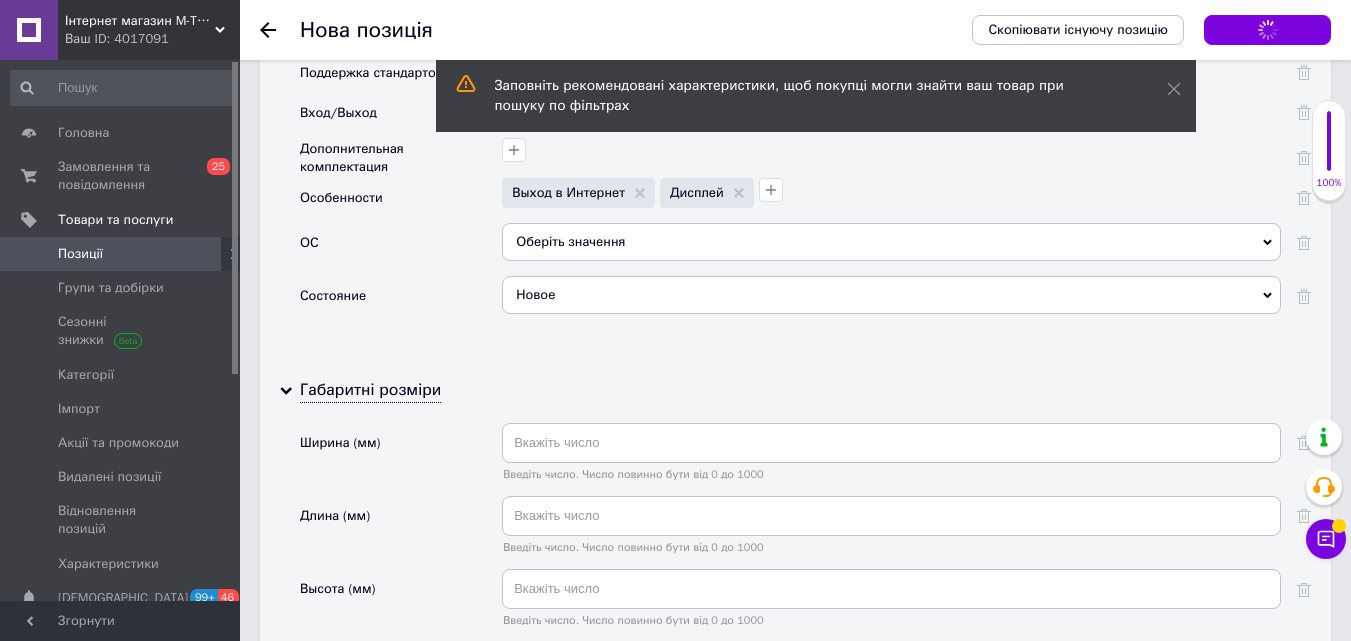 scroll, scrollTop: 1700, scrollLeft: 0, axis: vertical 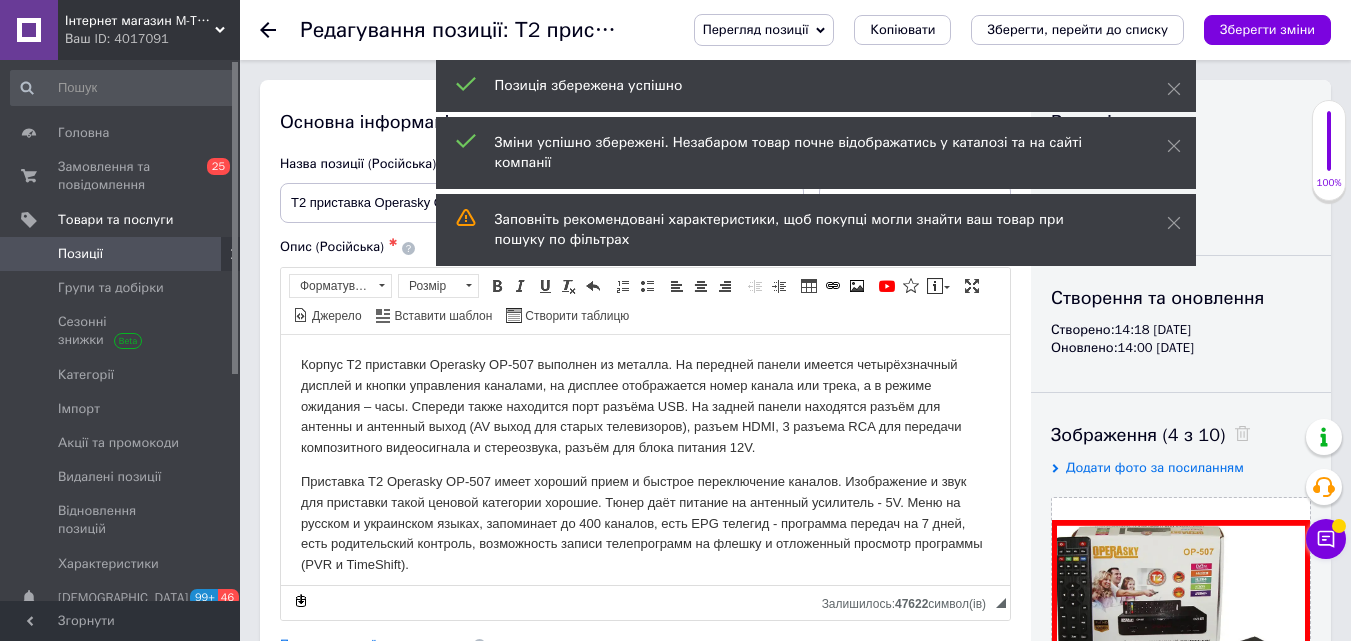 click on "Перегляд позиції" at bounding box center [764, 30] 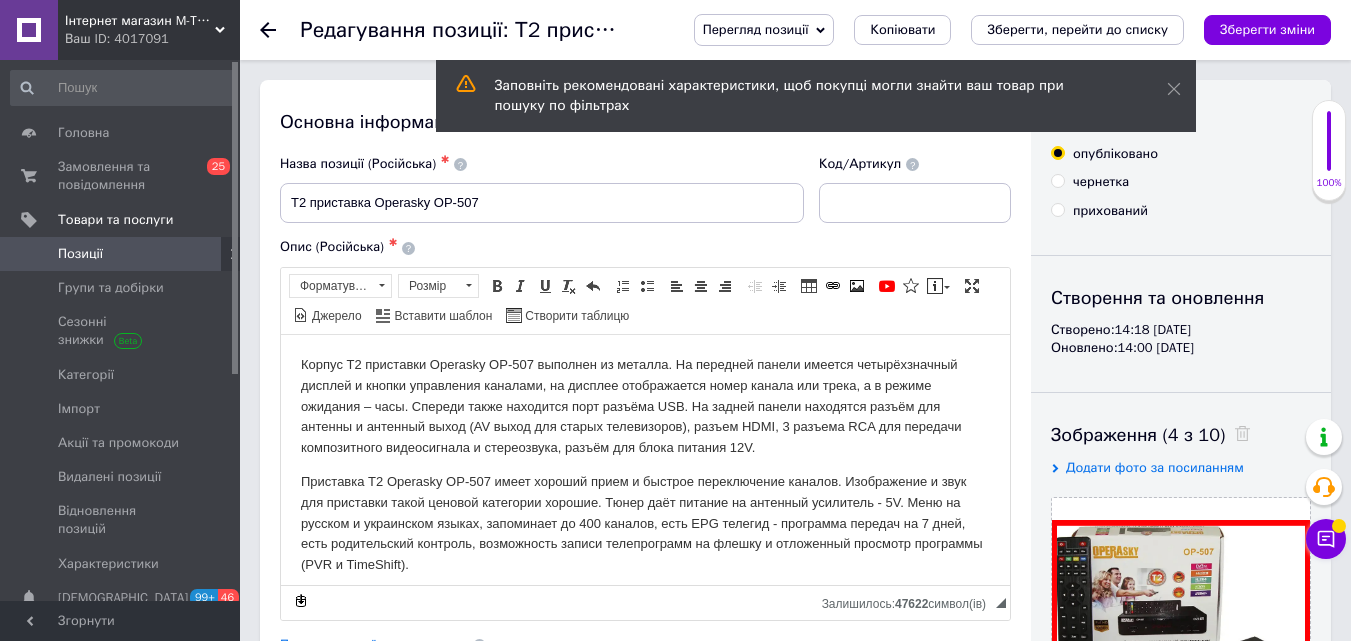 click on "Заповніть рекомендовані характеристики, щоб покупці могли знайти ваш товар при пошуку по фільтрах" at bounding box center (816, 96) 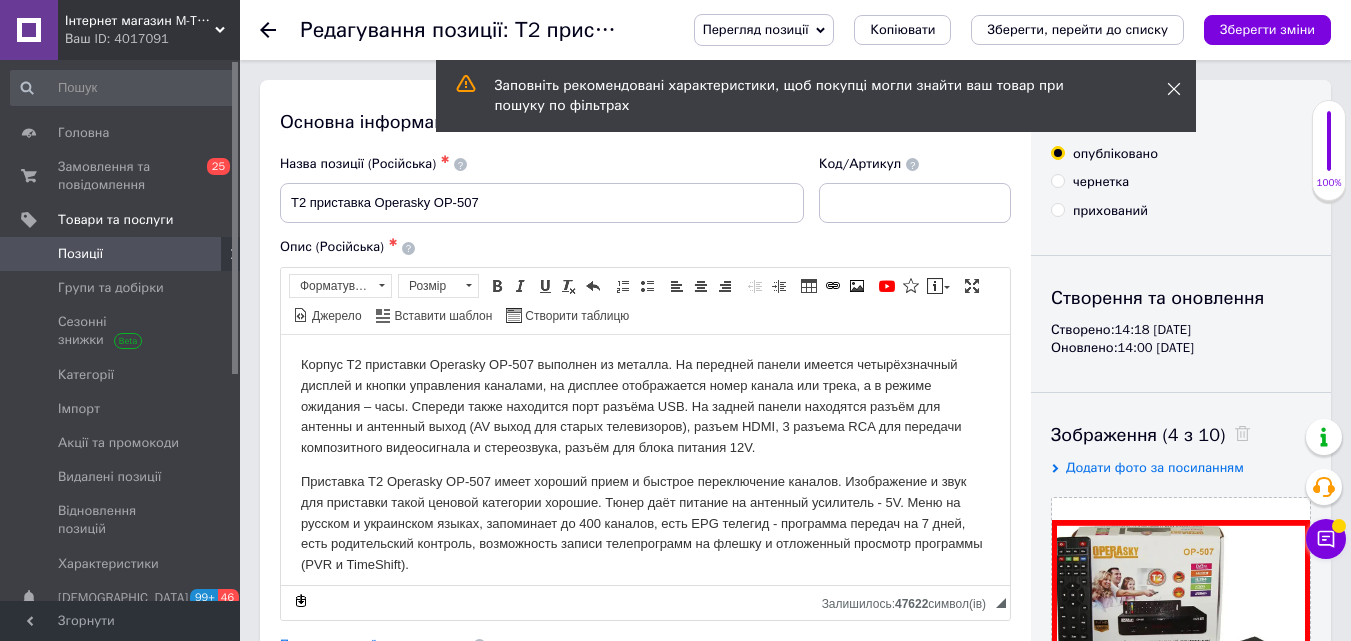 click 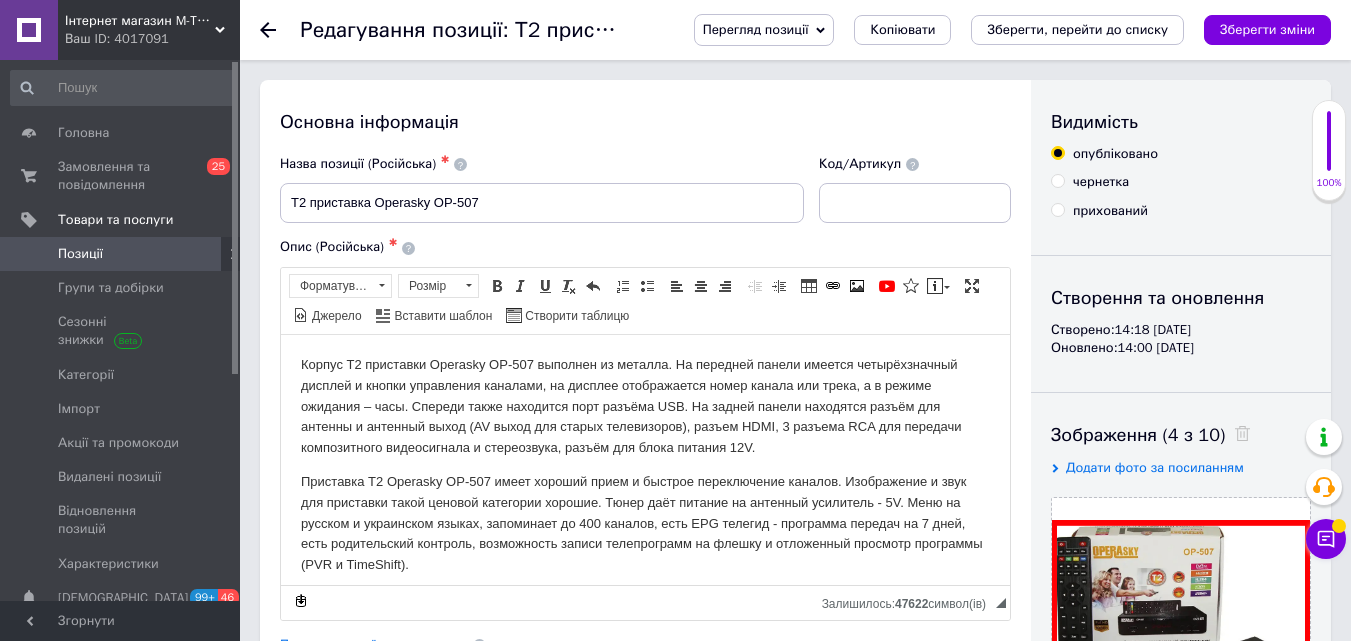 click 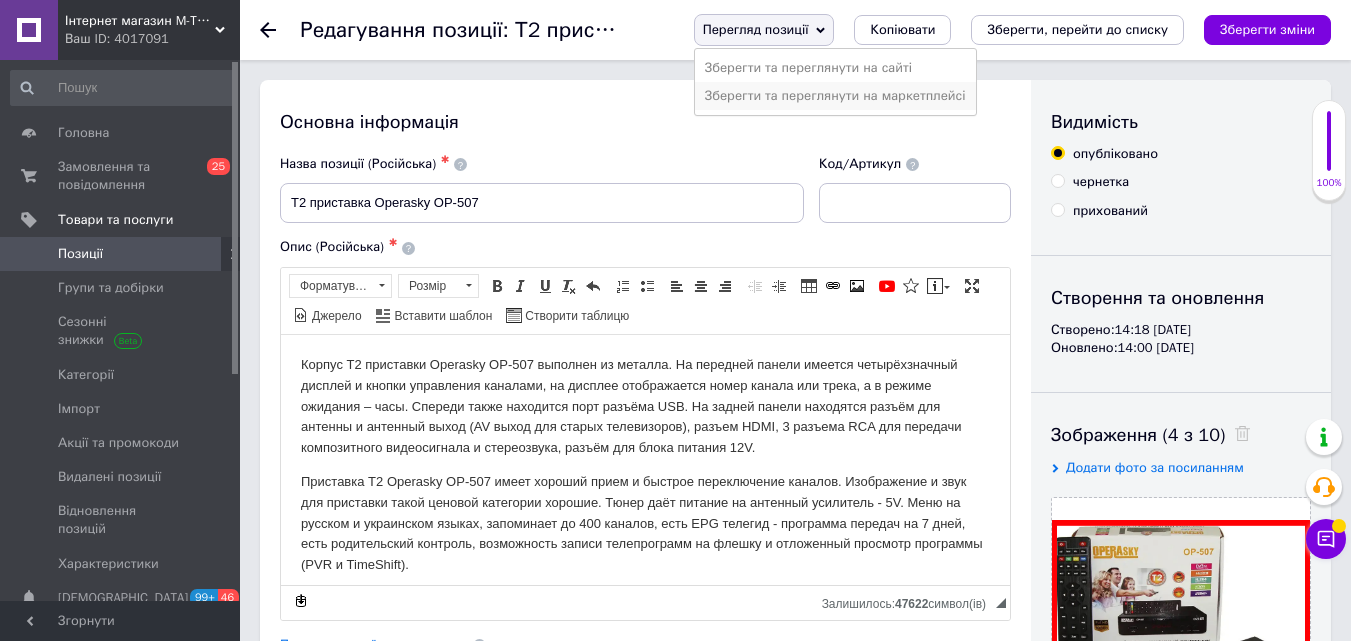 click on "Зберегти та переглянути на маркетплейсі" at bounding box center [835, 96] 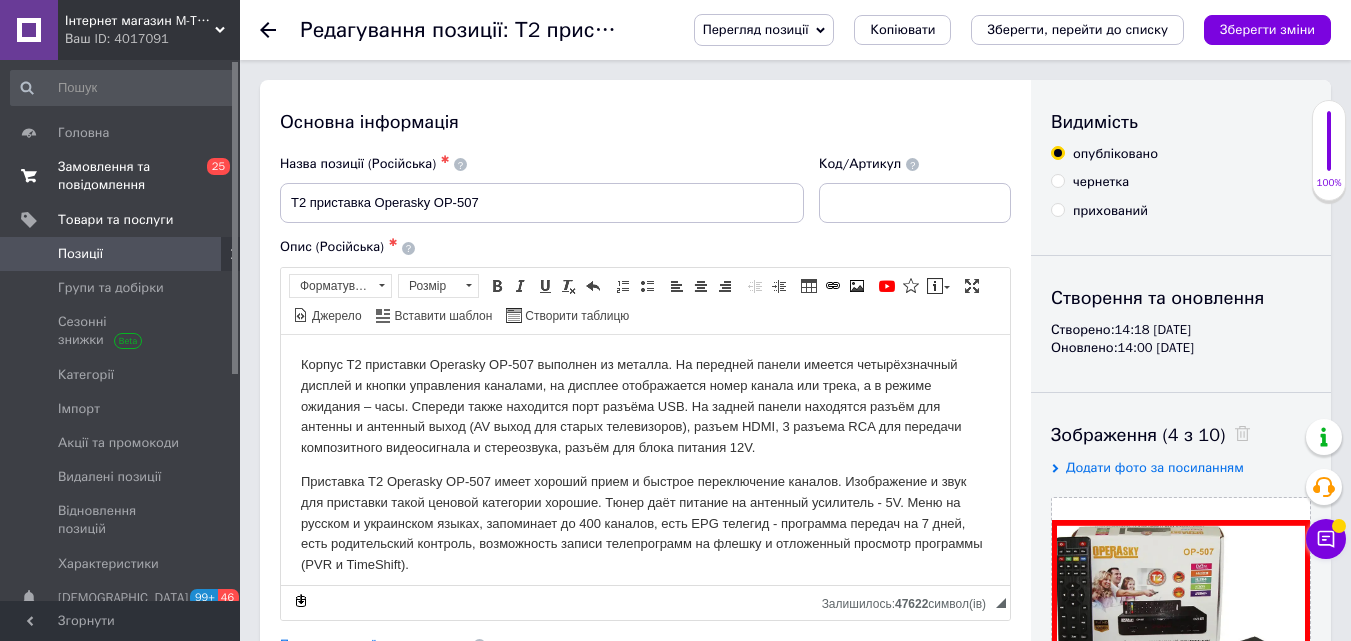 click on "Замовлення та повідомлення 0 25" at bounding box center [123, 176] 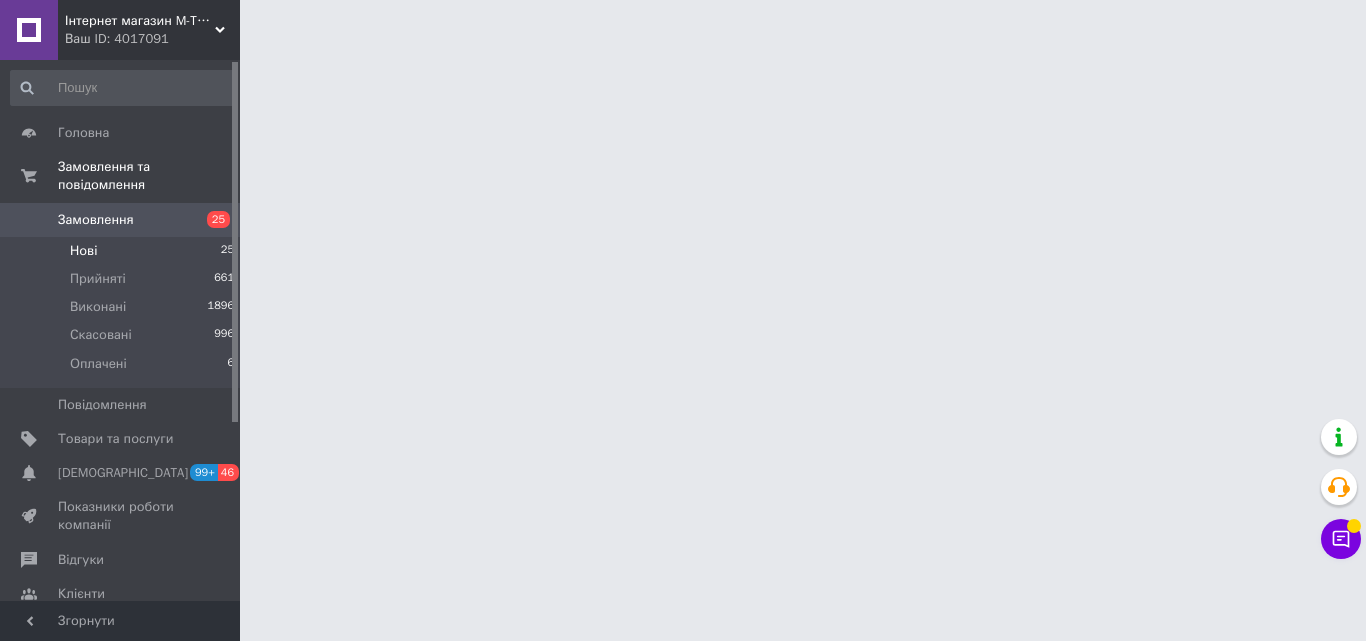 click on "Нові 25" at bounding box center [123, 251] 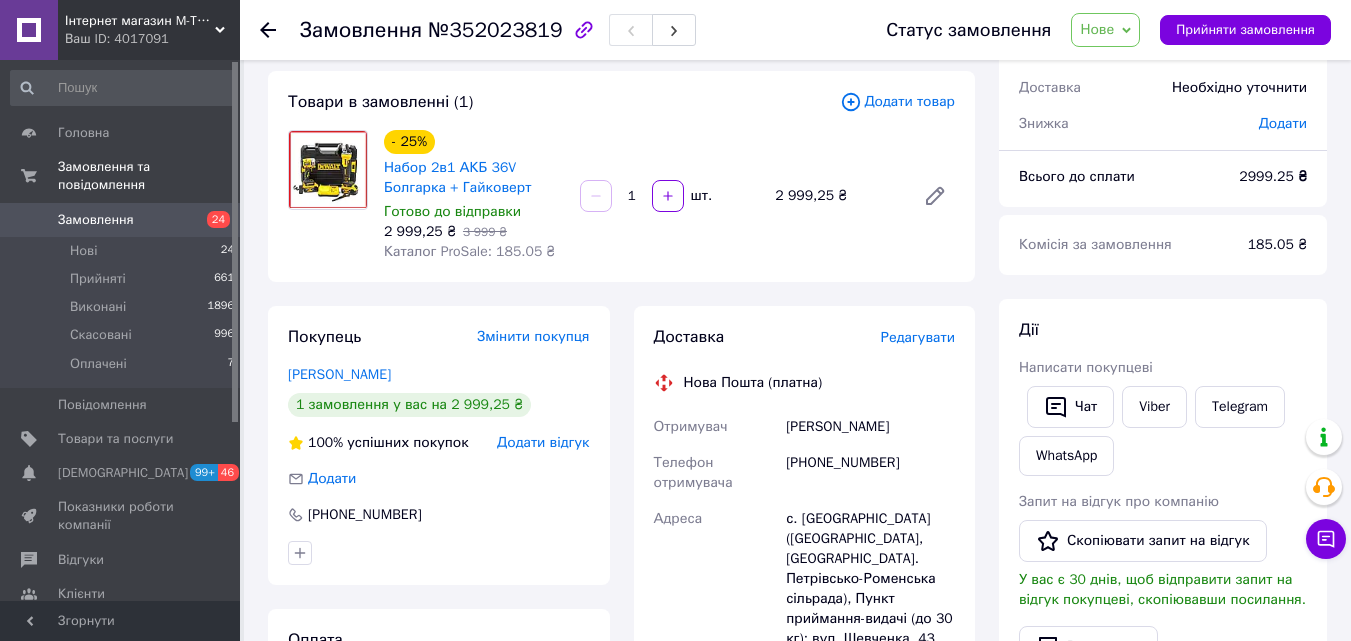 scroll, scrollTop: 100, scrollLeft: 0, axis: vertical 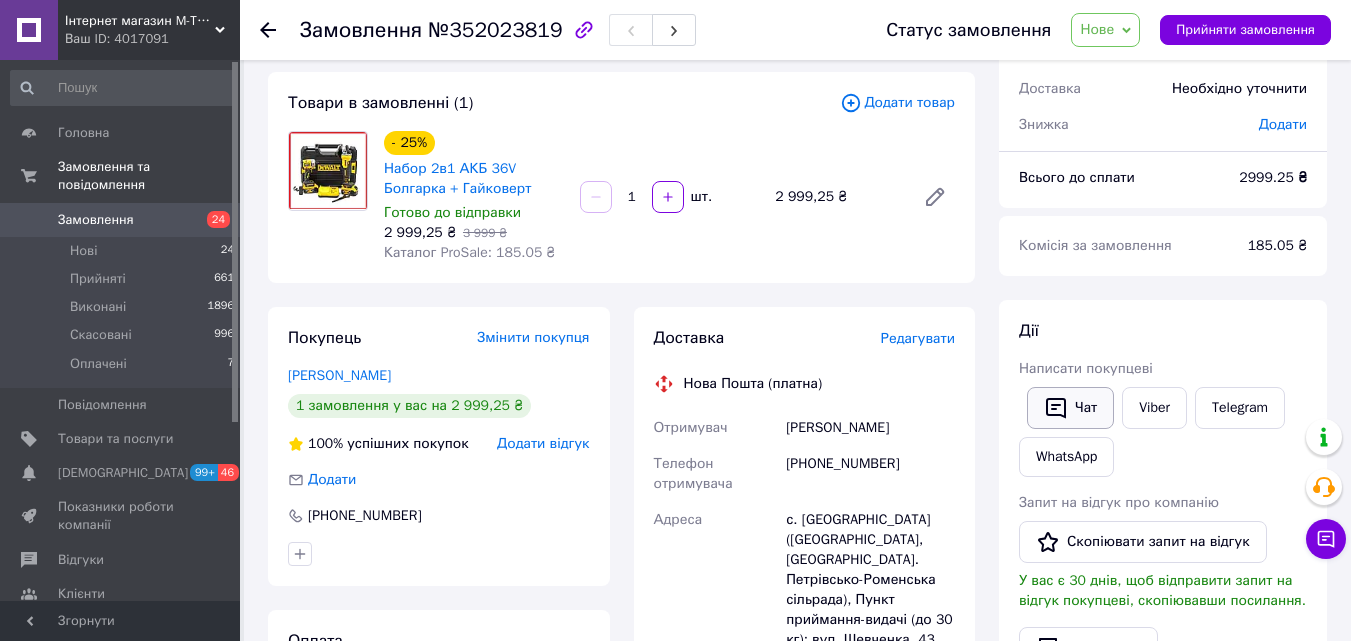 click on "Чат" at bounding box center [1070, 408] 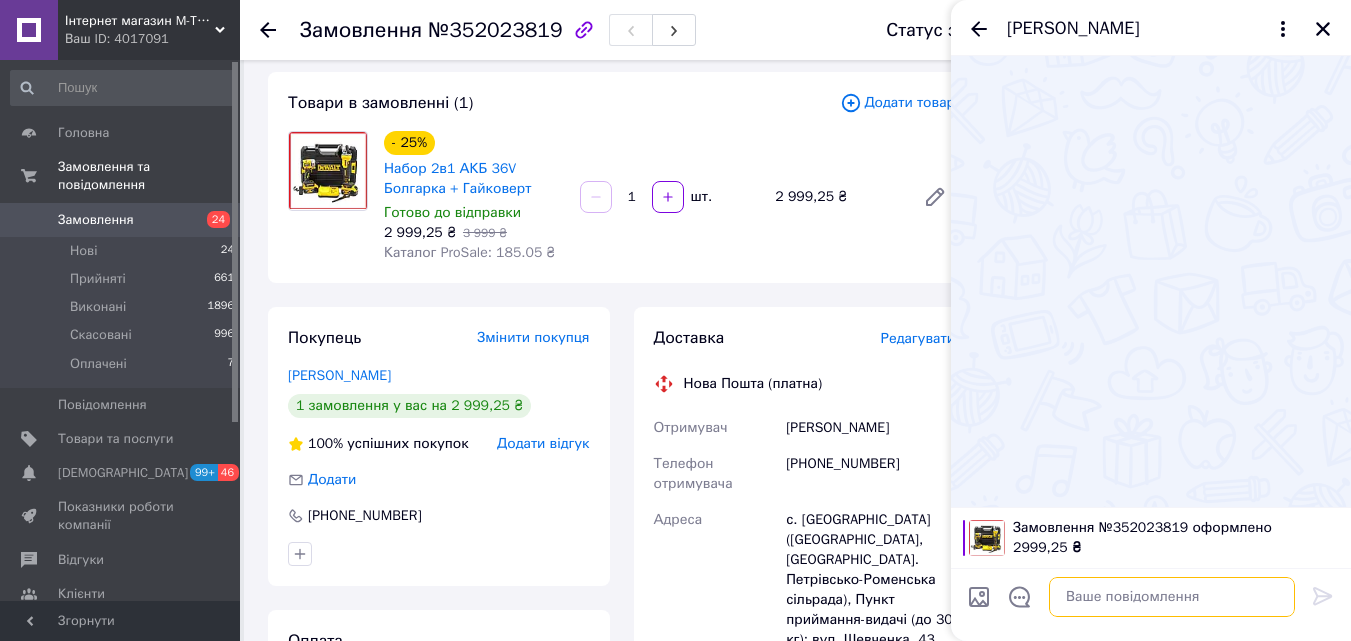 click at bounding box center (1172, 597) 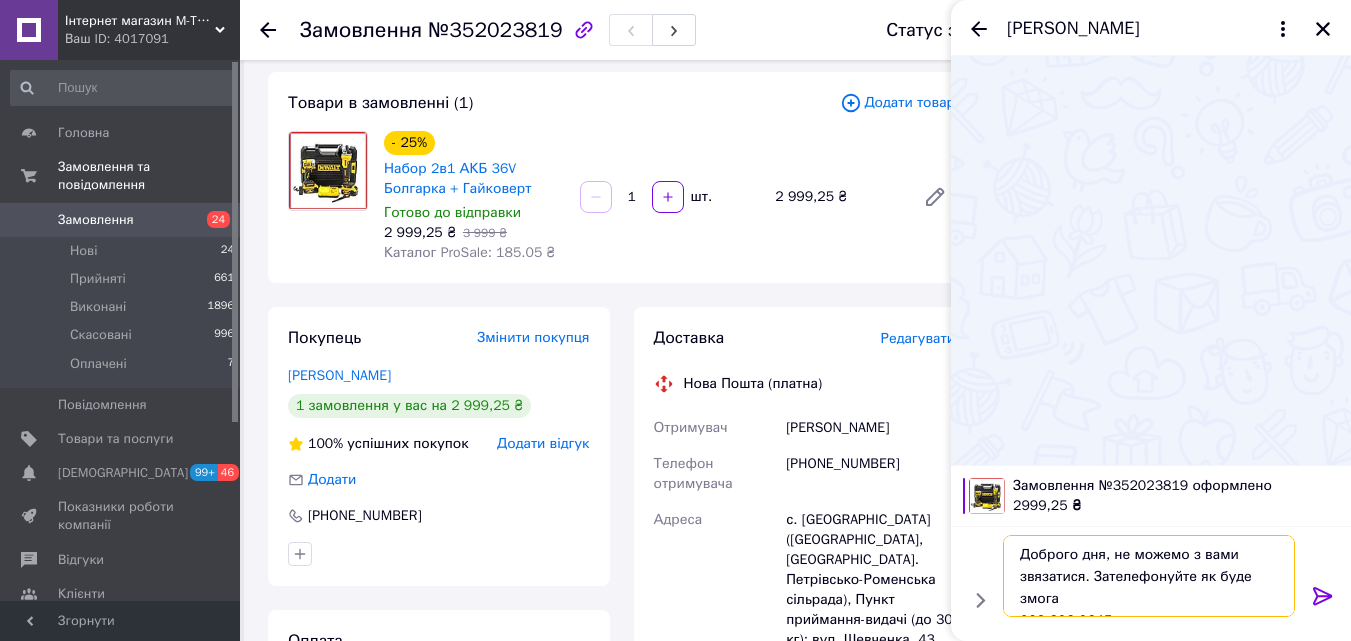 scroll, scrollTop: 14, scrollLeft: 0, axis: vertical 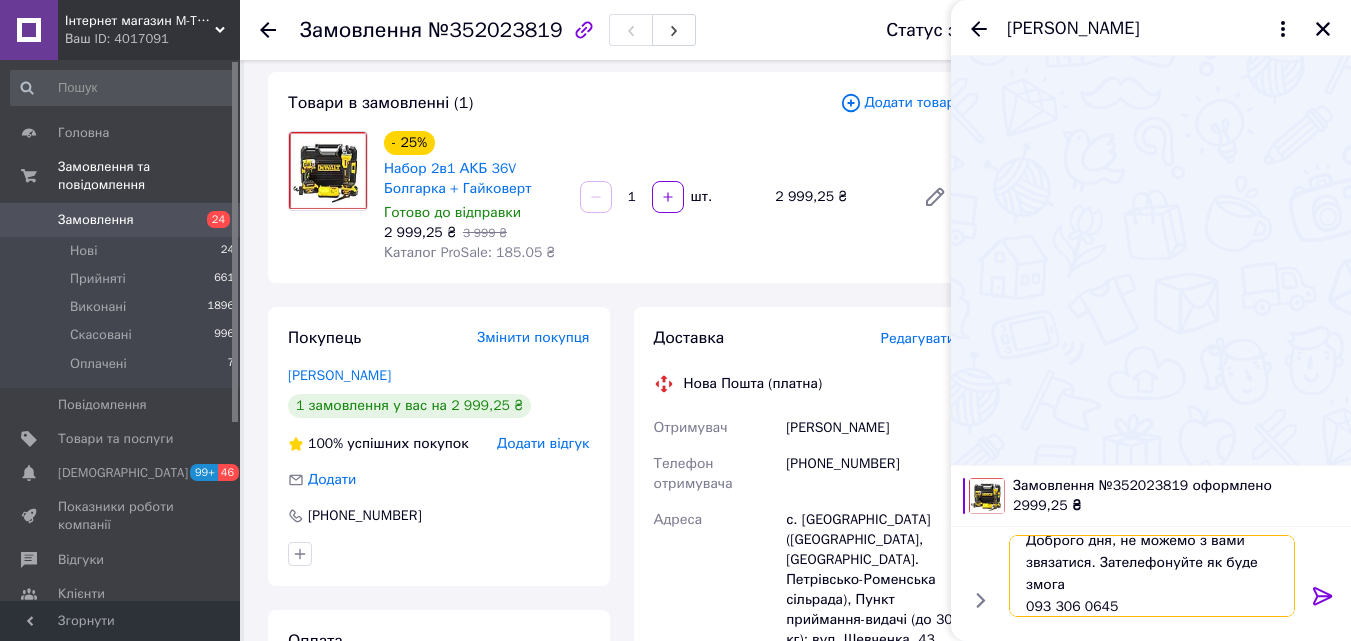 type on "Доброго дня, не можемо з вами звязатися. Зателефонуйте як буде змога
093 306 0645" 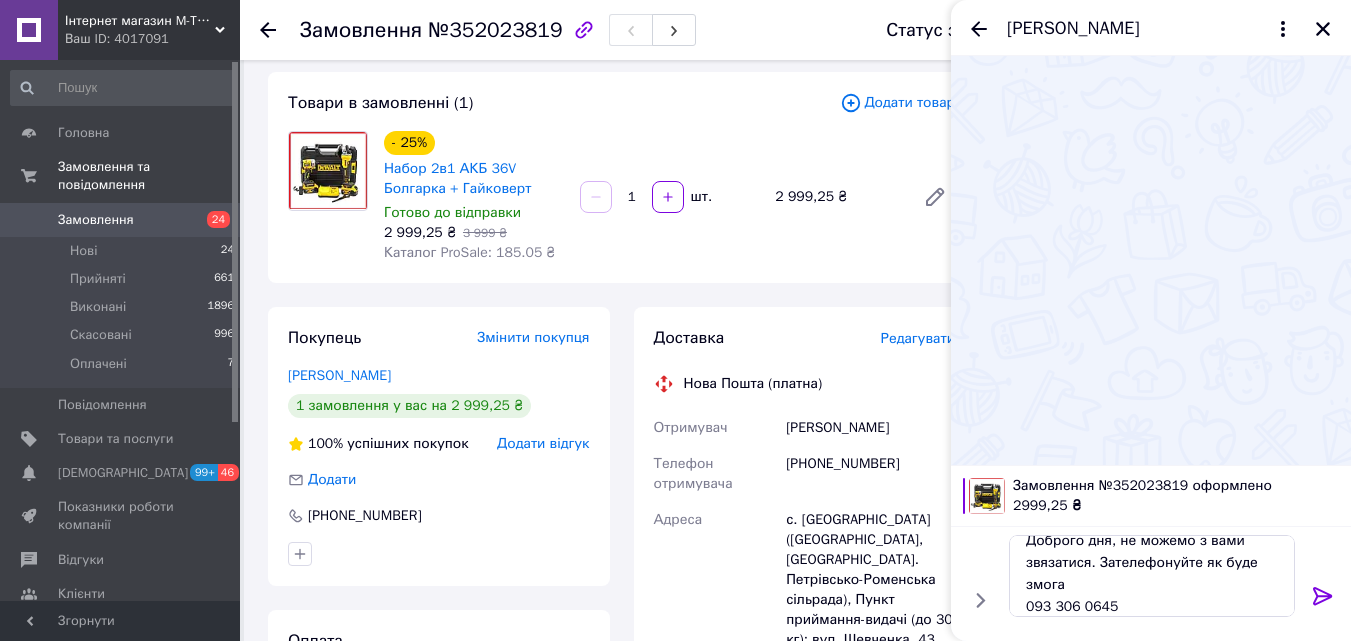 click 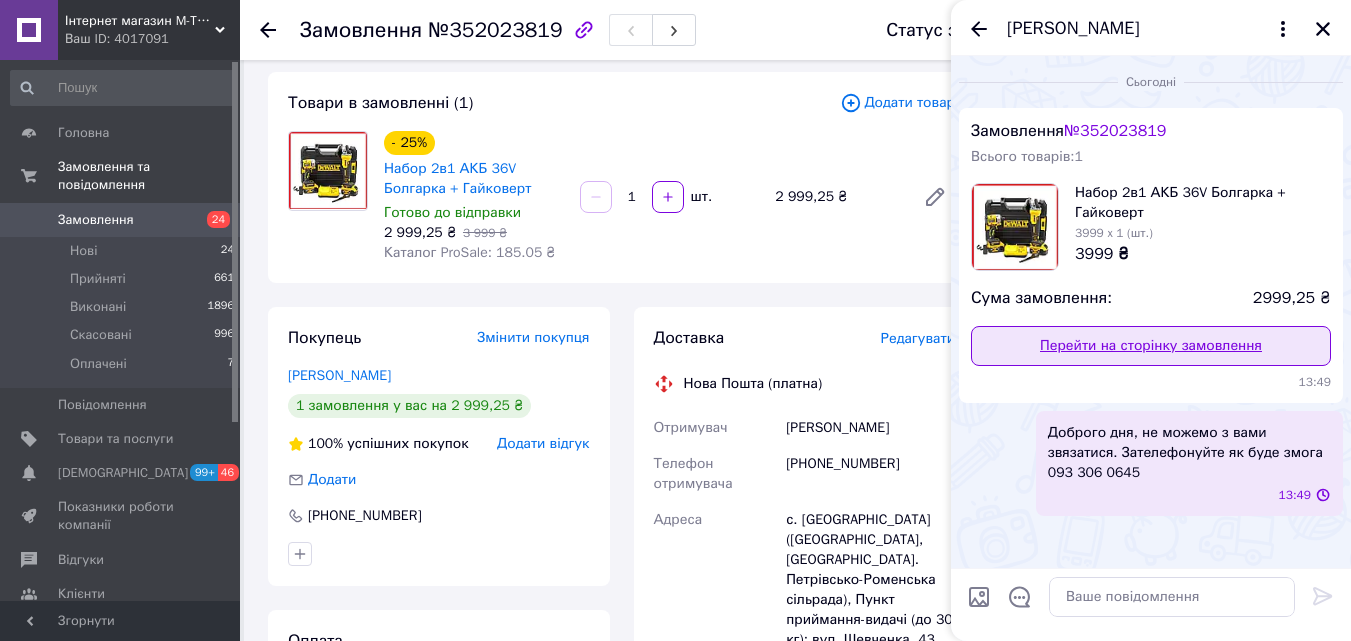 scroll, scrollTop: 0, scrollLeft: 0, axis: both 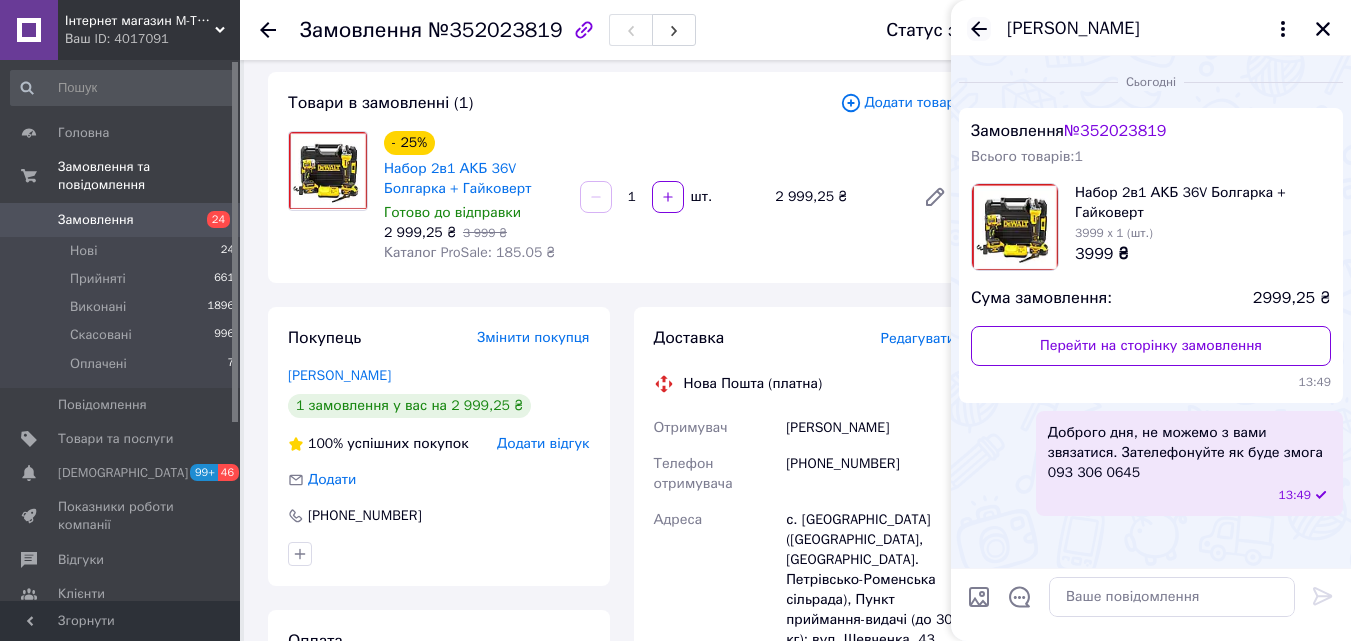click 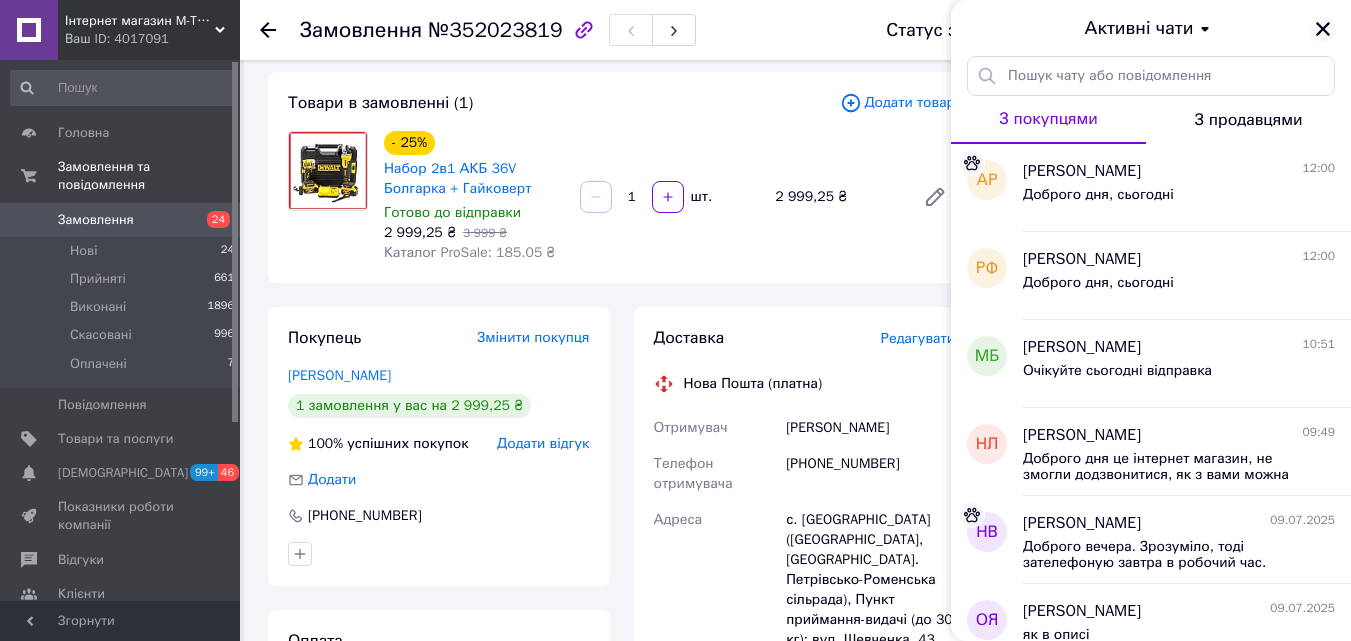 click 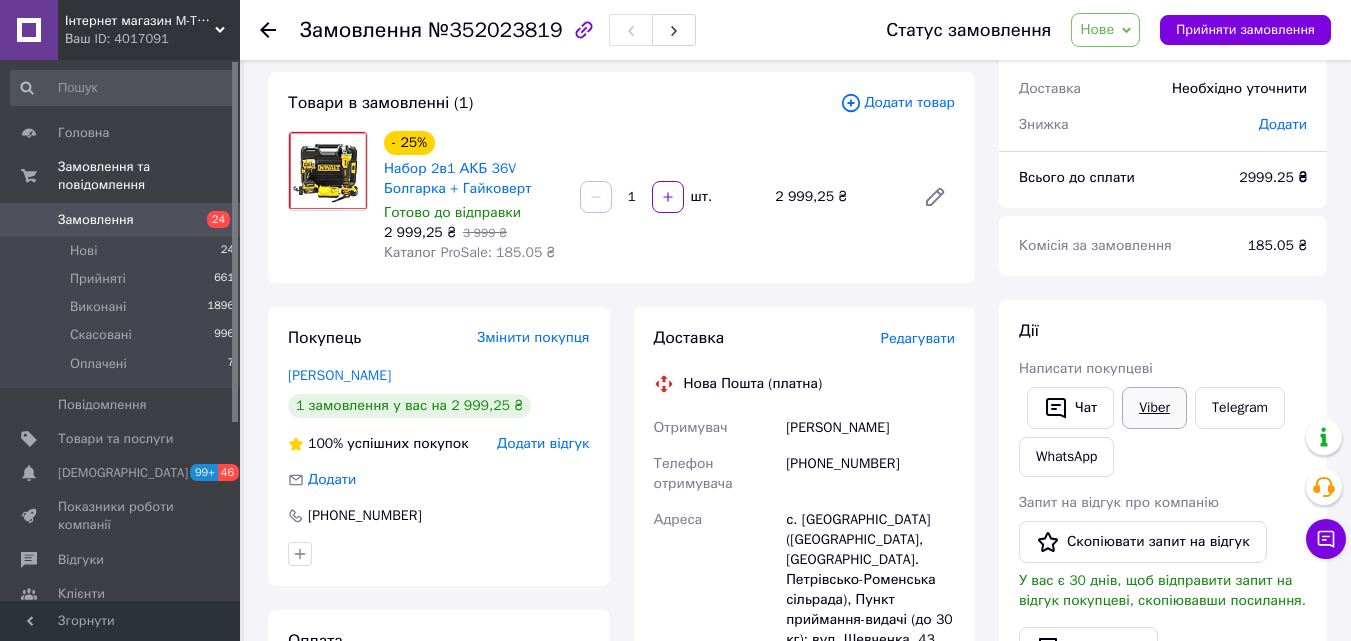 click on "Viber" at bounding box center (1154, 408) 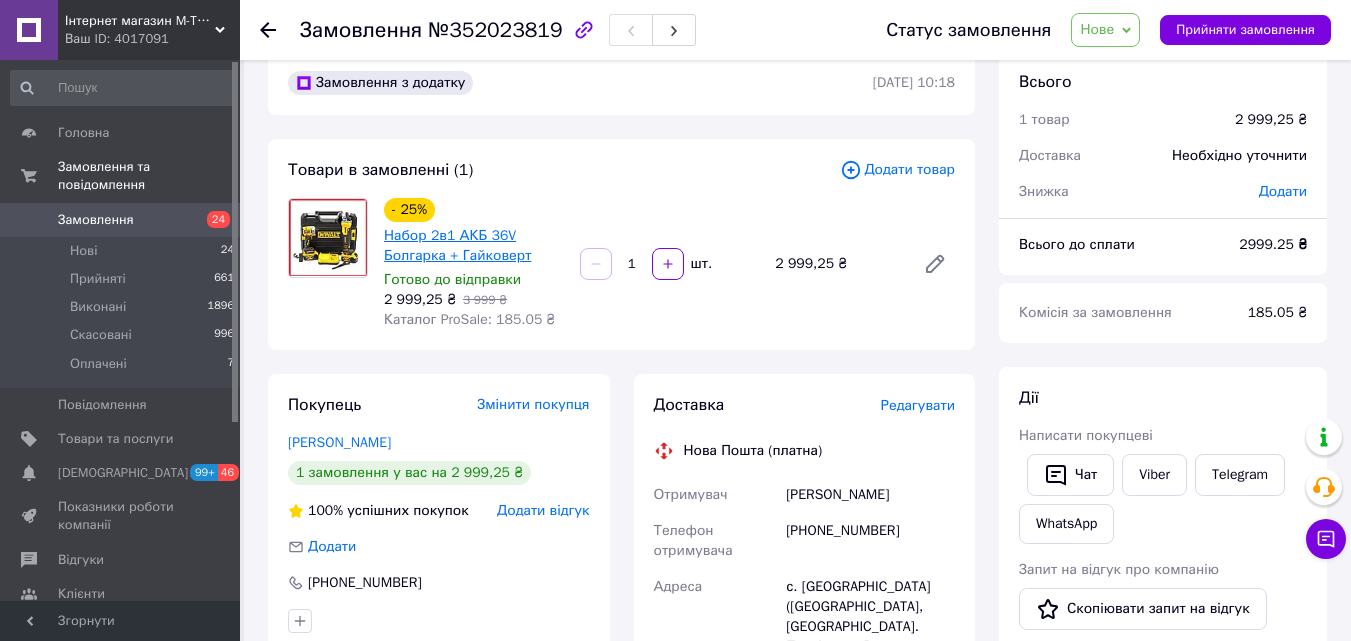 scroll, scrollTop: 0, scrollLeft: 0, axis: both 